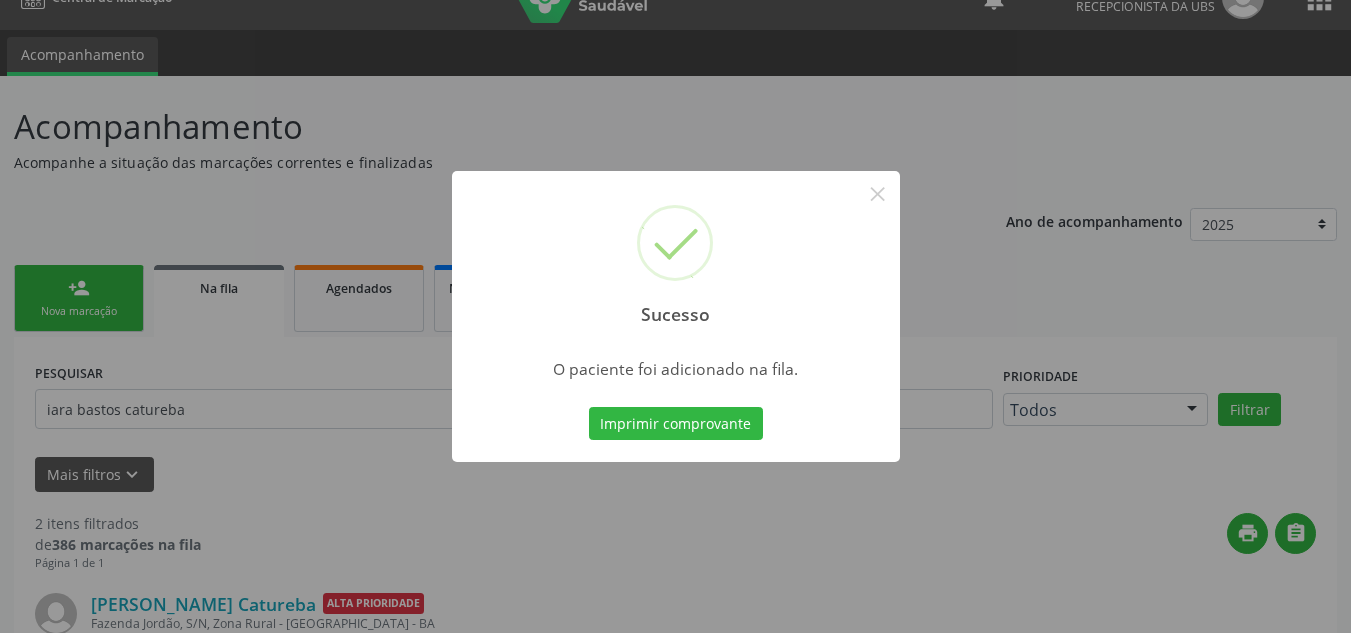 scroll, scrollTop: 34, scrollLeft: 0, axis: vertical 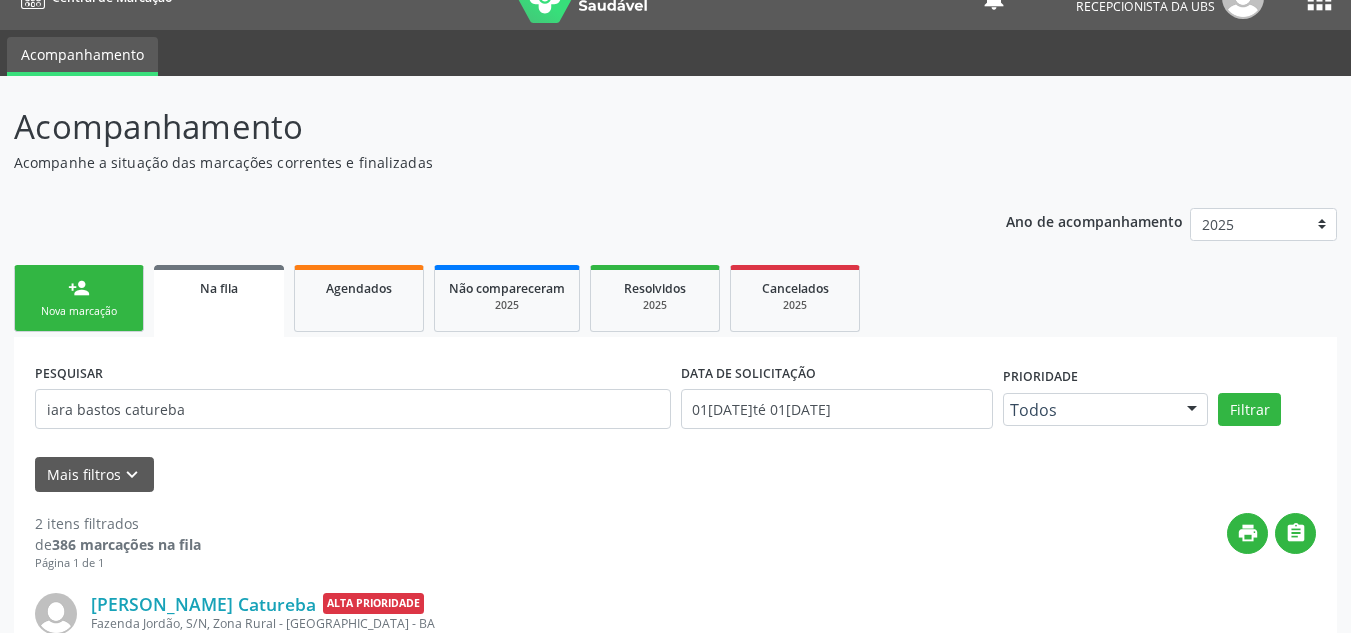 click on "person_add
Nova marcação" at bounding box center (79, 298) 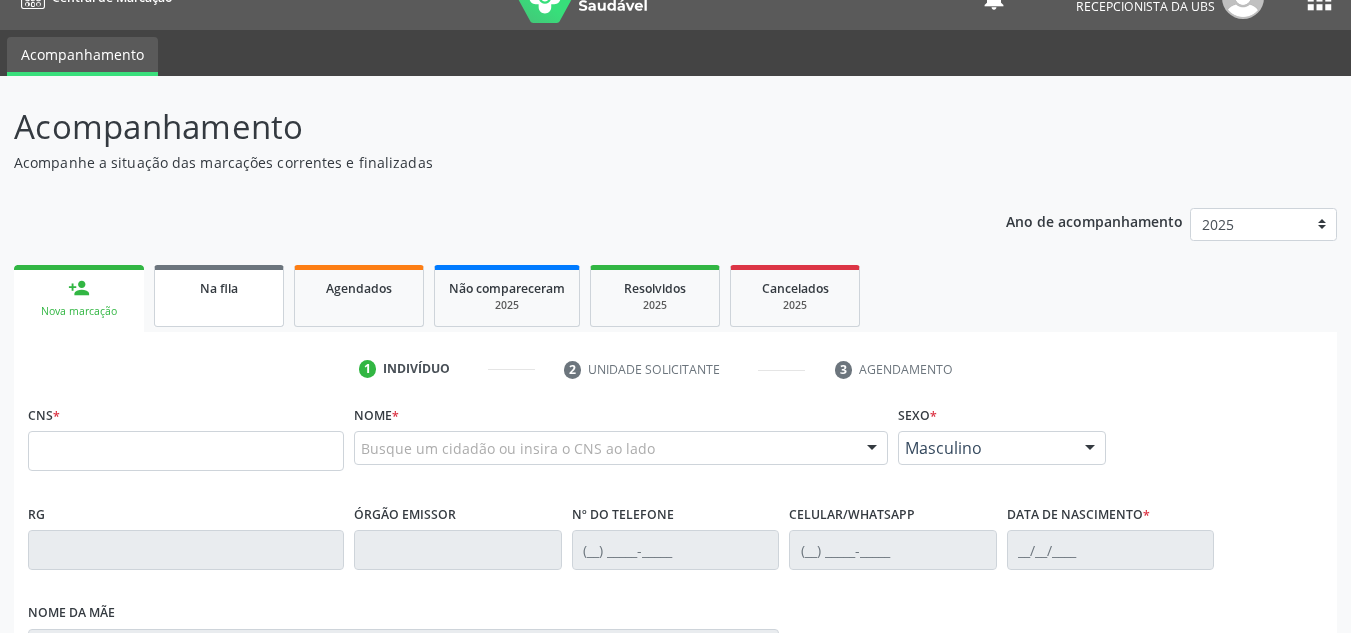 click on "Na fila" at bounding box center [219, 296] 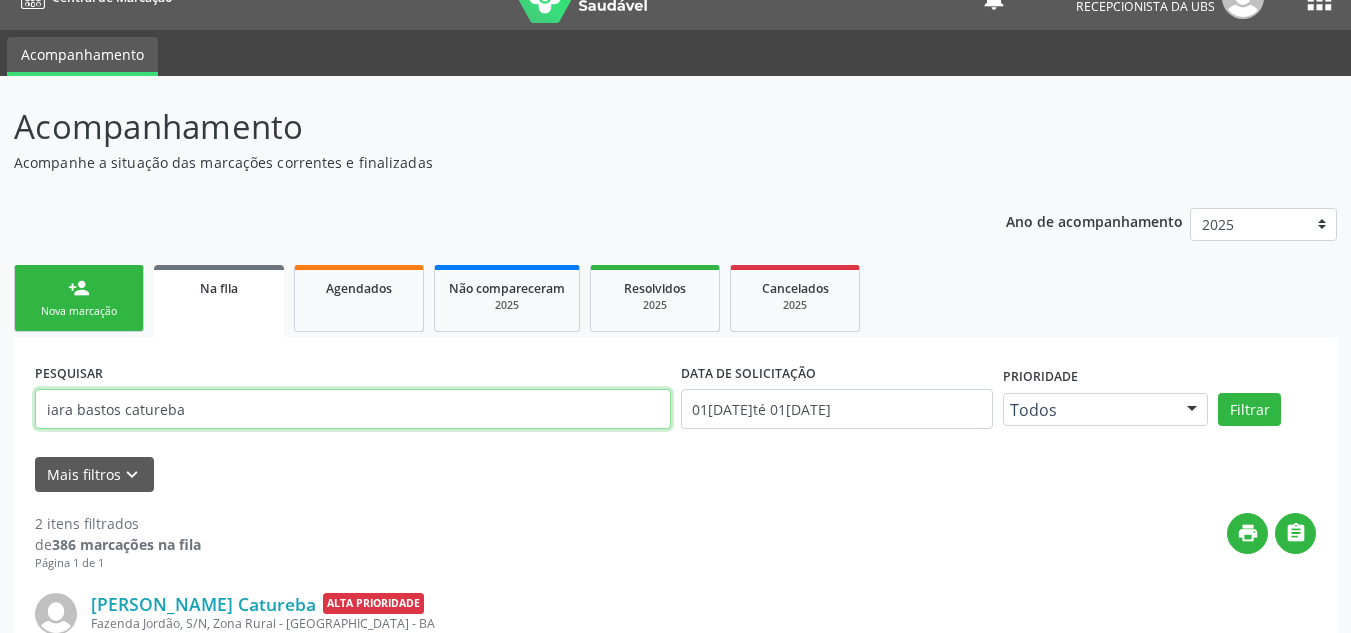drag, startPoint x: 211, startPoint y: 402, endPoint x: 32, endPoint y: 439, distance: 182.78403 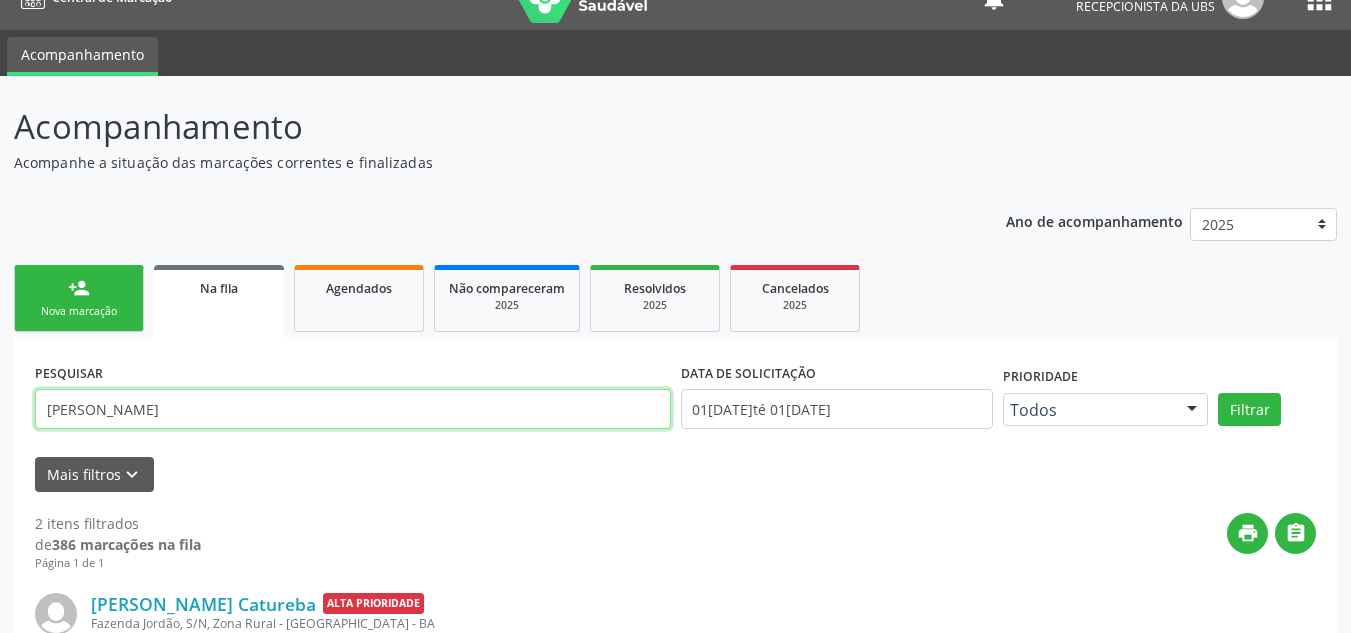type on "[PERSON_NAME]" 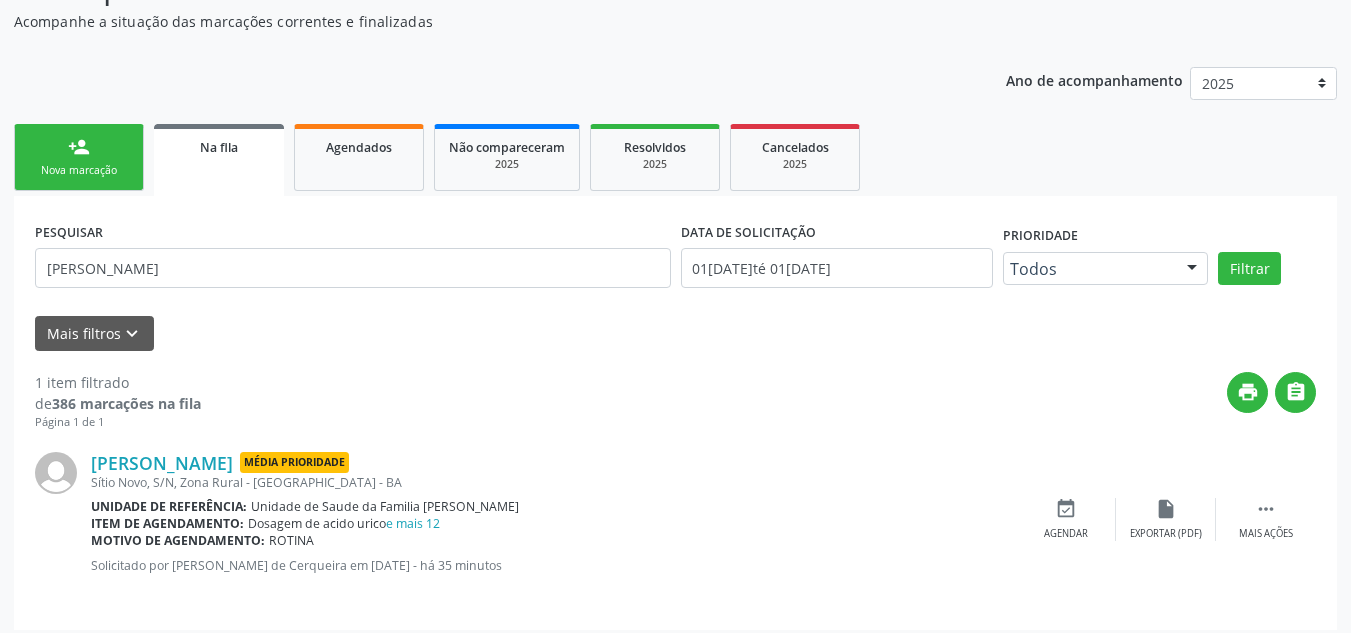 scroll, scrollTop: 186, scrollLeft: 0, axis: vertical 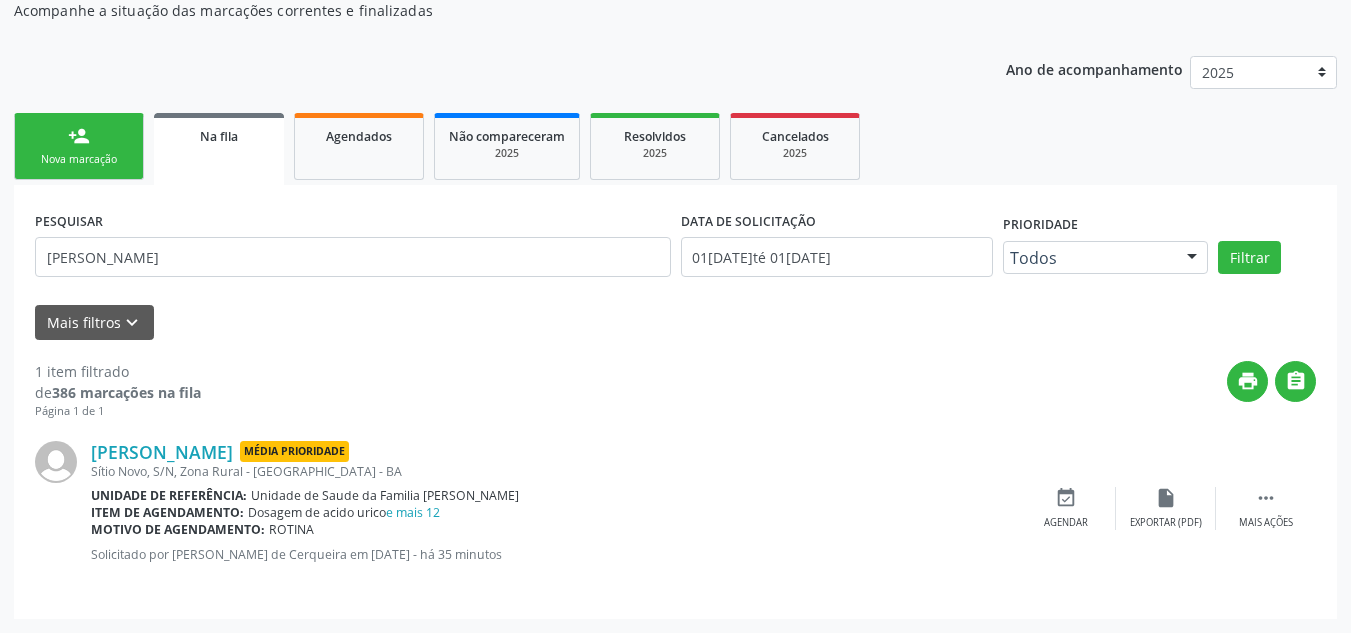 drag, startPoint x: 230, startPoint y: 136, endPoint x: 247, endPoint y: 208, distance: 73.97973 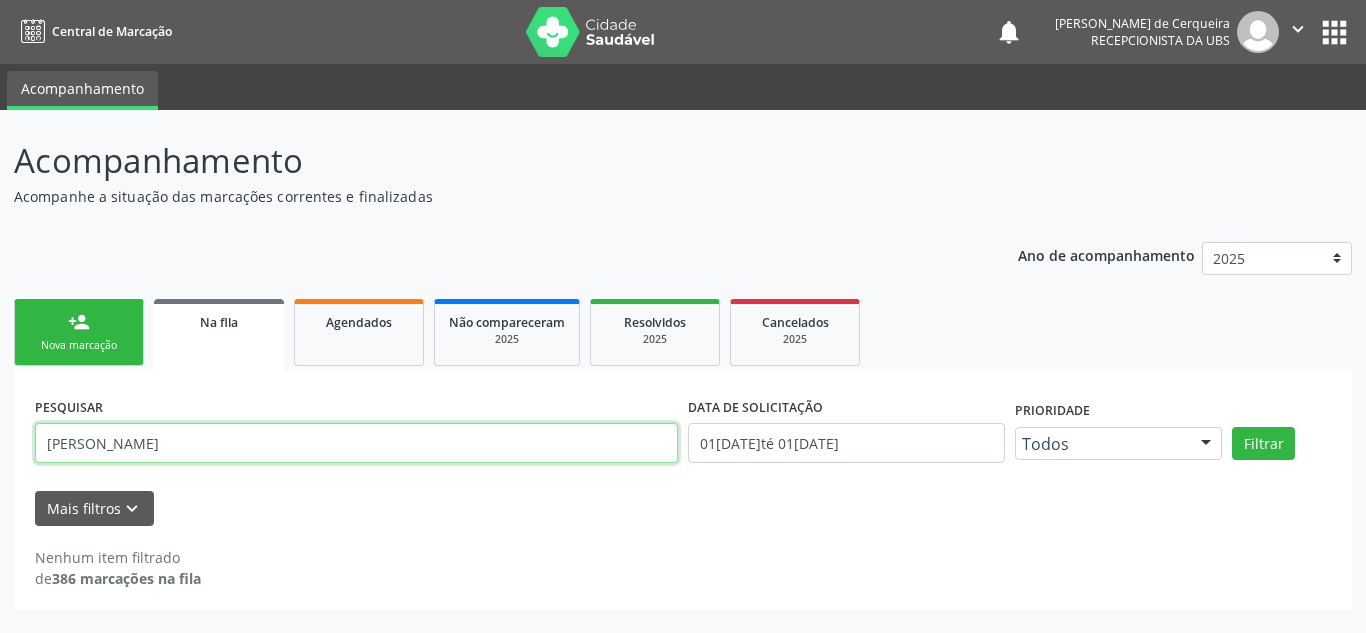 drag, startPoint x: 274, startPoint y: 442, endPoint x: 0, endPoint y: 503, distance: 280.70804 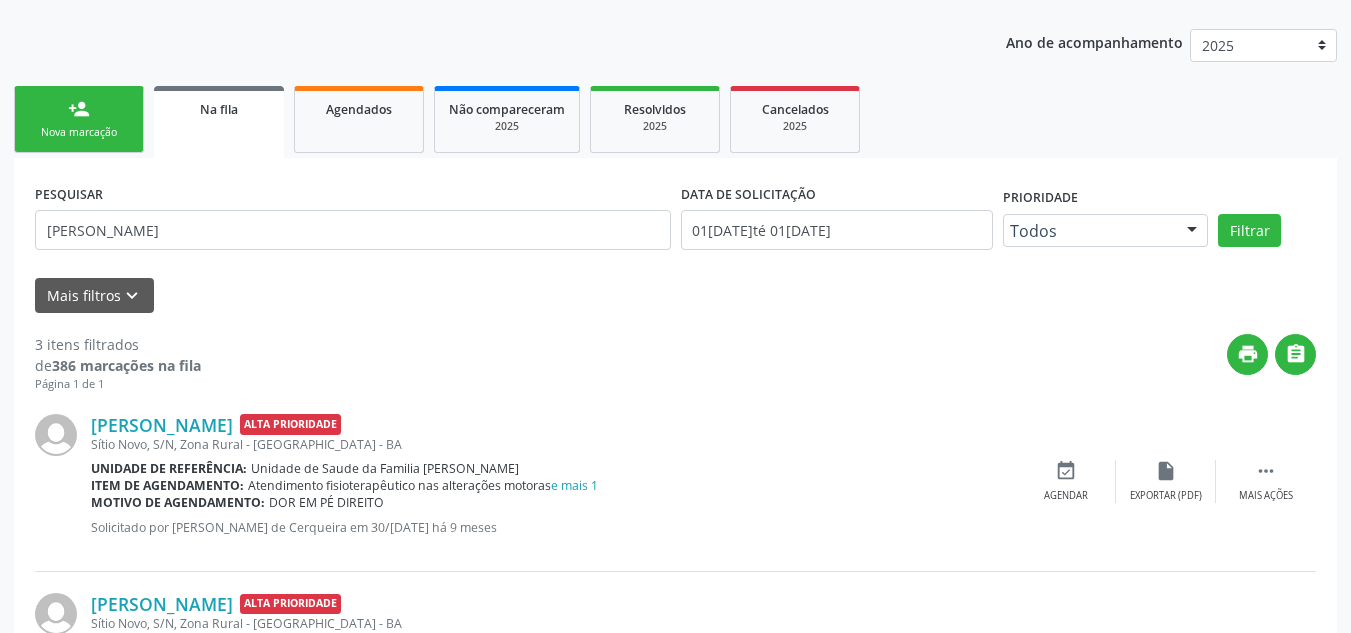 scroll, scrollTop: 144, scrollLeft: 0, axis: vertical 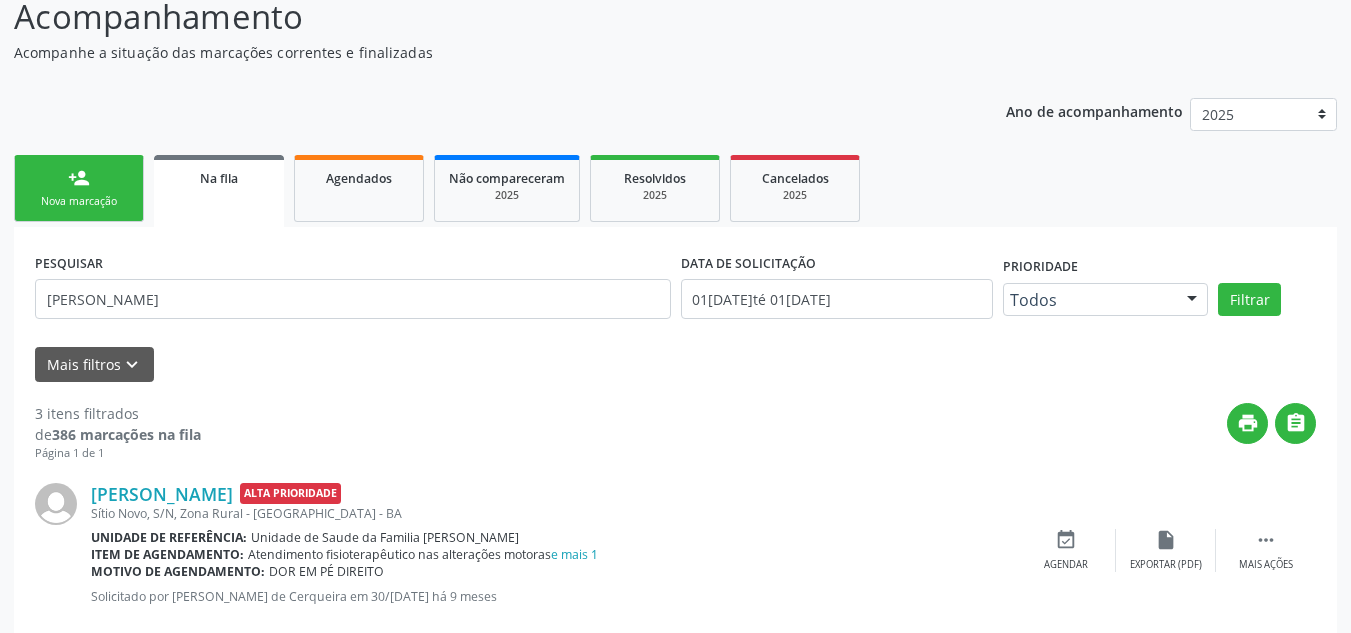 click on "person_add
Nova marcação" at bounding box center [79, 188] 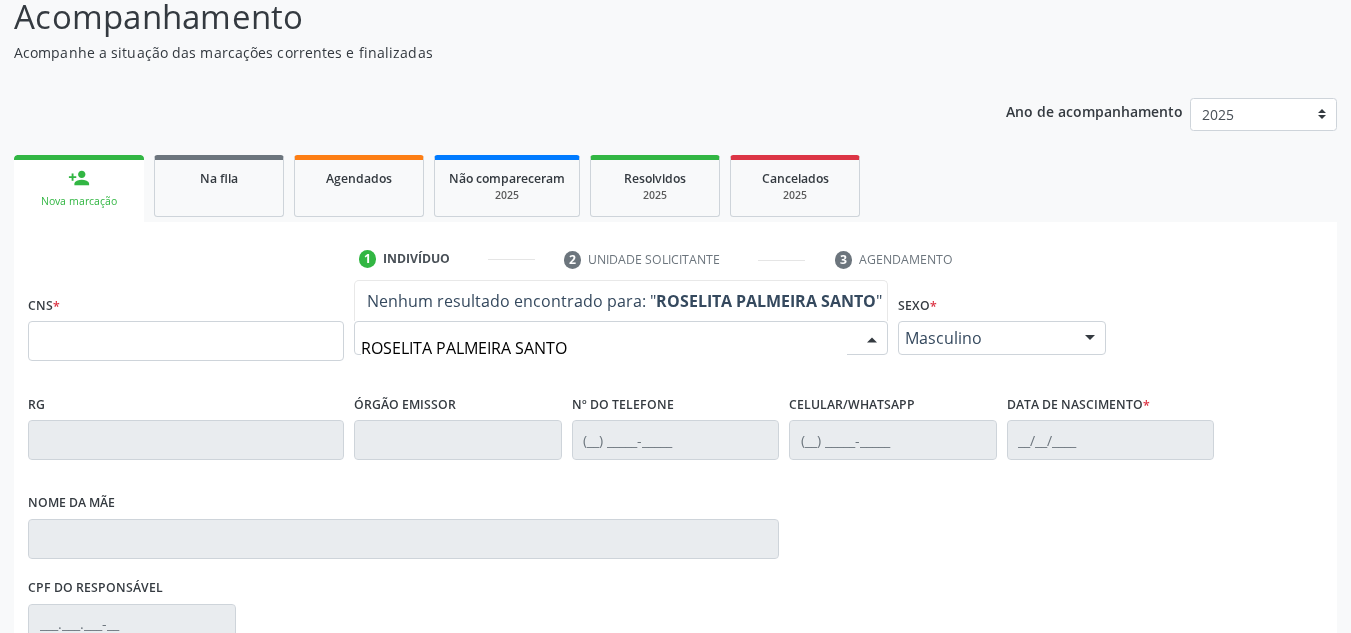 type on "[PERSON_NAME]" 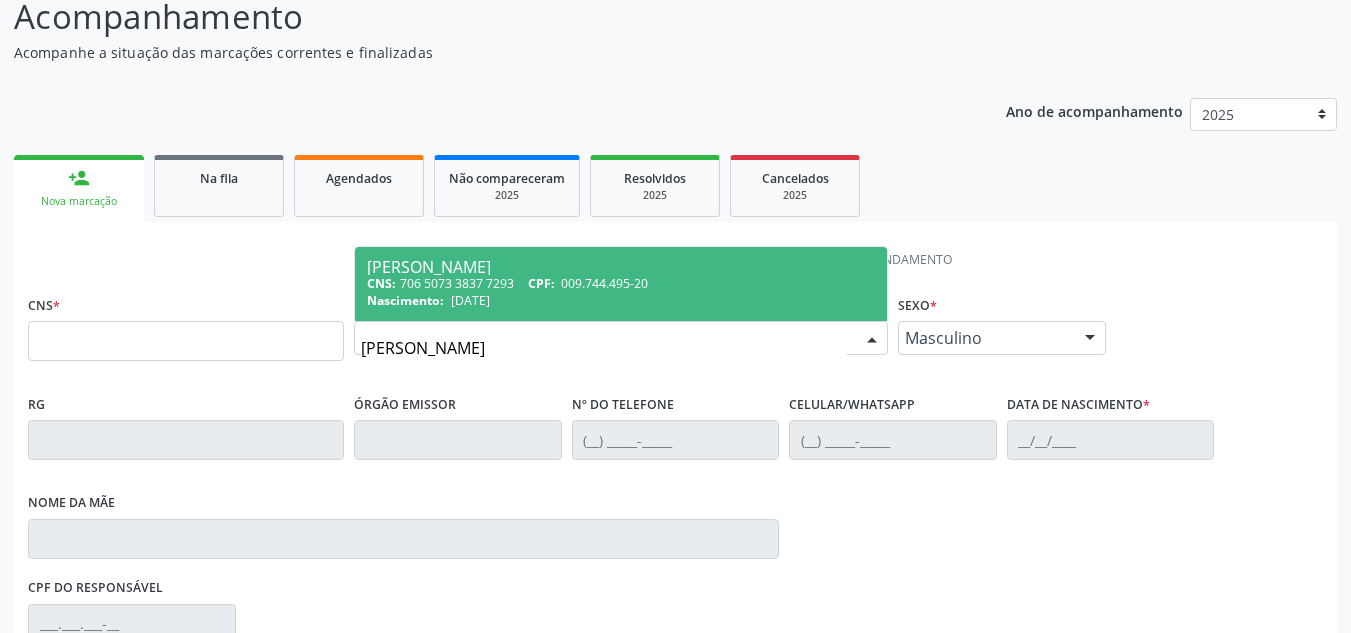 click on "[PERSON_NAME]" at bounding box center (621, 267) 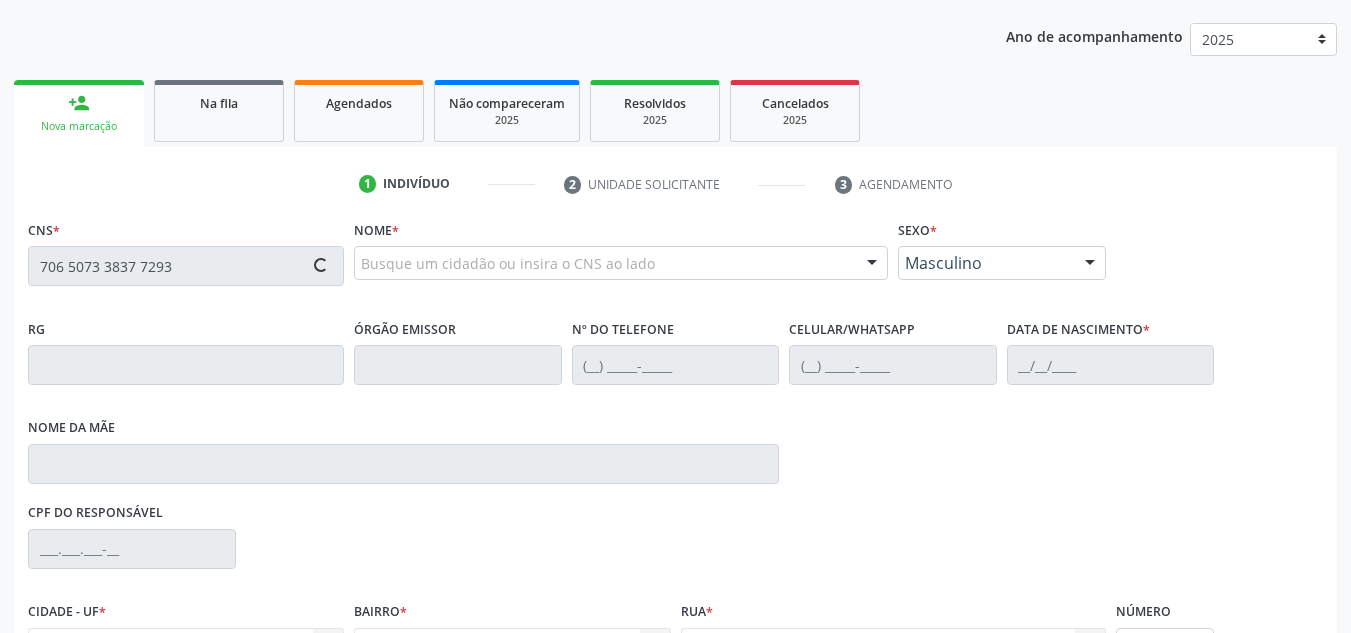 scroll, scrollTop: 437, scrollLeft: 0, axis: vertical 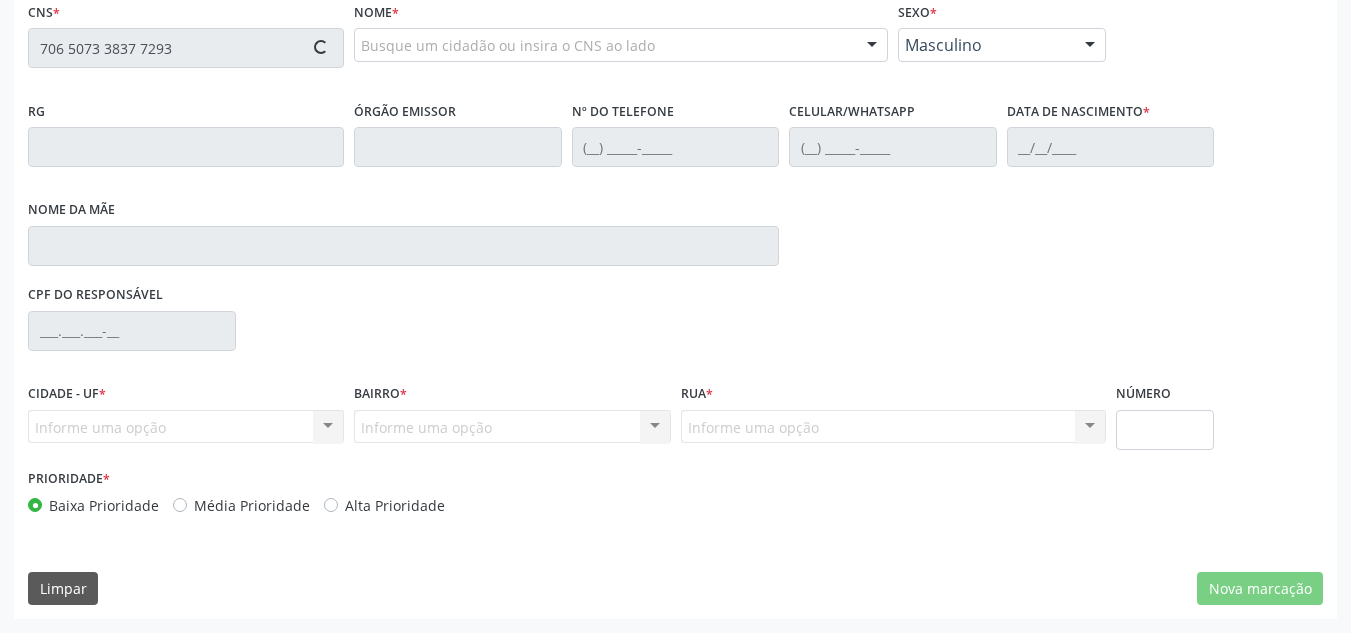 type on "706 5073 3837 7293" 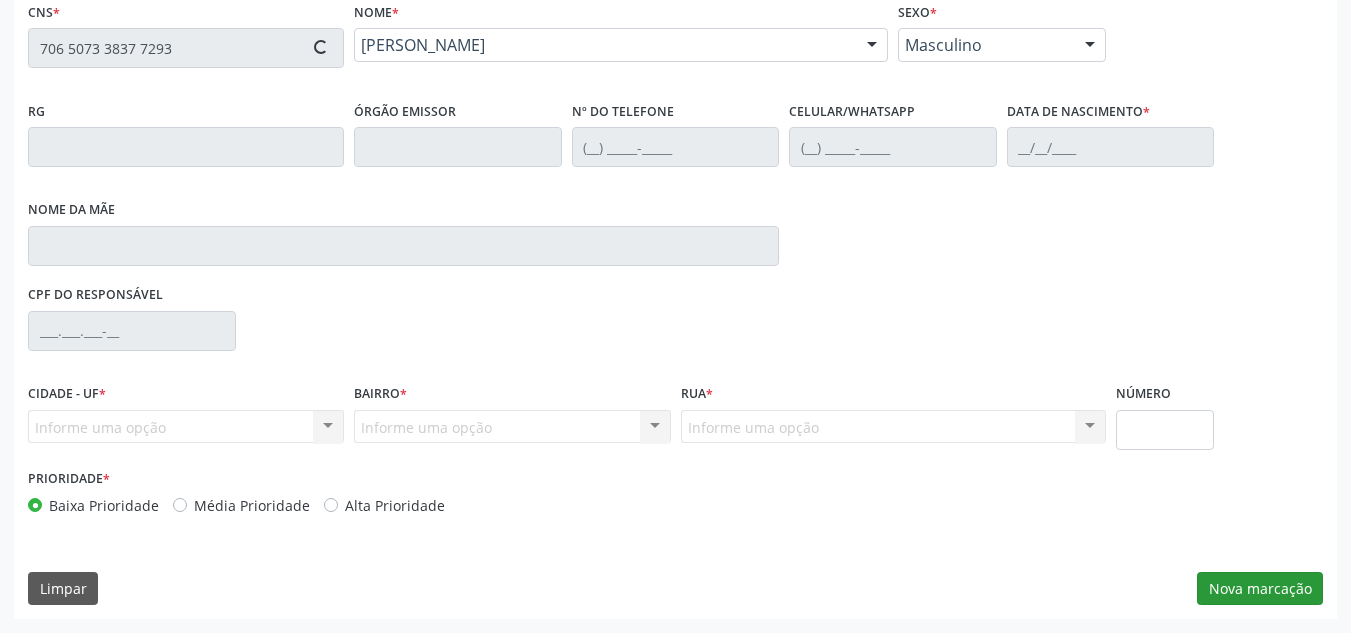 type on "[PHONE_NUMBER]" 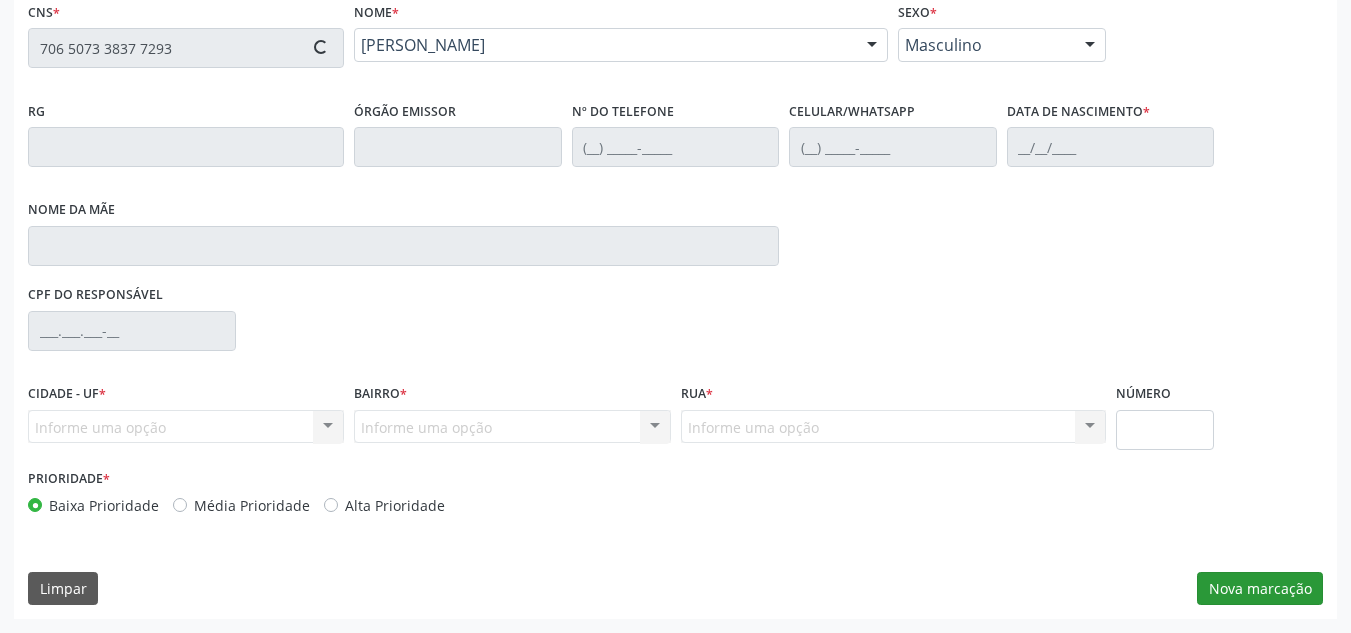 type on "[PHONE_NUMBER]" 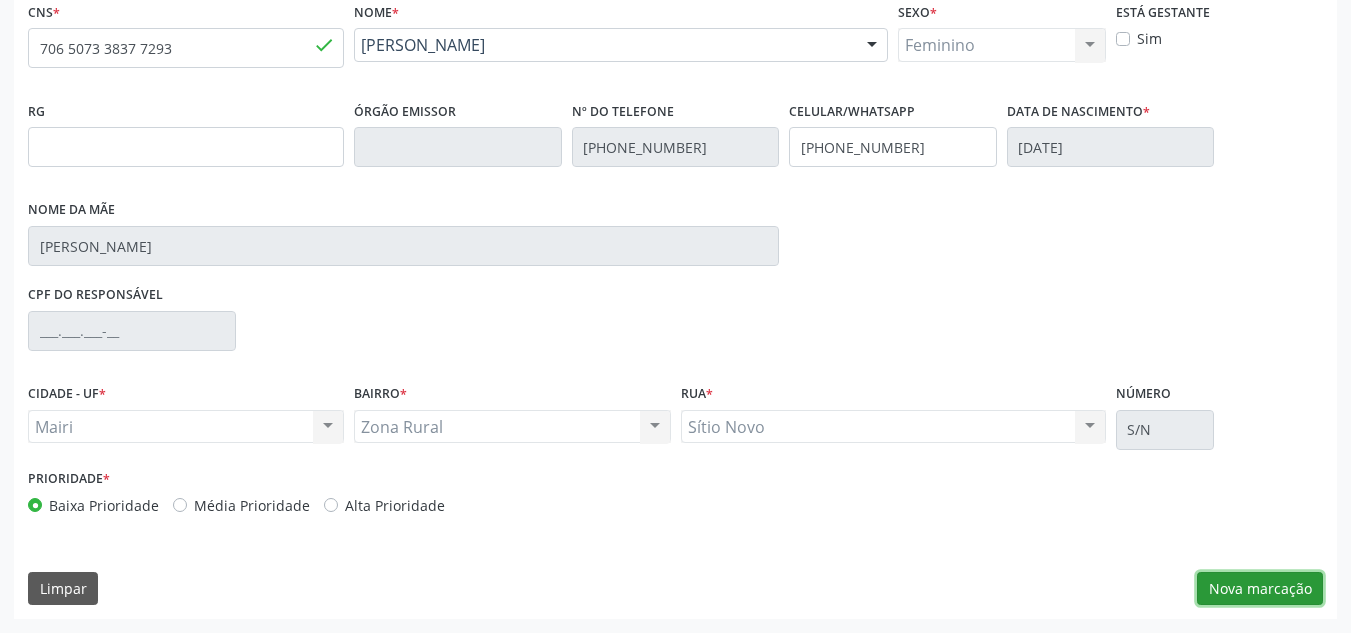 click on "Nova marcação" at bounding box center (1260, 589) 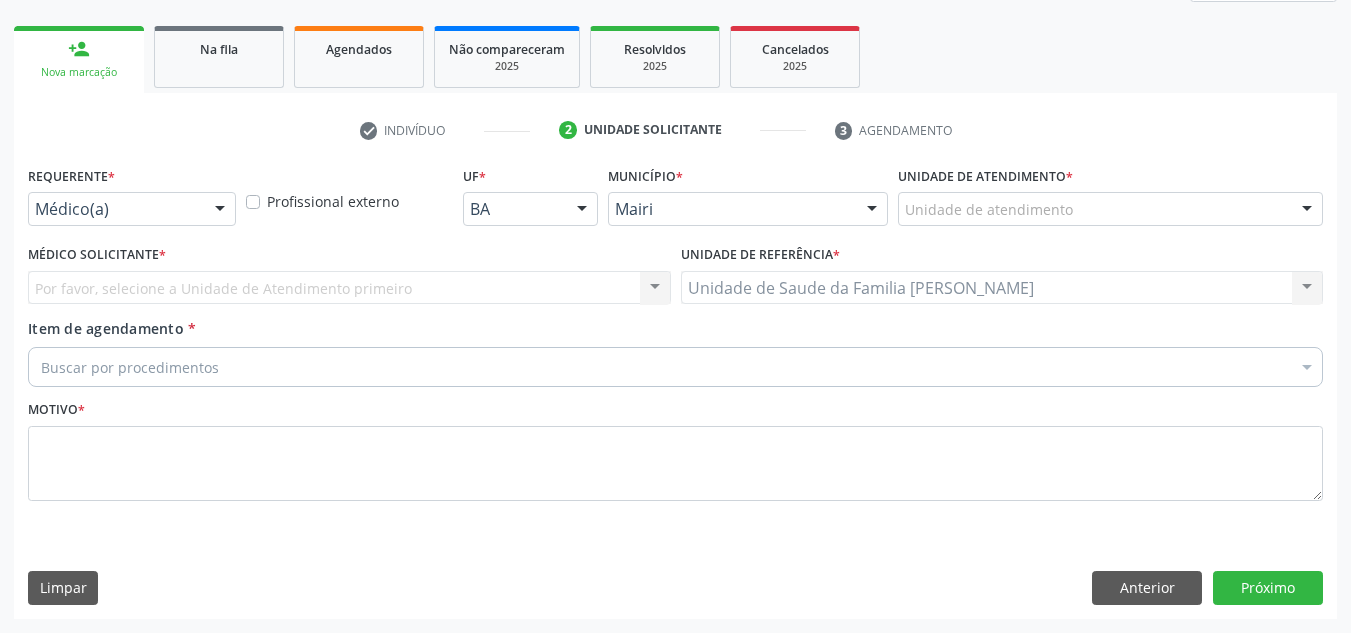 scroll, scrollTop: 273, scrollLeft: 0, axis: vertical 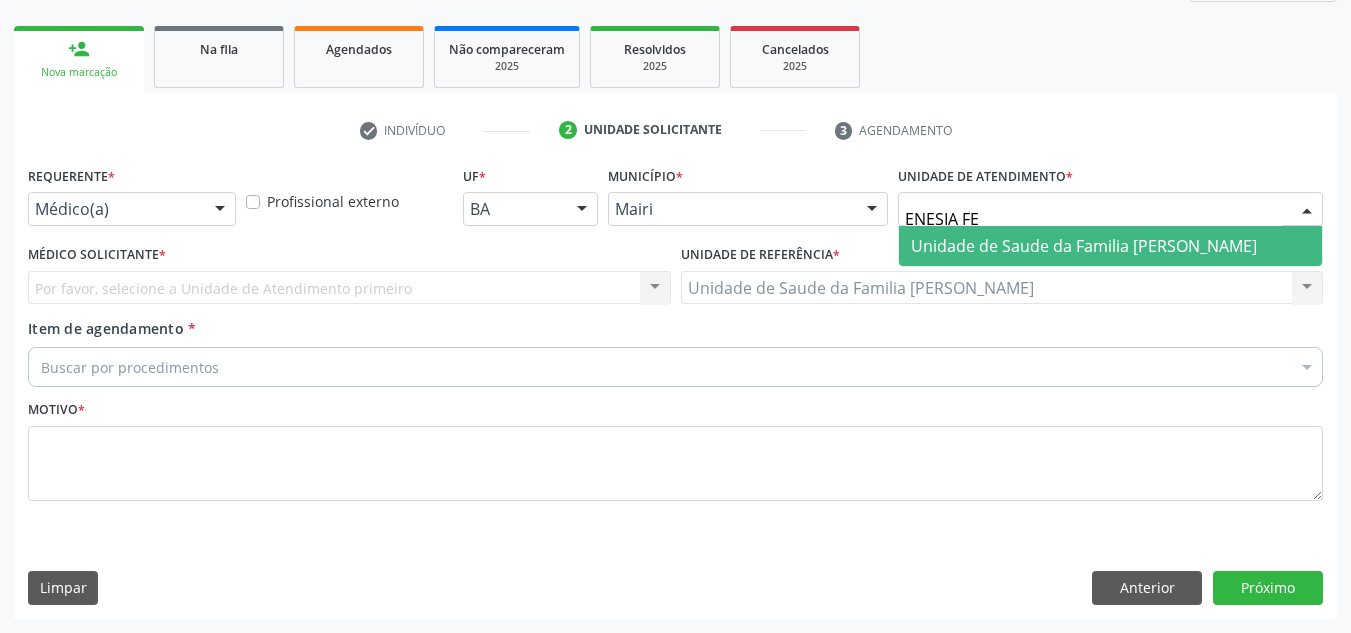 type on "ENESIA FER" 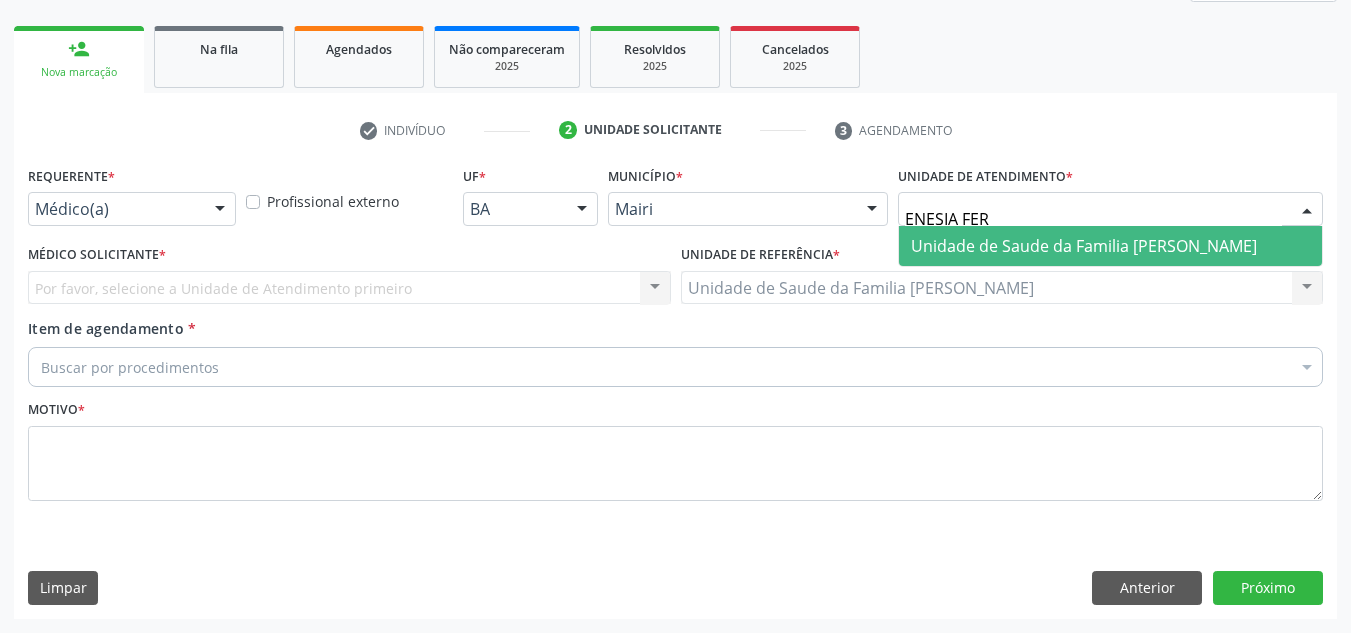 click on "Unidade de Saude da Familia [PERSON_NAME]" at bounding box center (1110, 246) 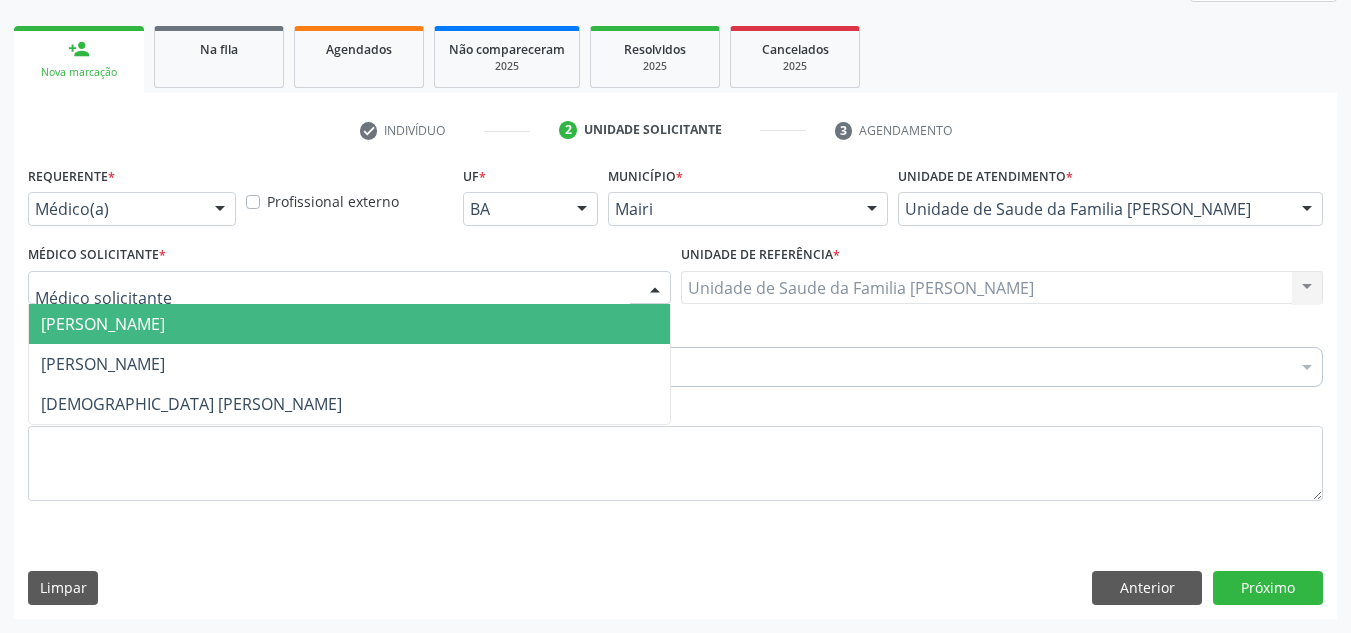 click on "[PERSON_NAME]" at bounding box center (103, 324) 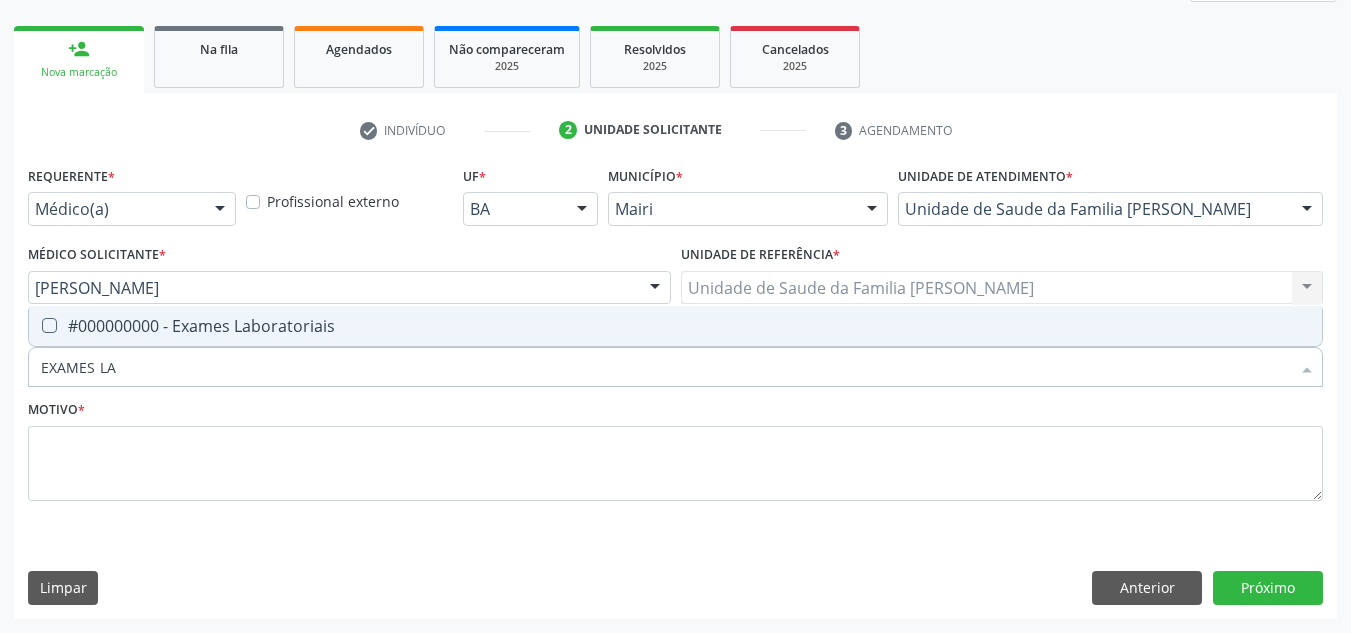 type on "EXAMES LAB" 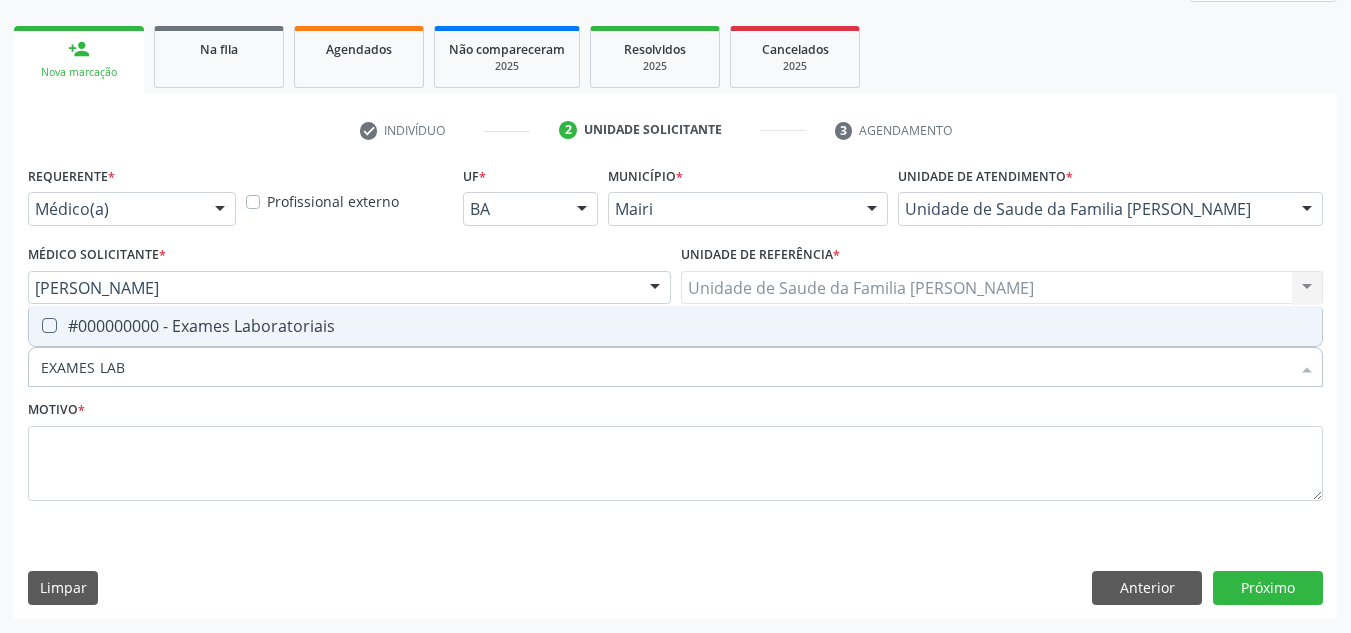 click on "#000000000 - Exames Laboratoriais" at bounding box center [675, 326] 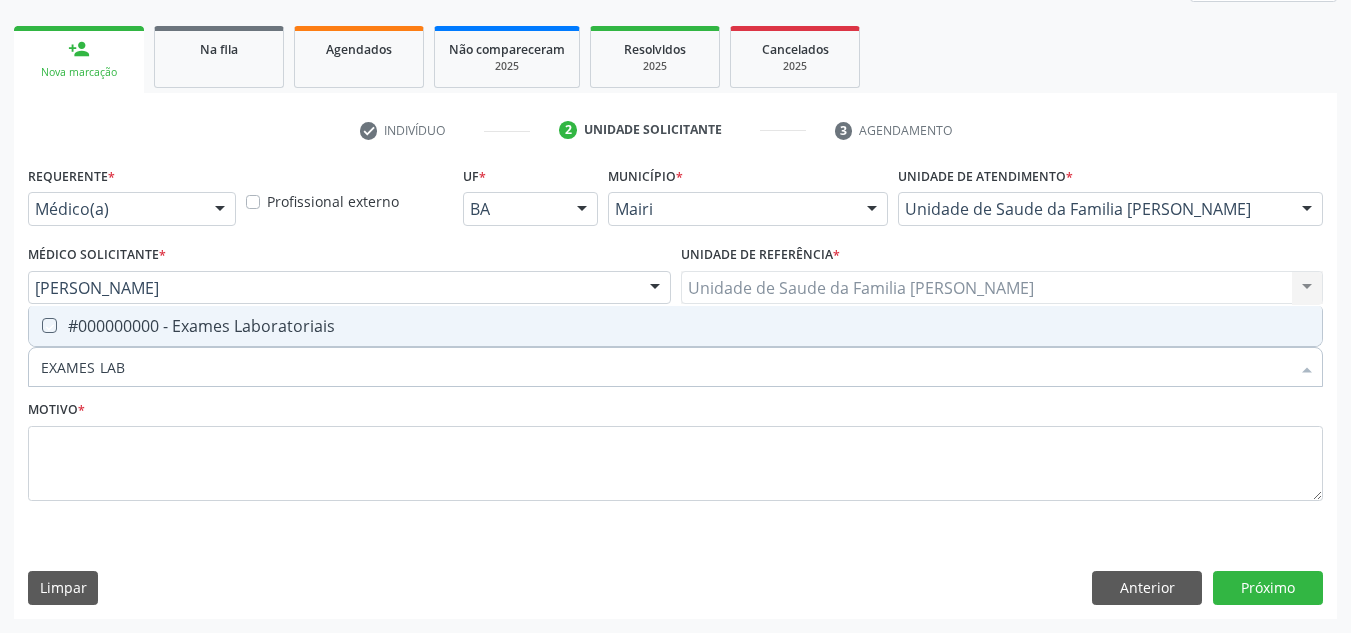 checkbox on "true" 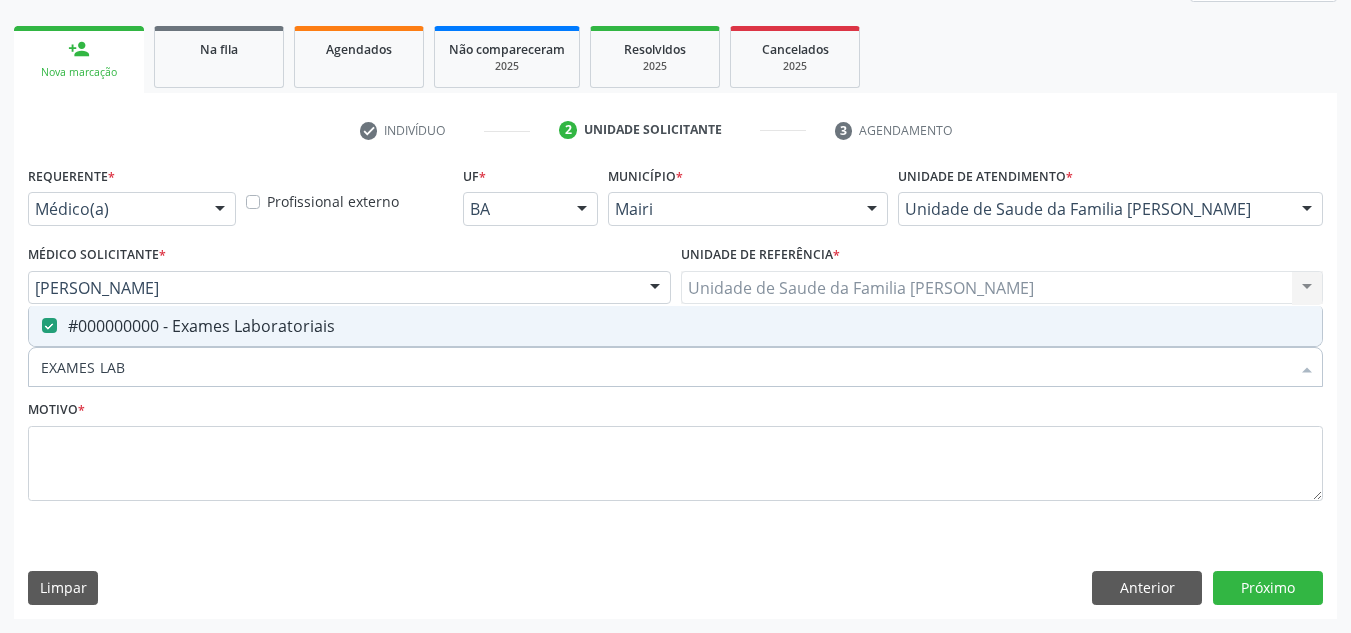 drag, startPoint x: 160, startPoint y: 360, endPoint x: 0, endPoint y: 364, distance: 160.04999 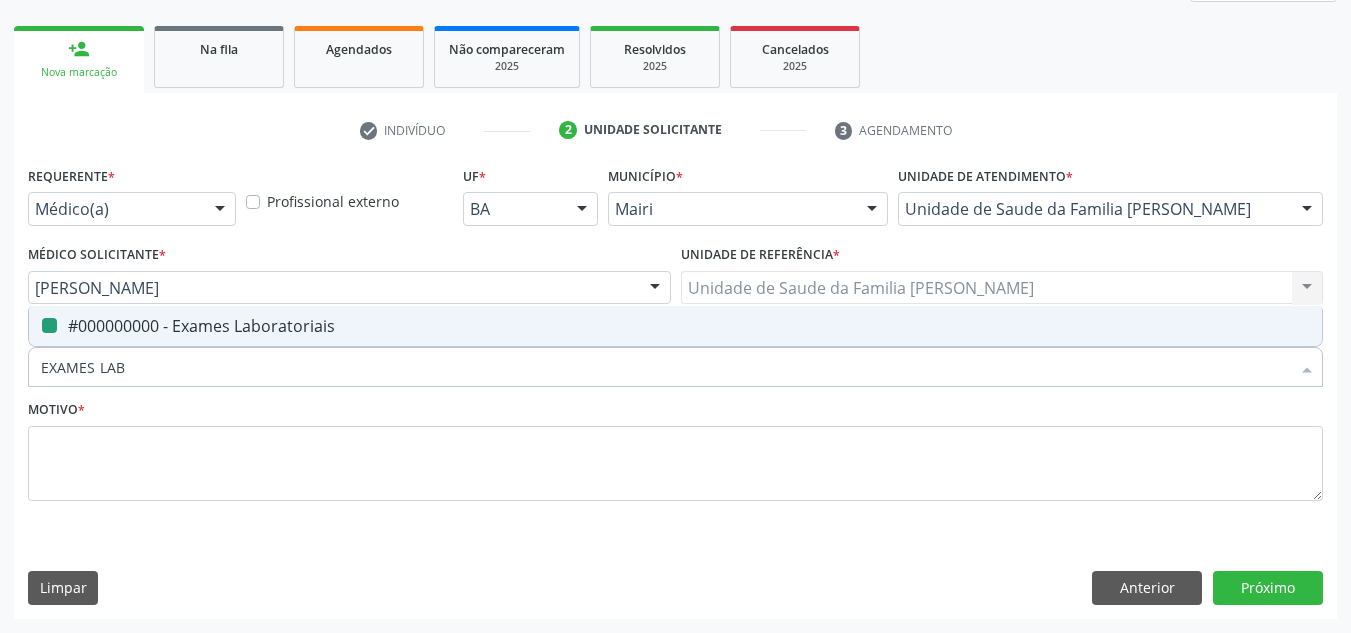 type 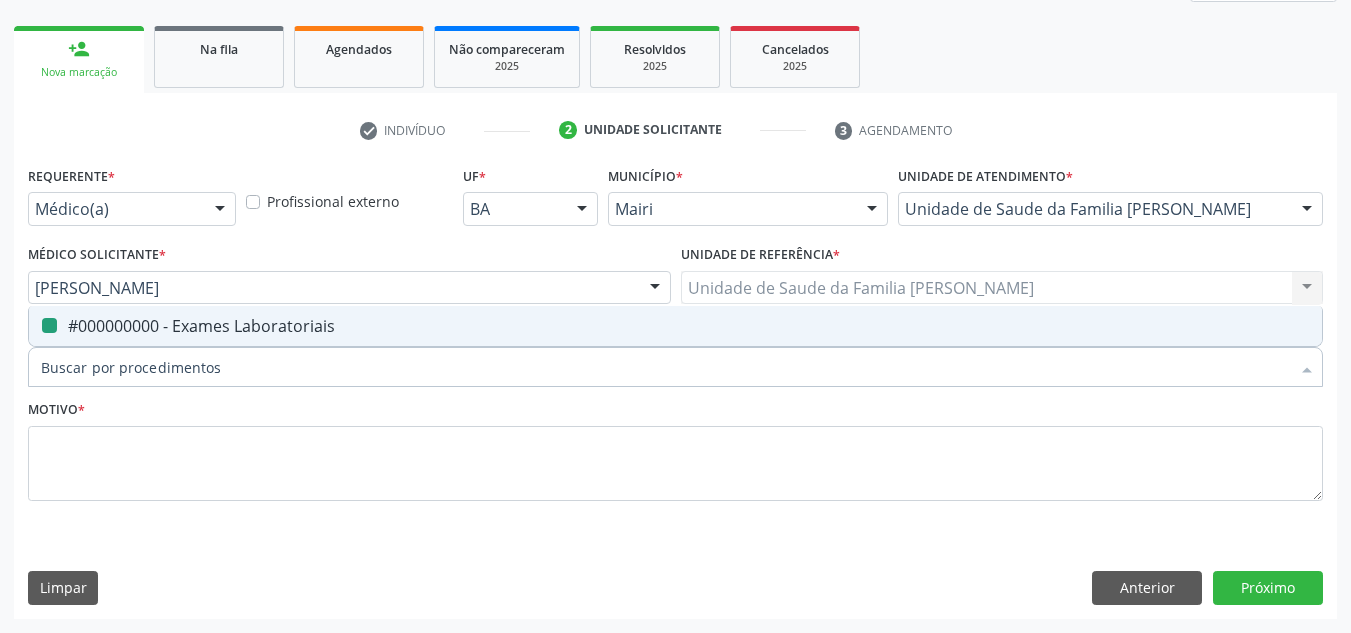 checkbox on "false" 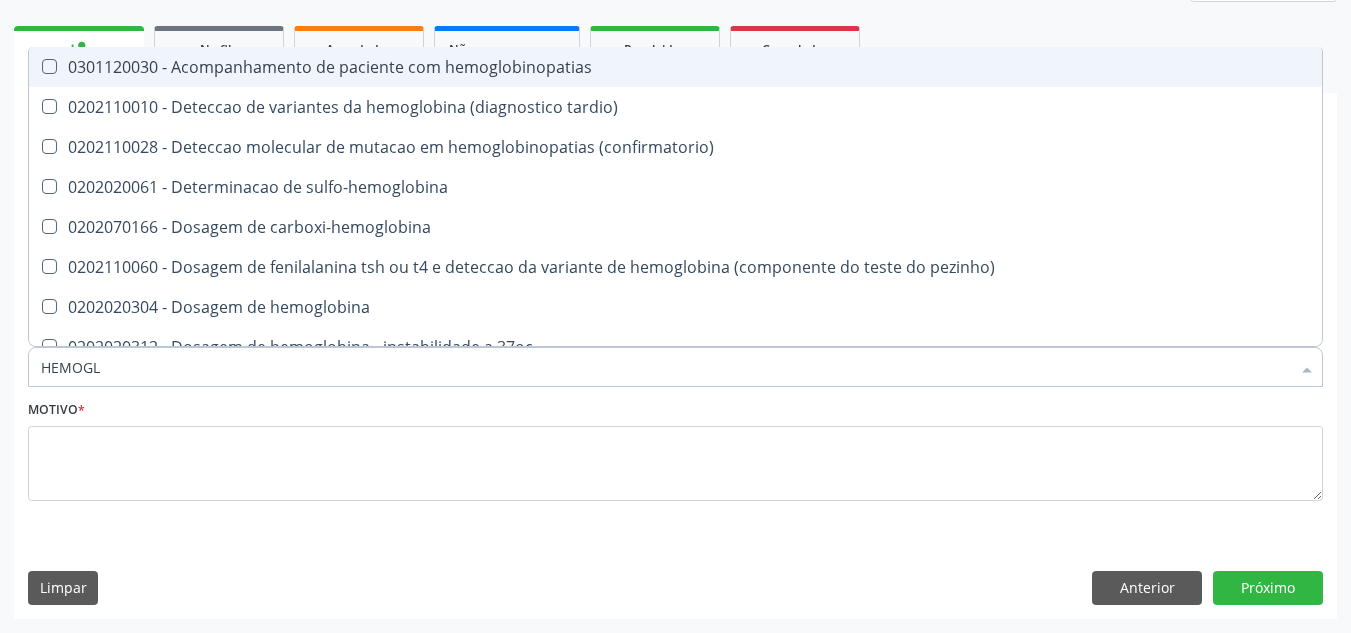 type on "HEMOGLO" 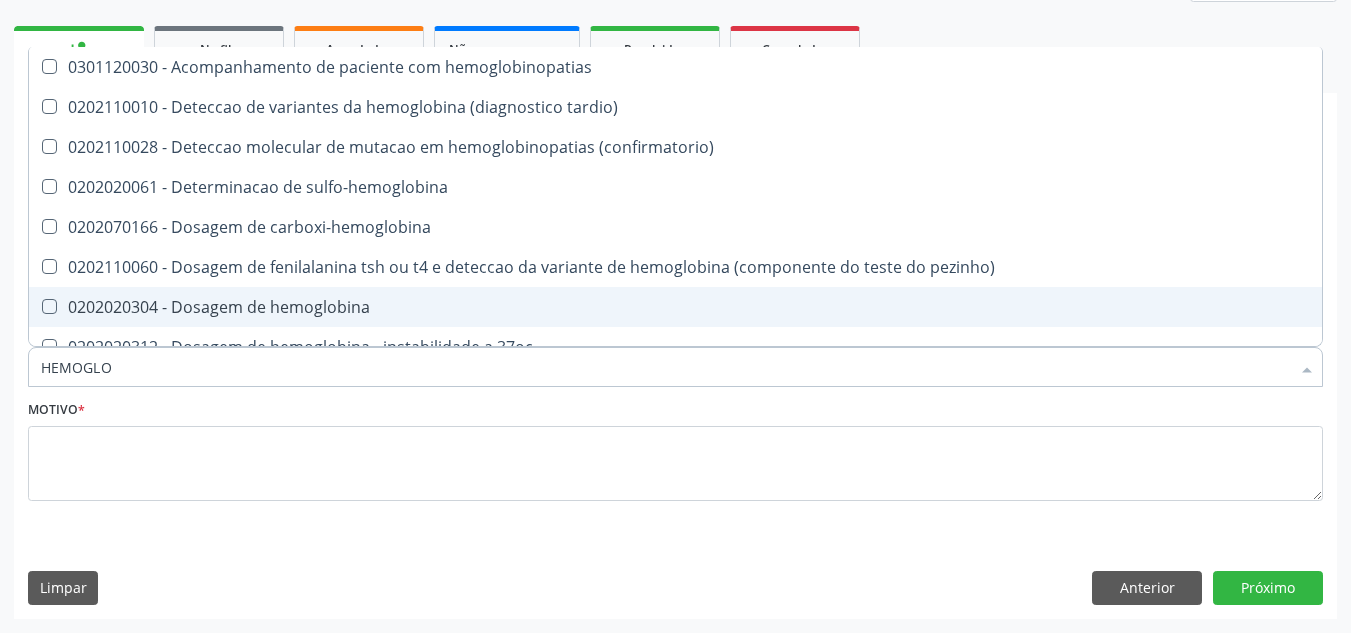 click on "0202020304 - Dosagem de hemoglobina" at bounding box center [675, 307] 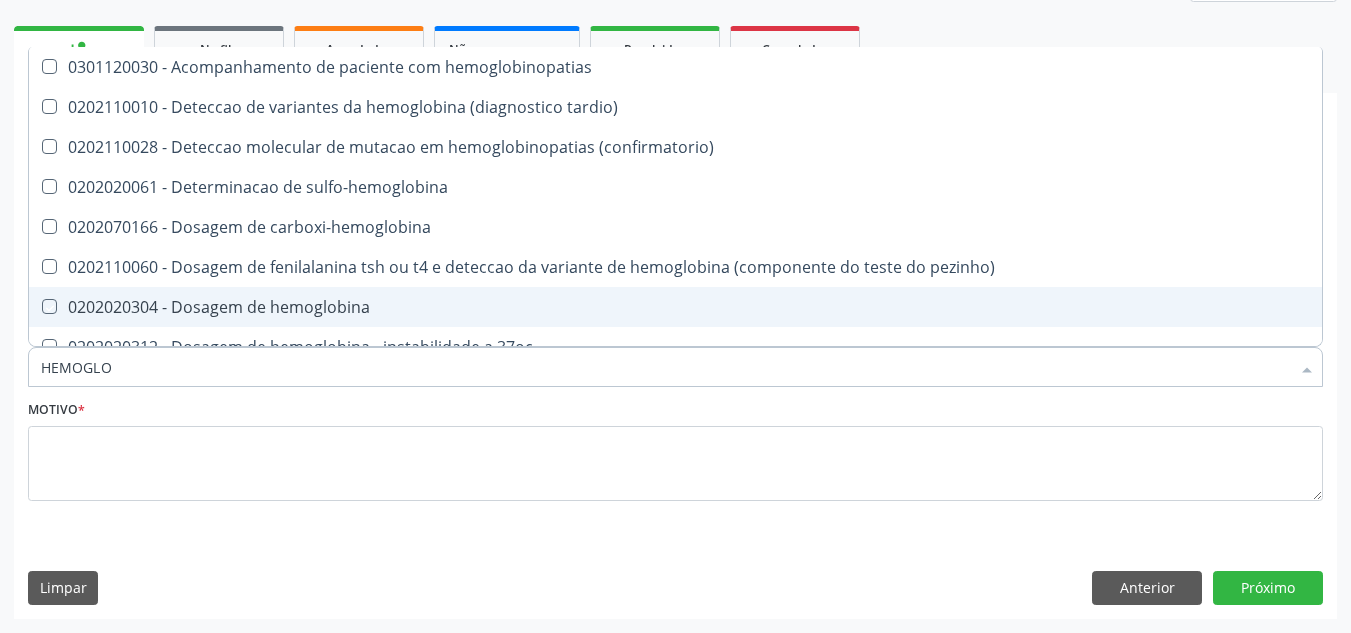 checkbox on "true" 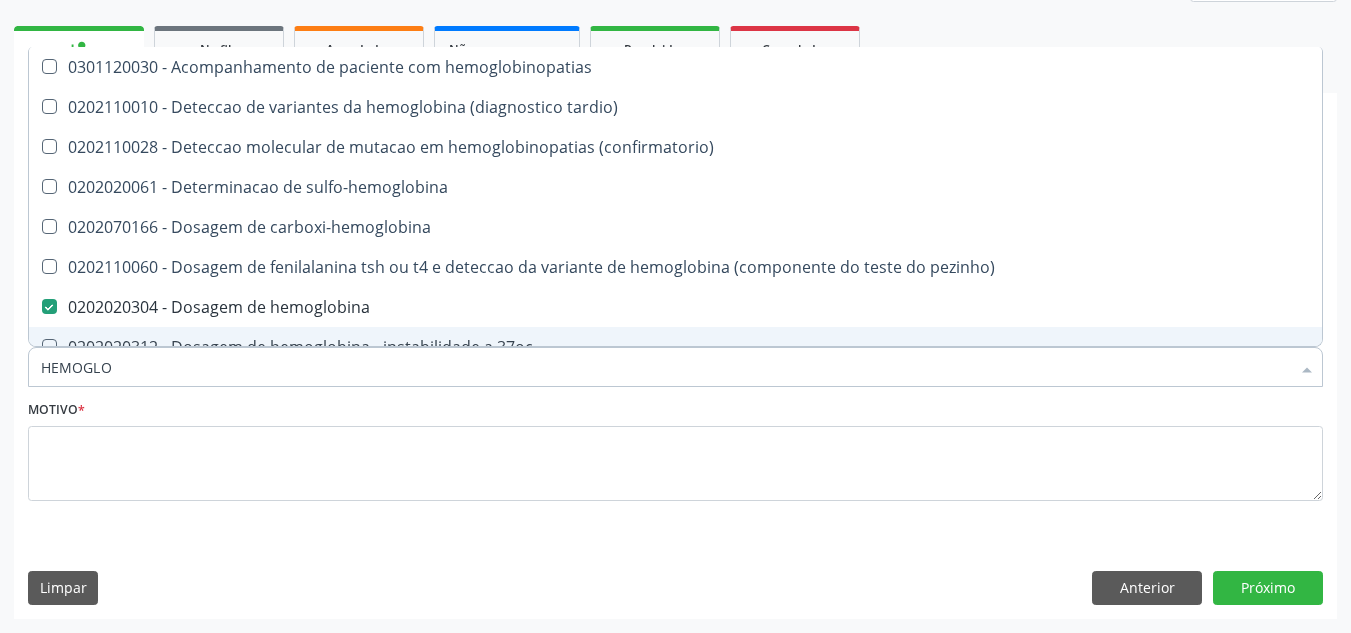 drag, startPoint x: 140, startPoint y: 373, endPoint x: 0, endPoint y: 408, distance: 144.3087 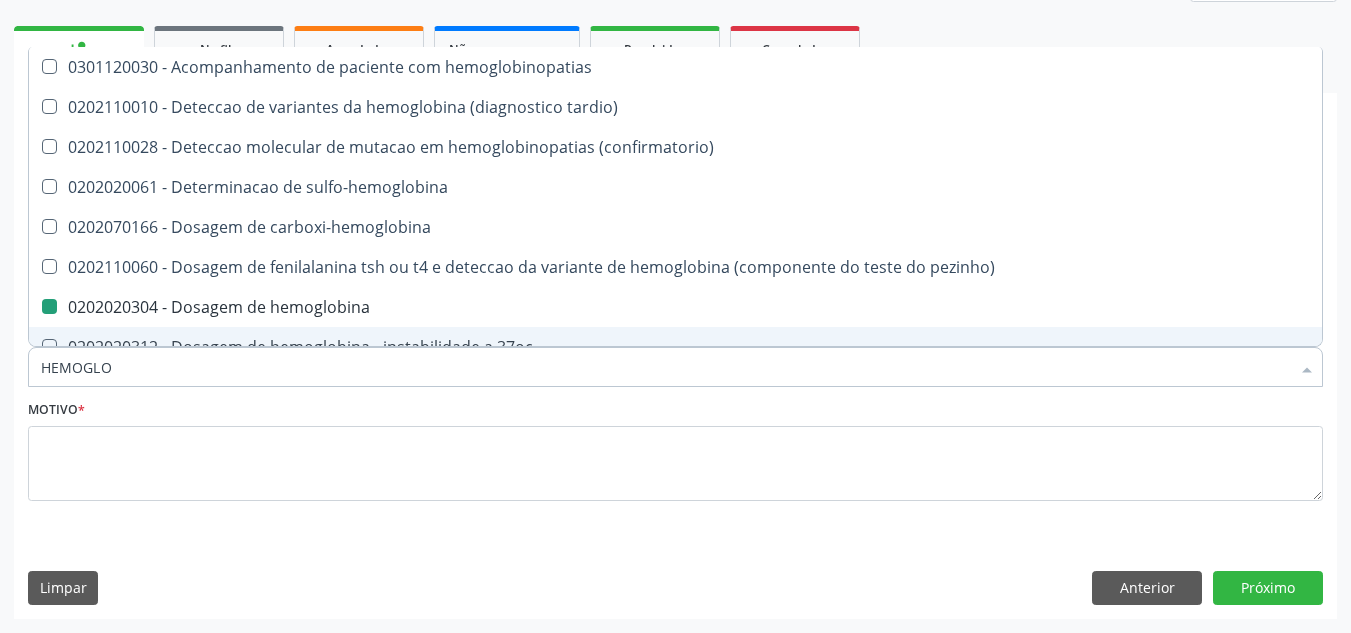 type 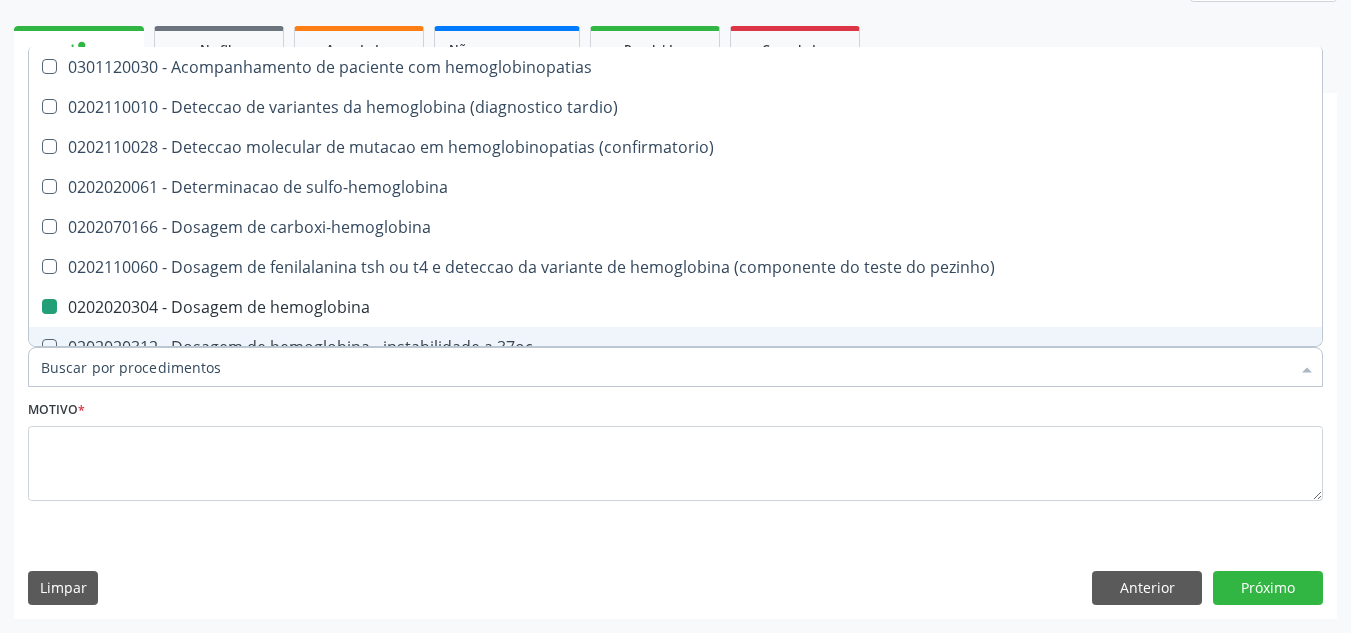 checkbox on "false" 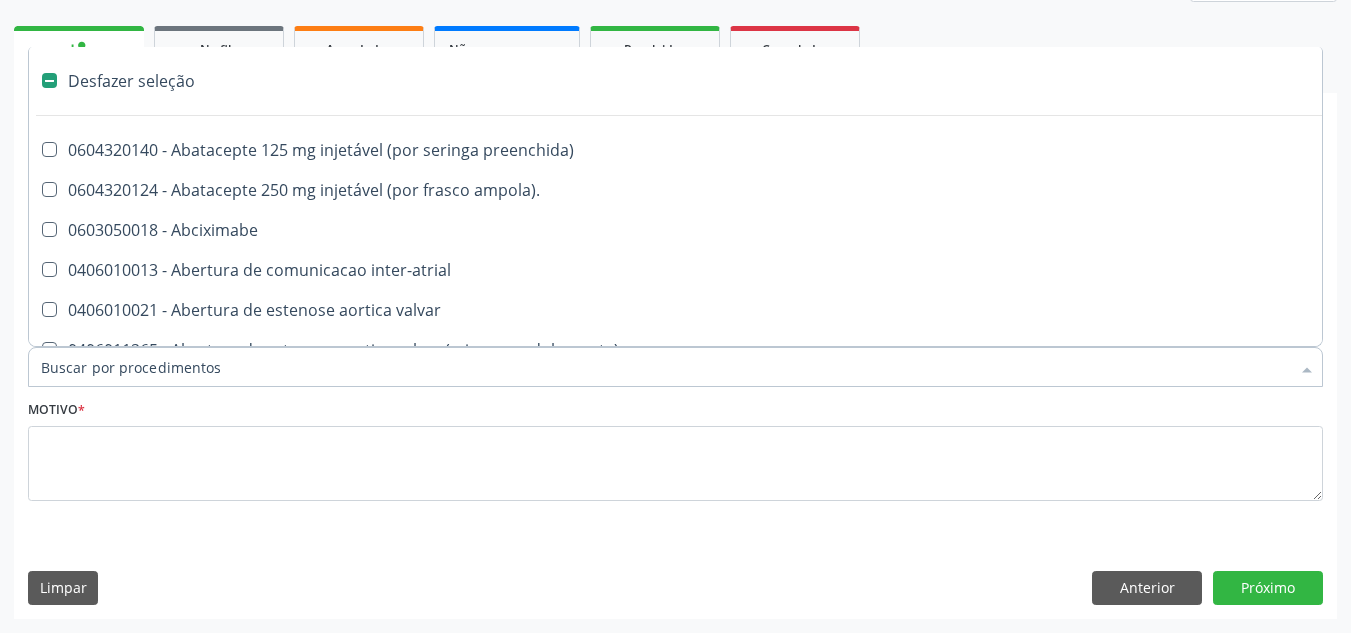 type on "G" 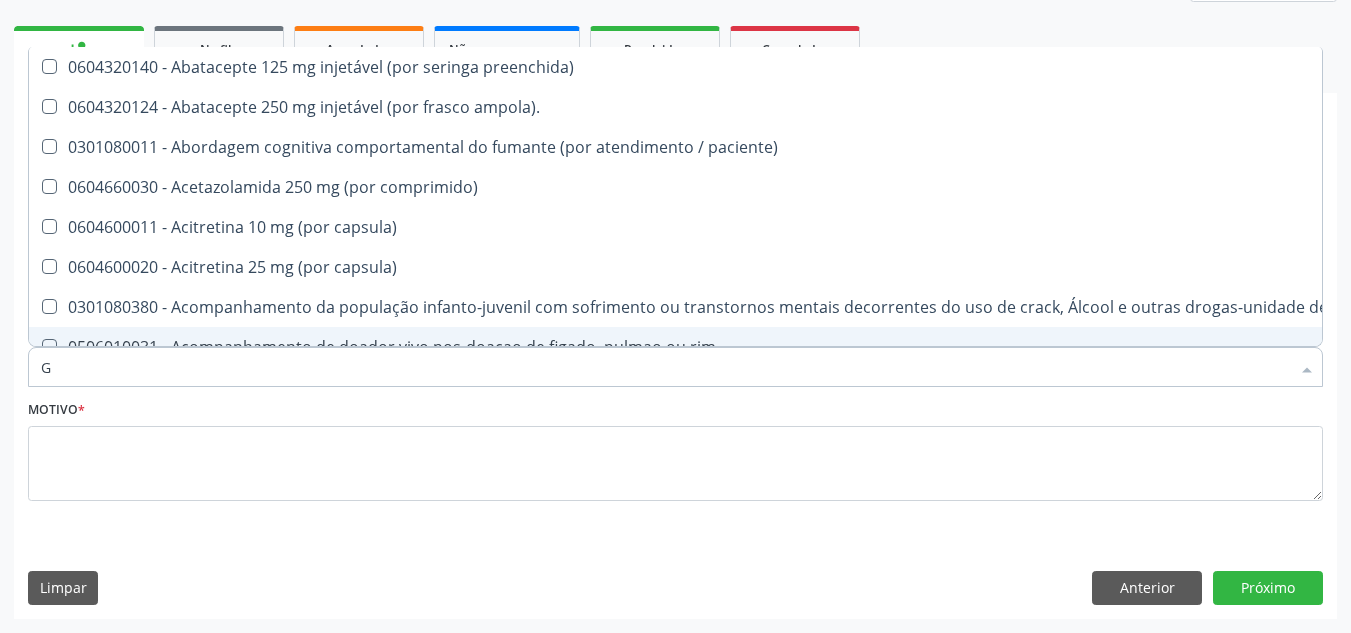 type on "GL" 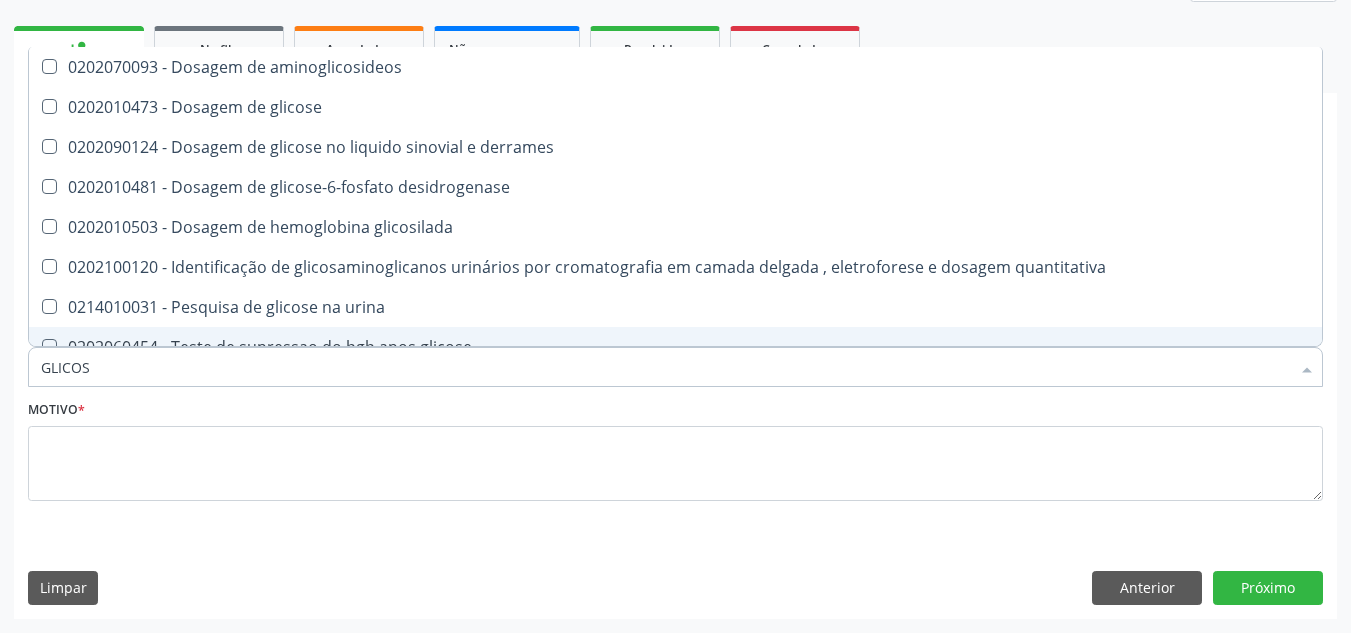 type on "GLICOSE" 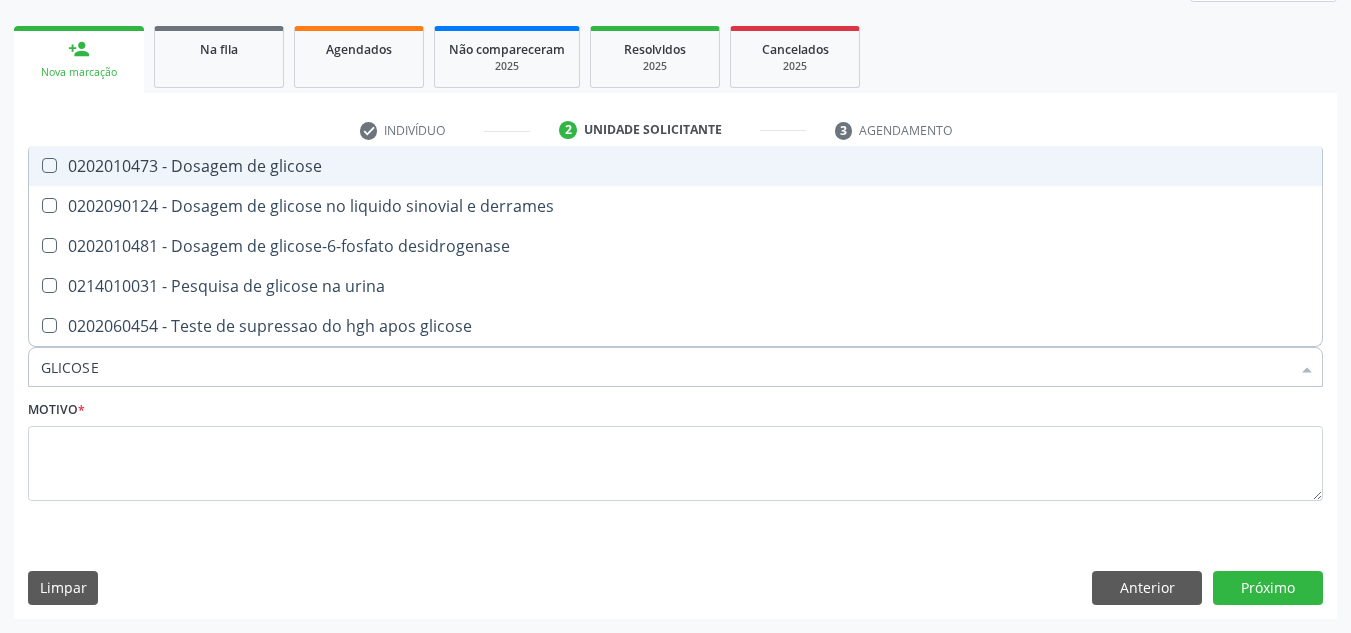 click on "0202010473 - Dosagem de glicose" at bounding box center (675, 166) 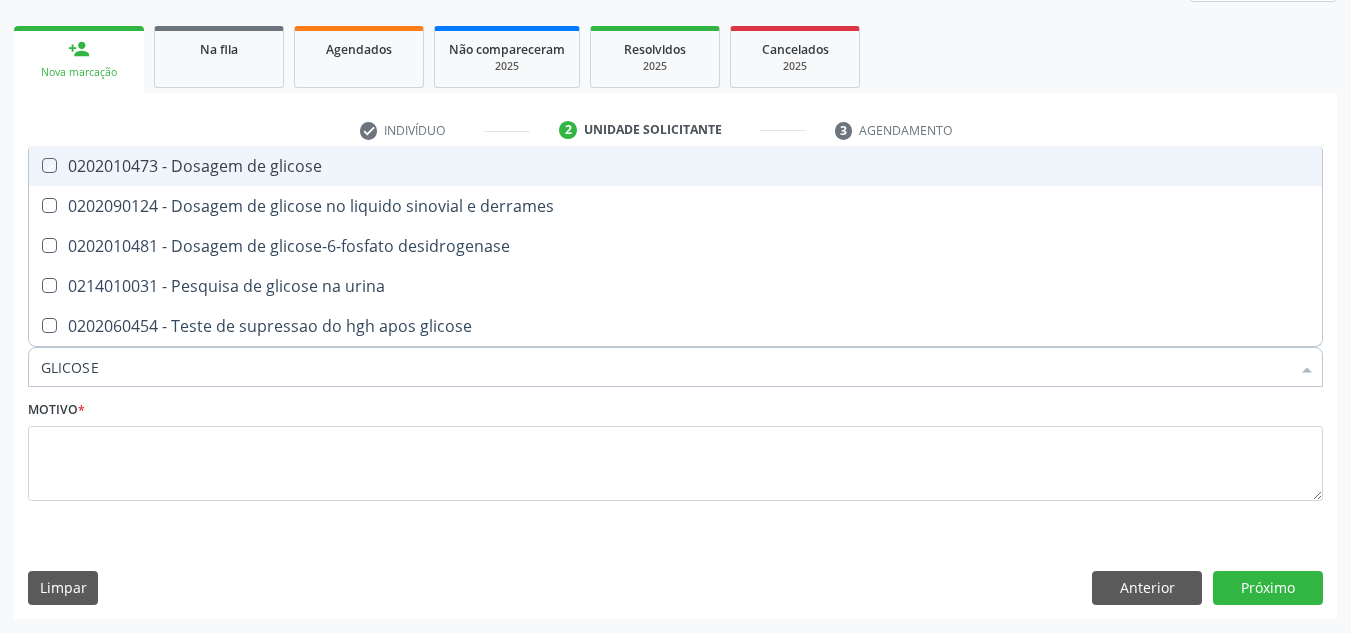 checkbox on "true" 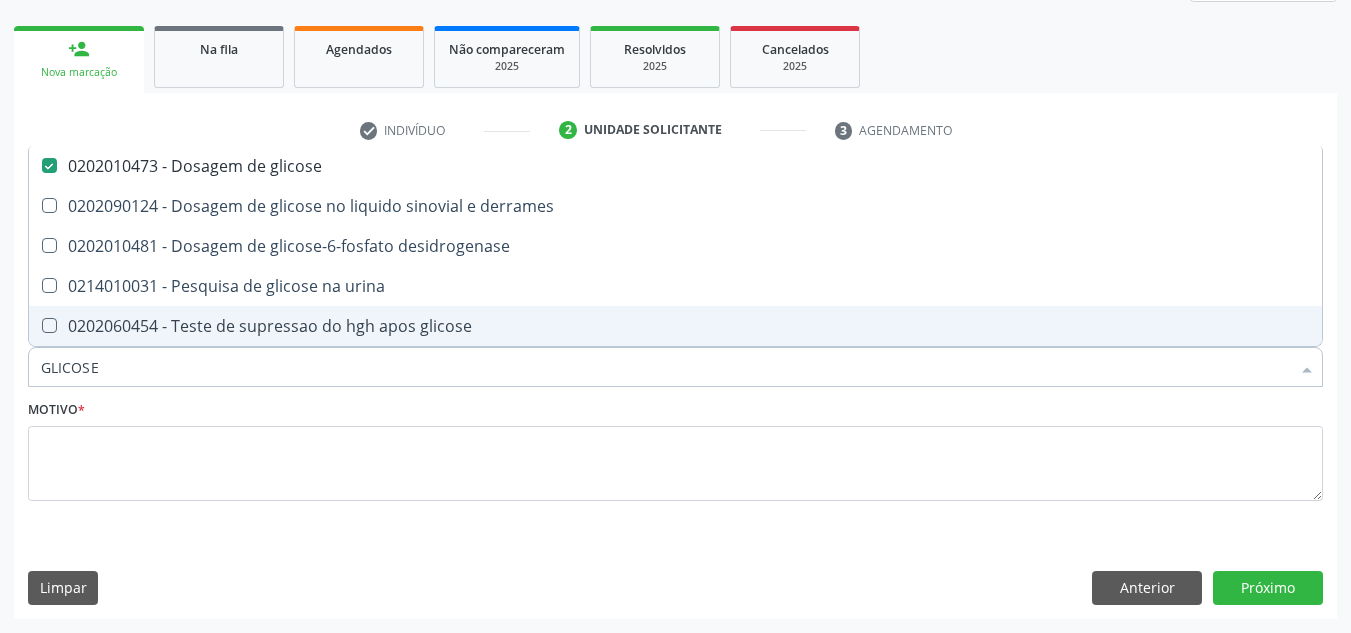 click on "Requerente
*
Médico(a)         Médico(a)   Enfermeiro(a)   Paciente
Nenhum resultado encontrado para: "   "
Não há nenhuma opção para ser exibida.
Profissional externo
UF
*
BA         BA
Nenhum resultado encontrado para: "   "
Não há nenhuma opção para ser exibida.
Município
*
[PERSON_NAME] Grosso   Feira de Santana   [PERSON_NAME] resultado encontrado para: "   "
Não há nenhuma opção para ser exibida.
Unidade de atendimento
*
Unidade de Saude da Familia [PERSON_NAME] dos Santos         Academia da Saude de Mairi   Academia de Saude do Angico   Caf Centro de Abasteciemto Farmaceutico   Calon Proteses Dentarias   Caps [PERSON_NAME]   [PERSON_NAME]   Ceo Nossa Senhora das Dores   Cer Mairi   Hospital Deputado [PERSON_NAME]     Life Clin" at bounding box center (675, 389) 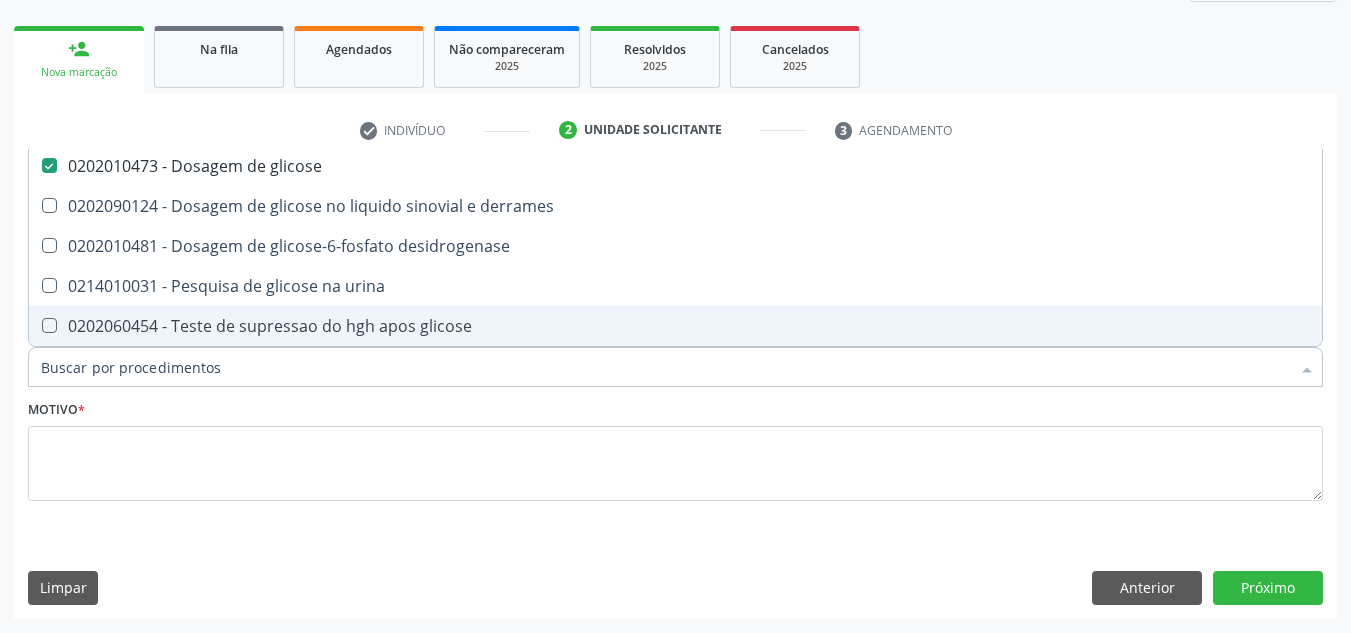 checkbox on "true" 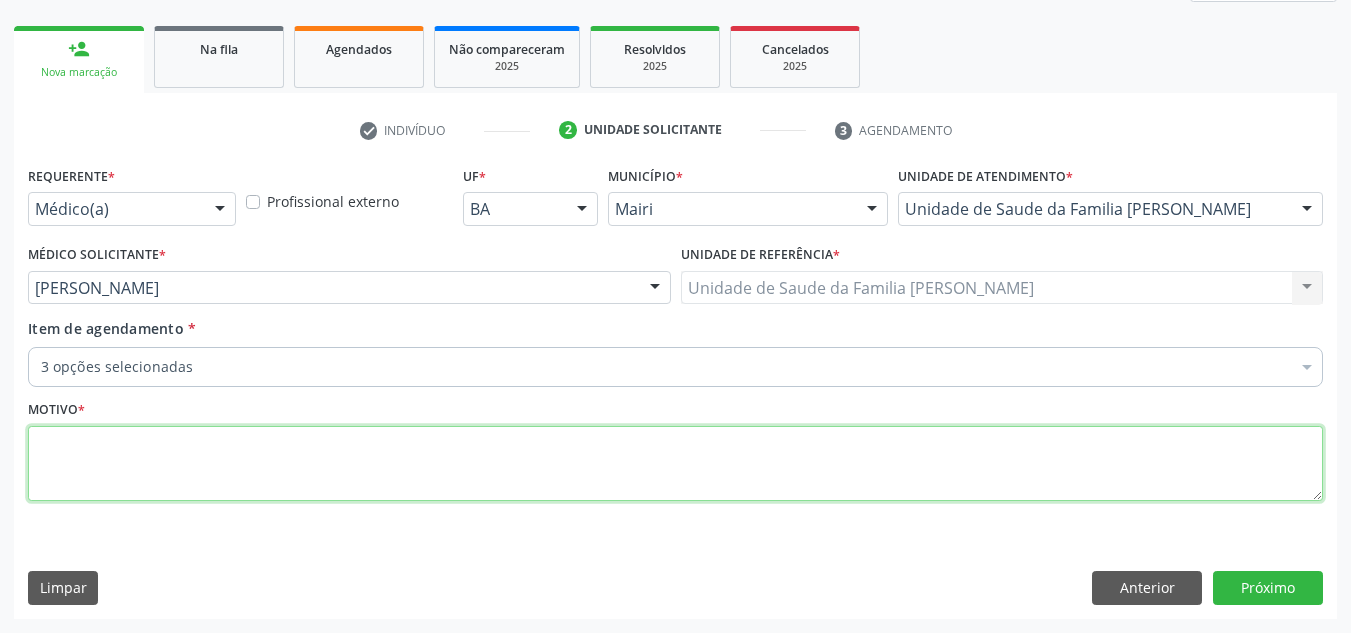 click at bounding box center [675, 464] 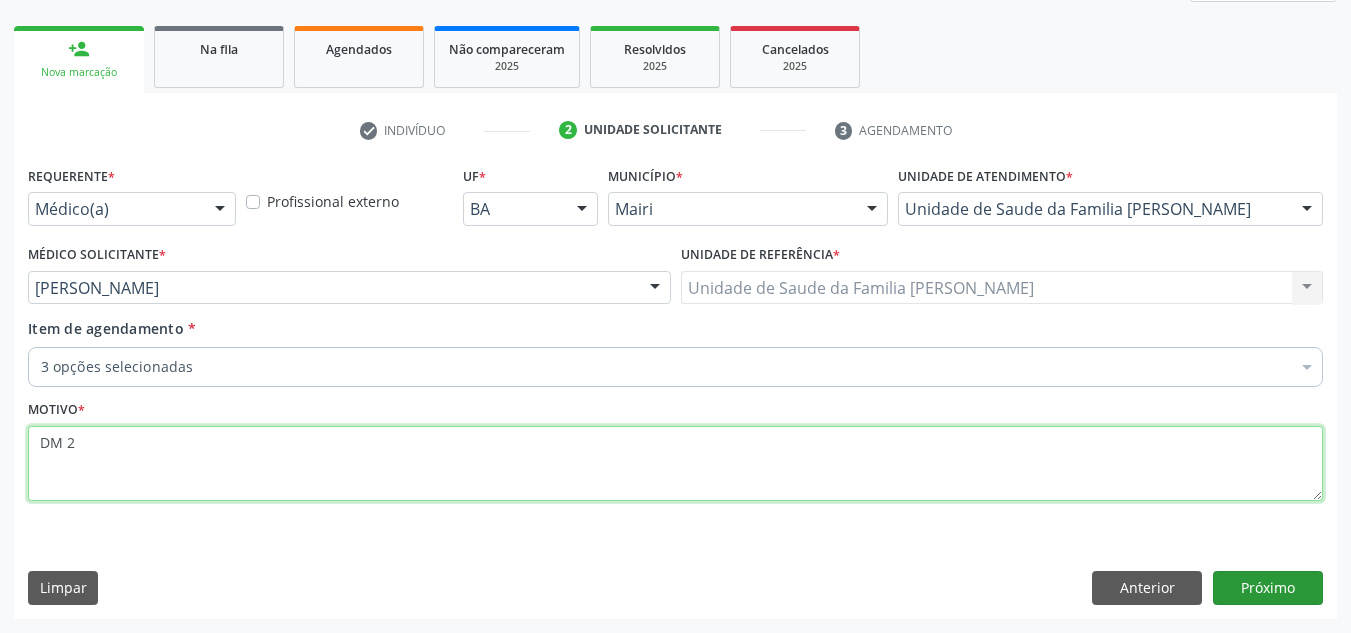type on "DM 2" 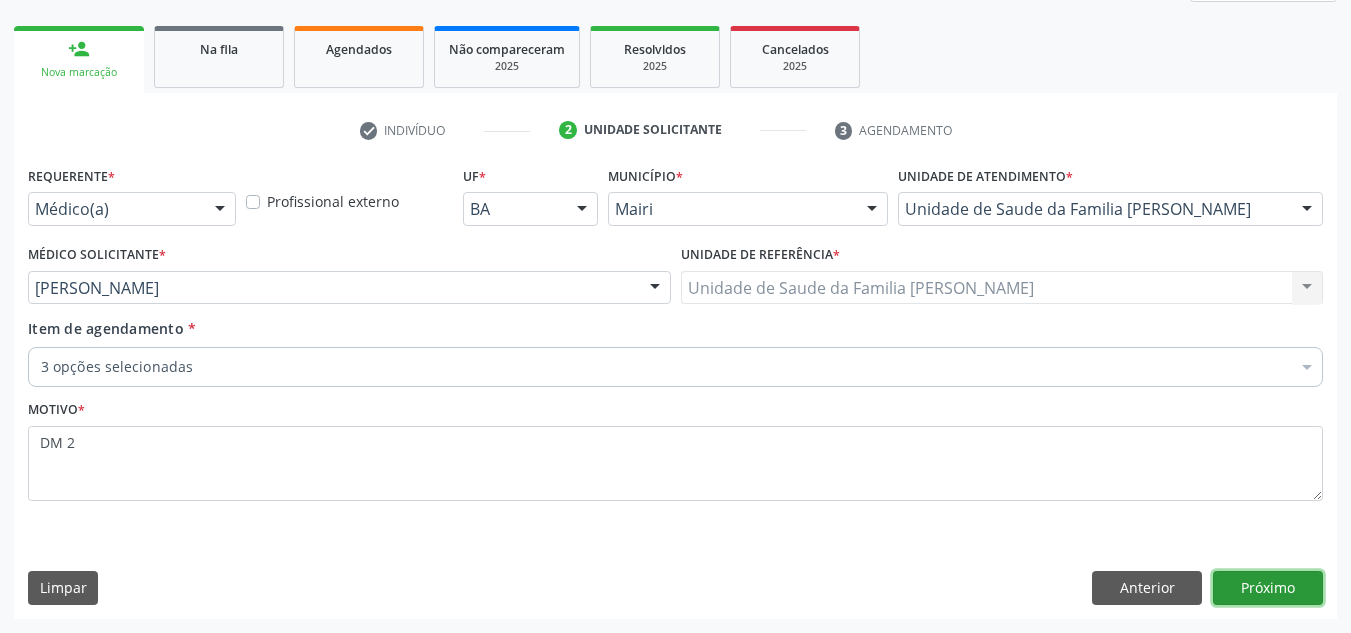 click on "Próximo" at bounding box center (1268, 588) 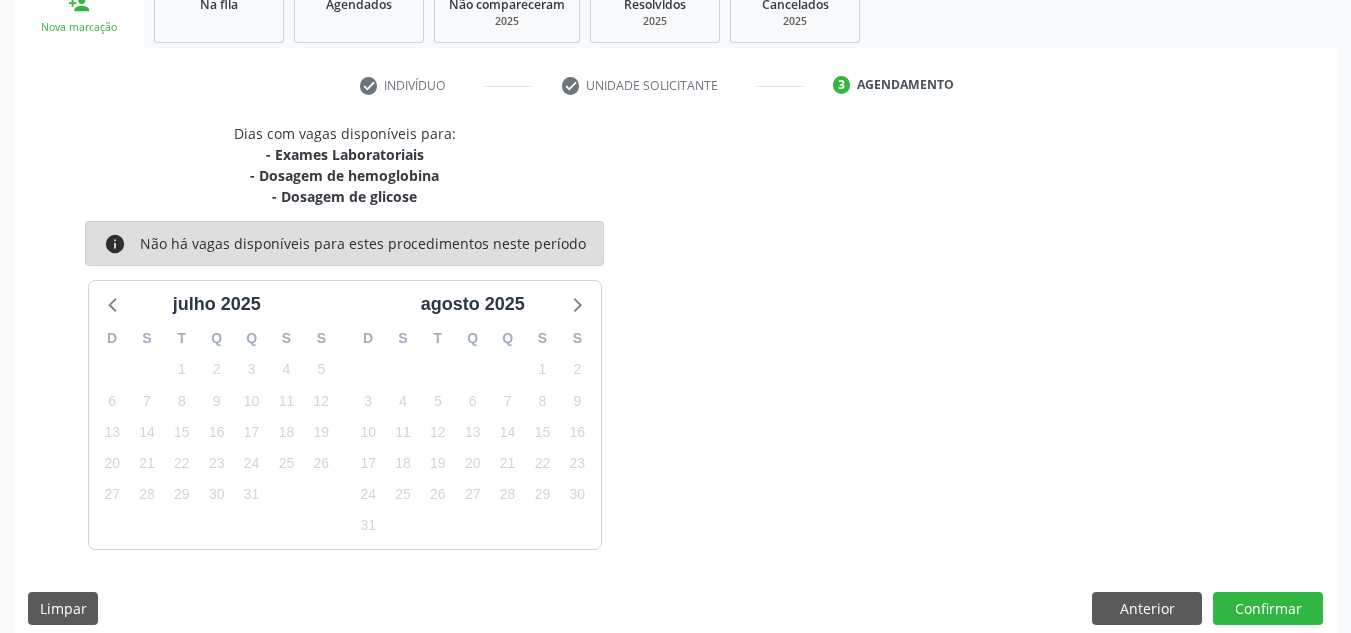 scroll, scrollTop: 338, scrollLeft: 0, axis: vertical 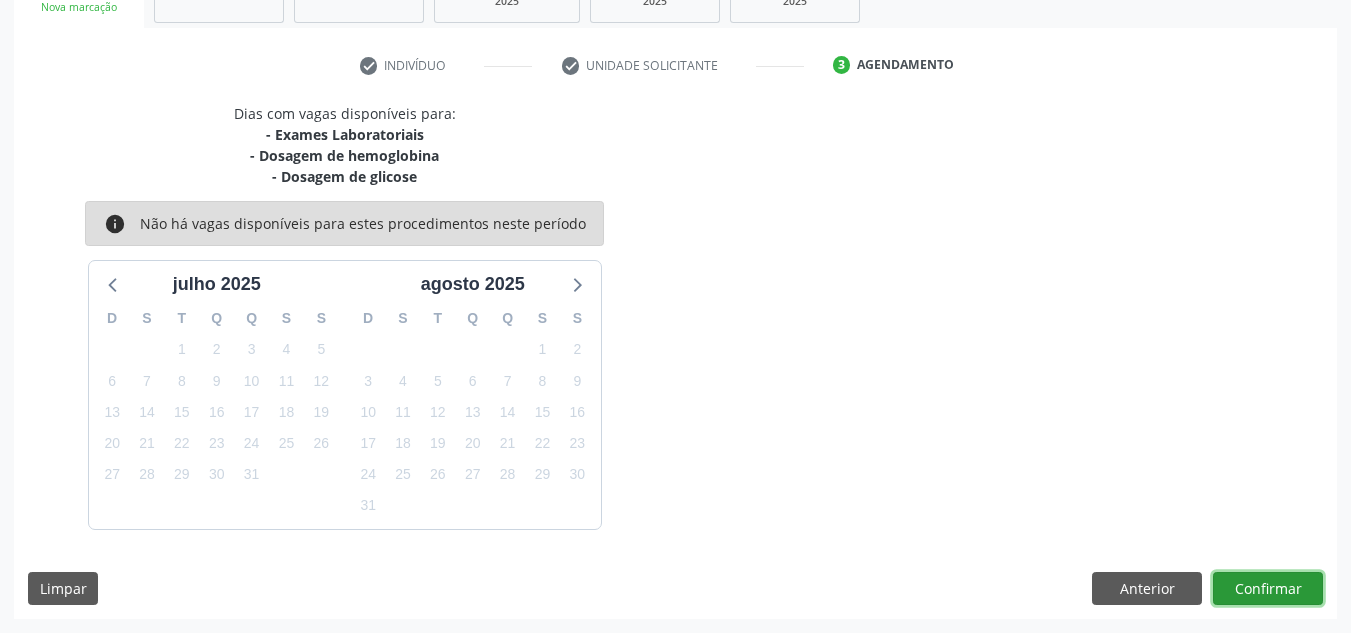 click on "Confirmar" at bounding box center (1268, 589) 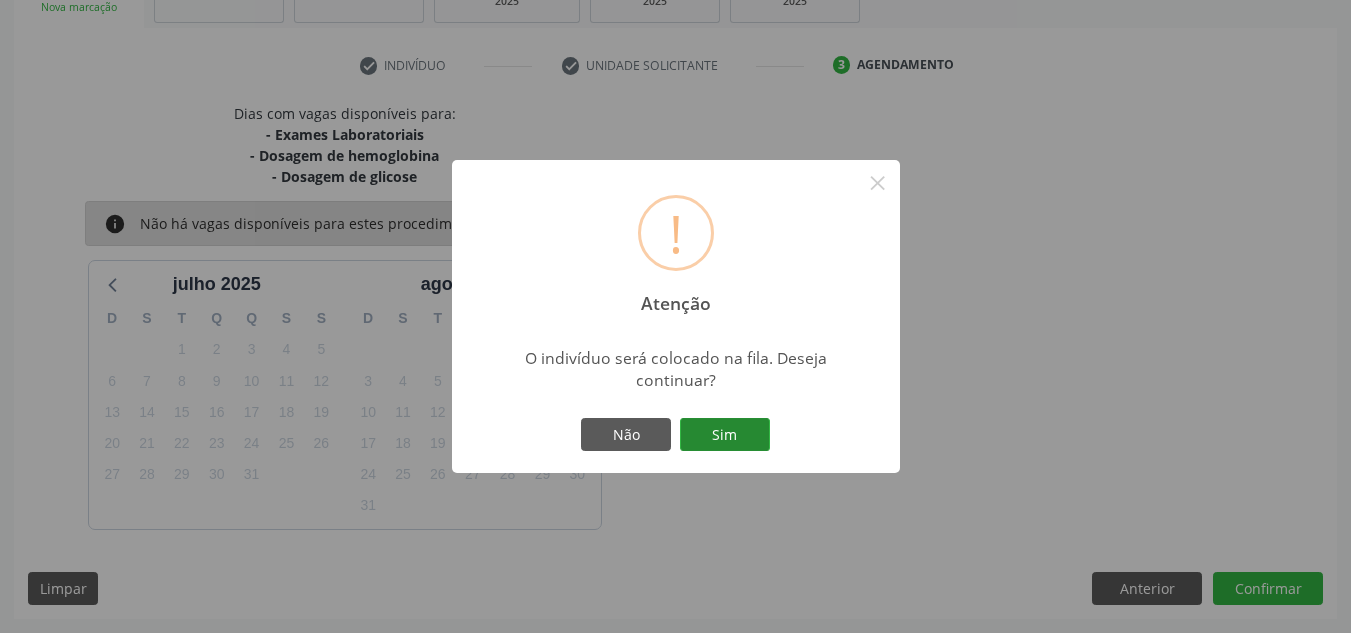 click on "Sim" at bounding box center [725, 435] 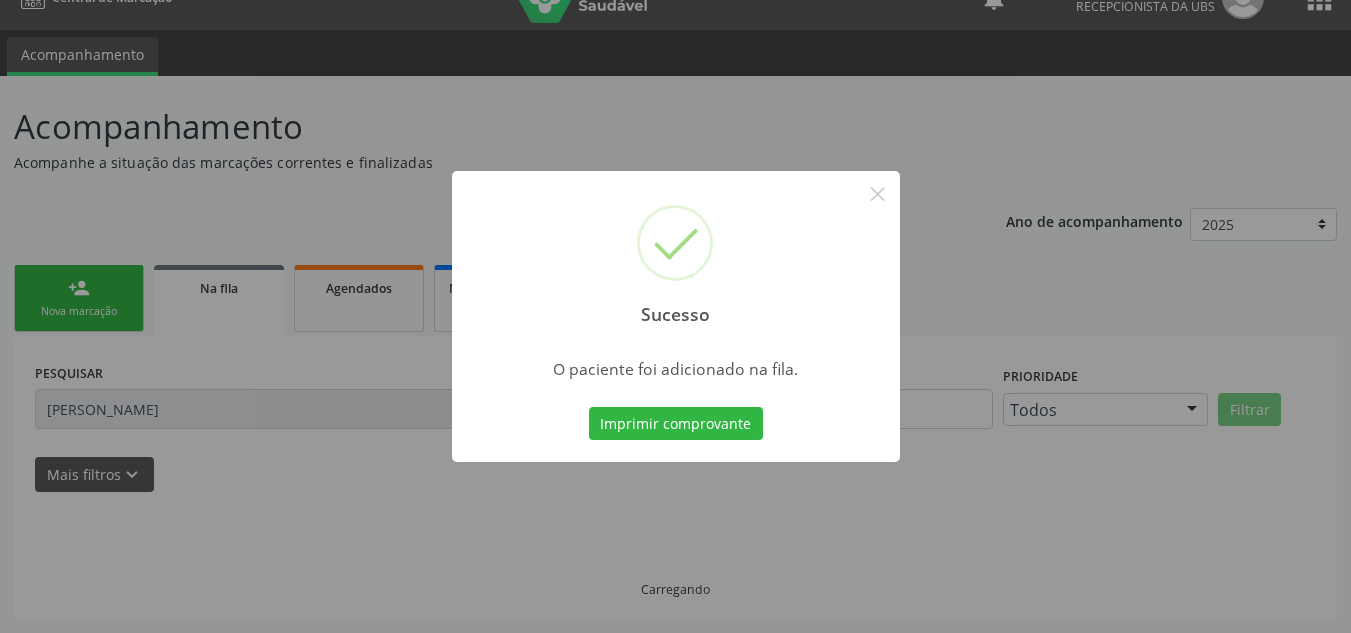 scroll, scrollTop: 34, scrollLeft: 0, axis: vertical 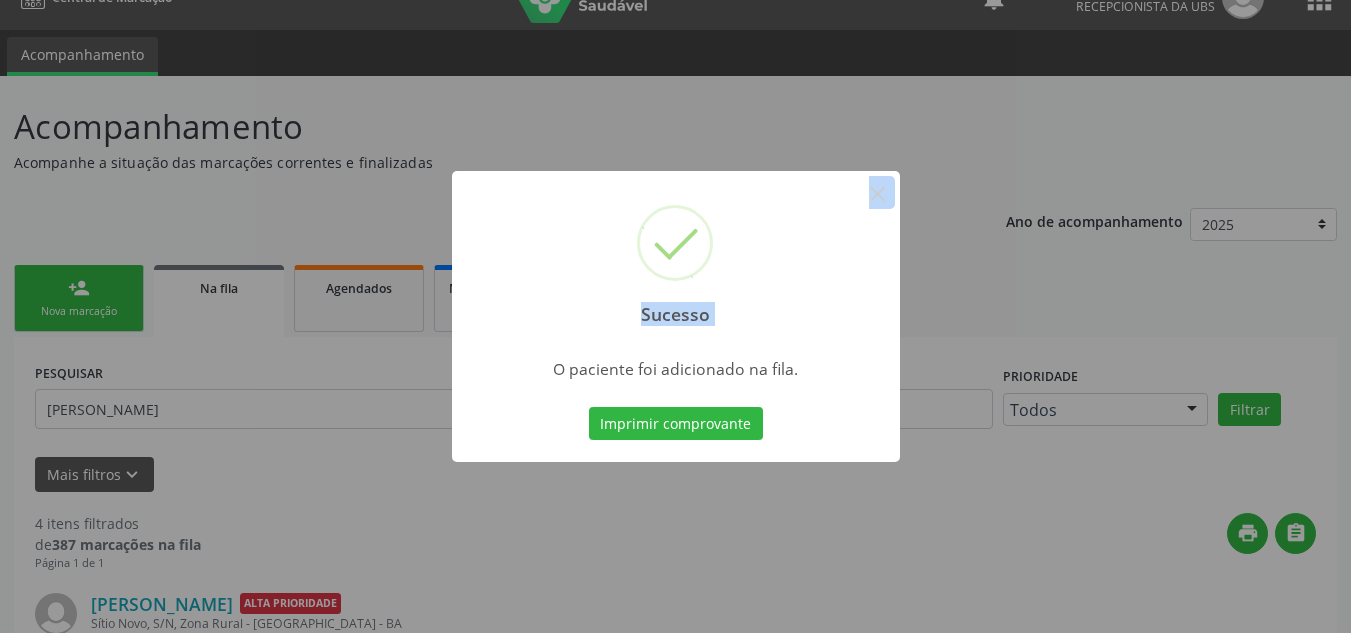 click on "Sucesso × O paciente foi adicionado na fila. Imprimir comprovante Cancel" at bounding box center [675, 316] 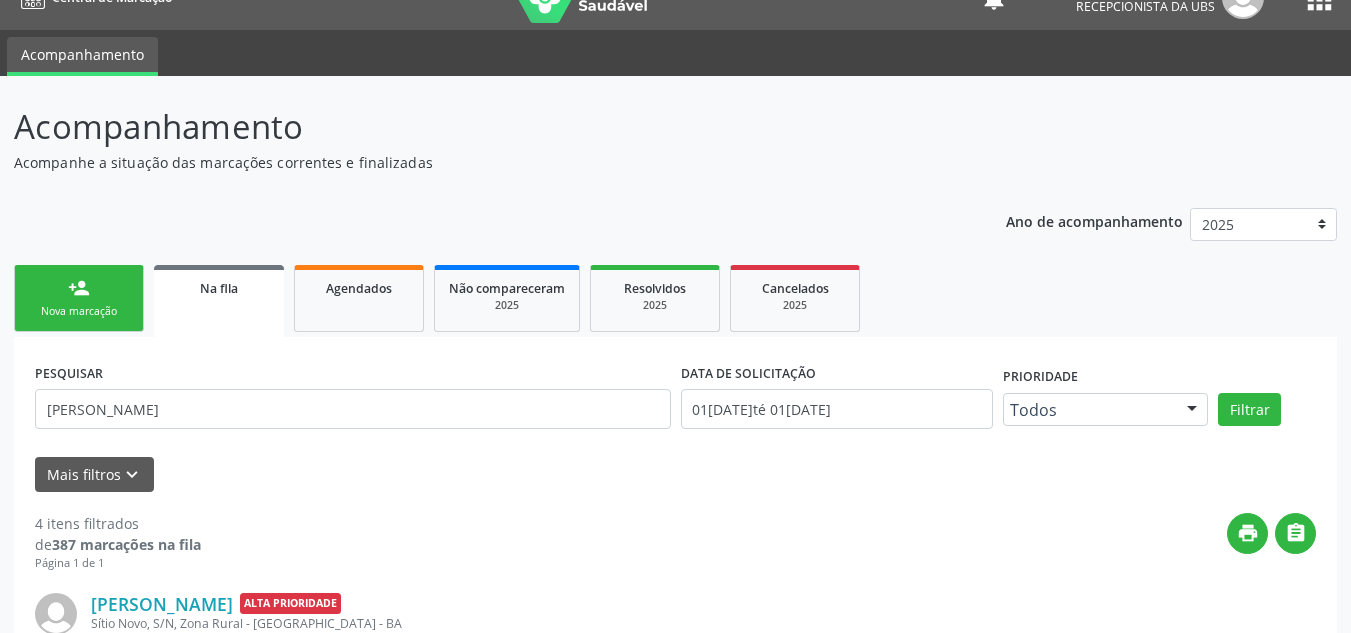 click on "Nova marcação" at bounding box center [79, 311] 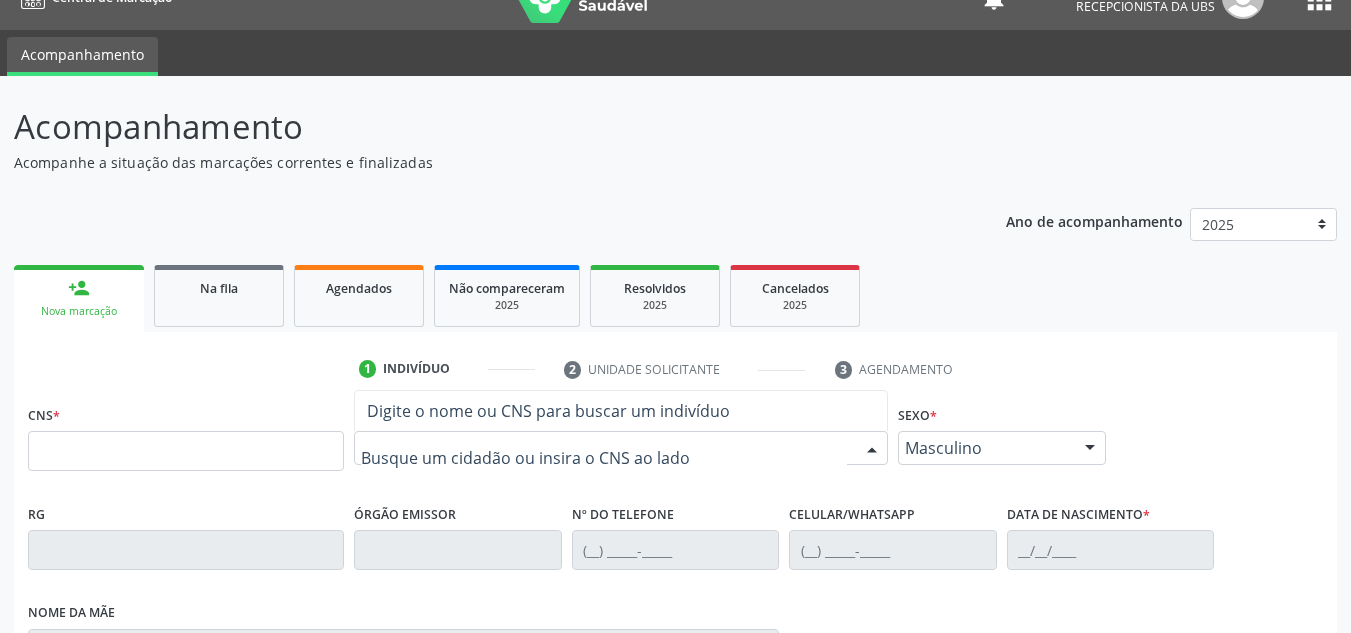 click at bounding box center [621, 448] 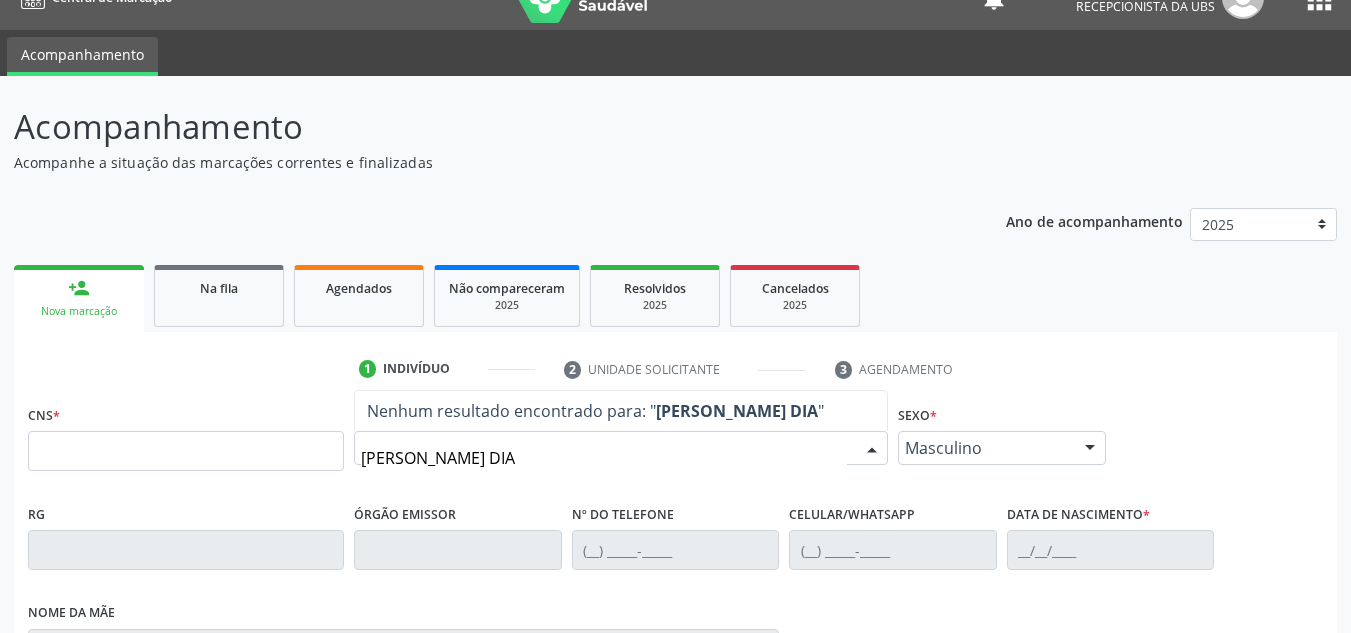type on "[PERSON_NAME]" 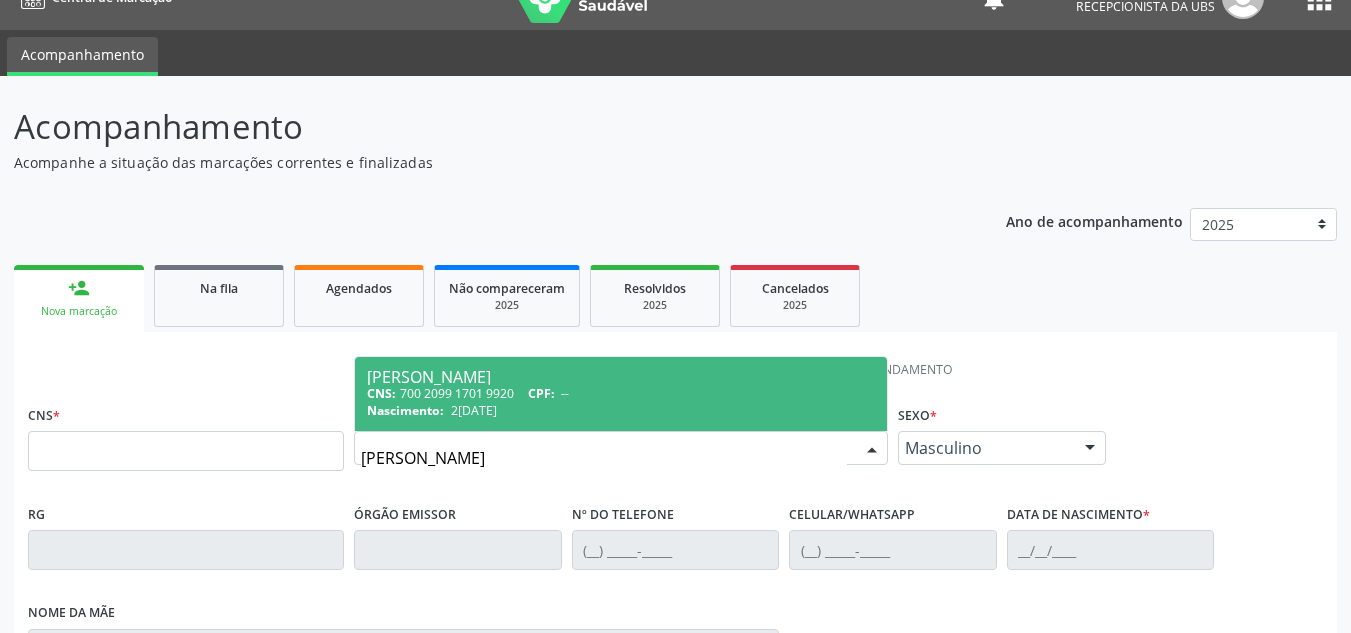 click on "2[DATE]" at bounding box center (474, 410) 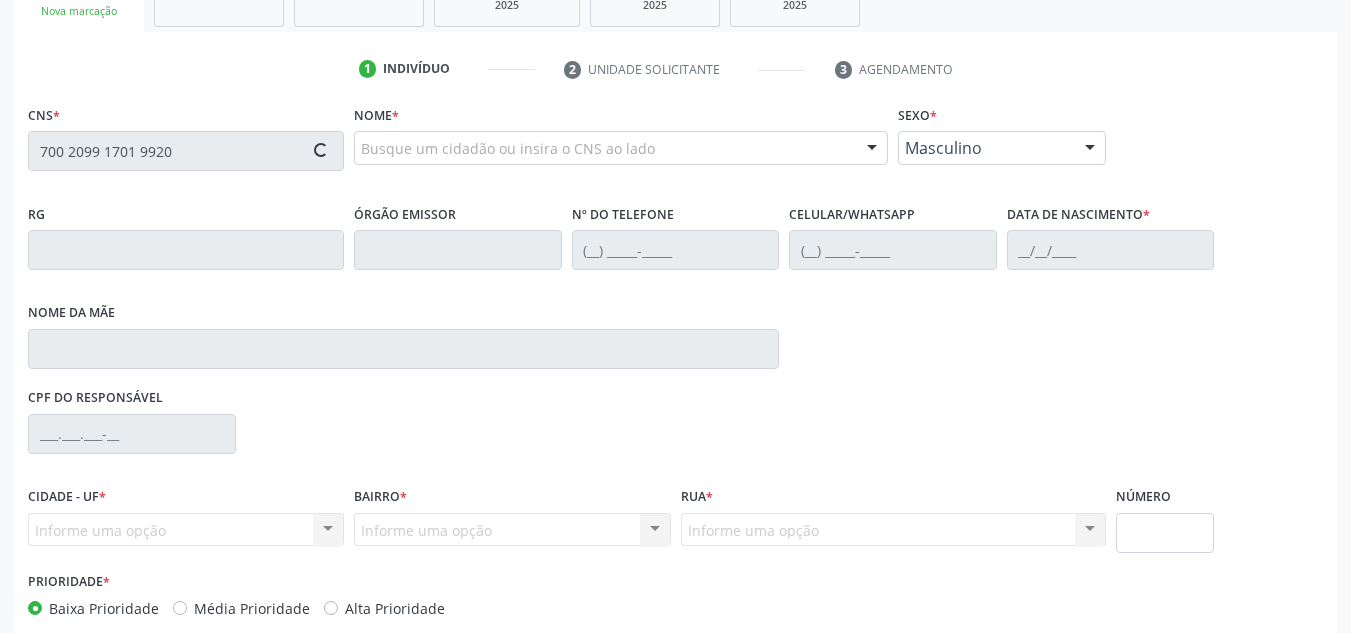 type on "700 2099 1701 9920" 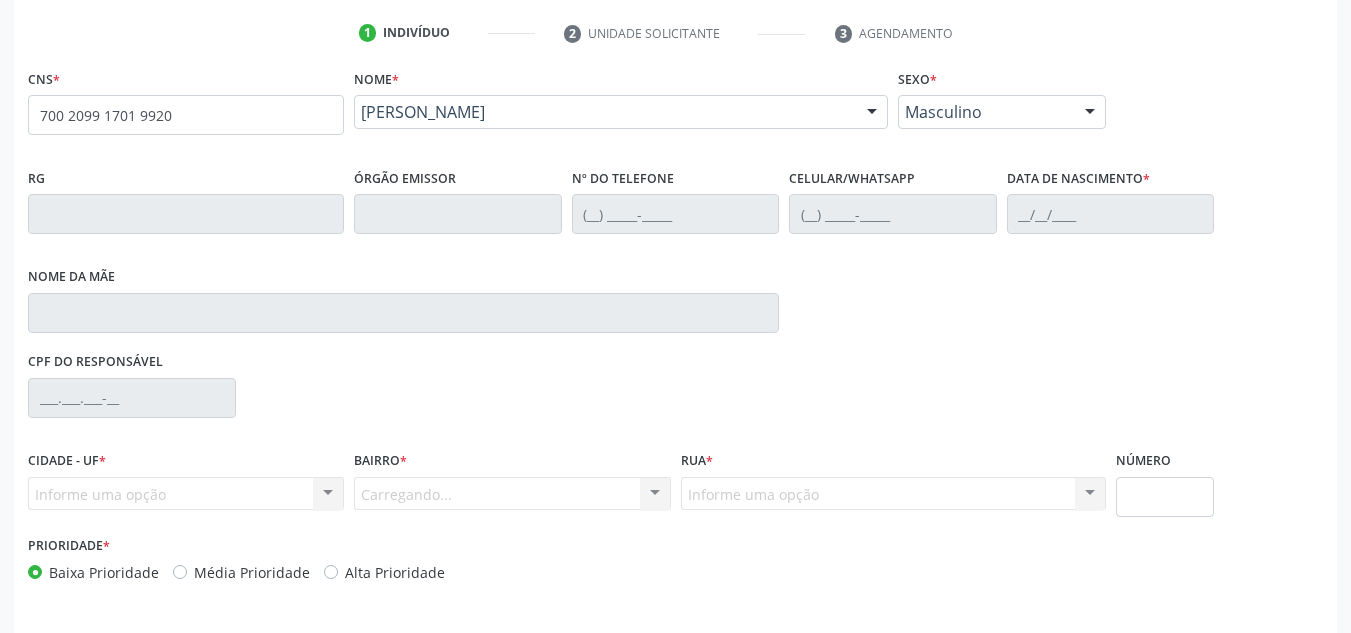 scroll, scrollTop: 434, scrollLeft: 0, axis: vertical 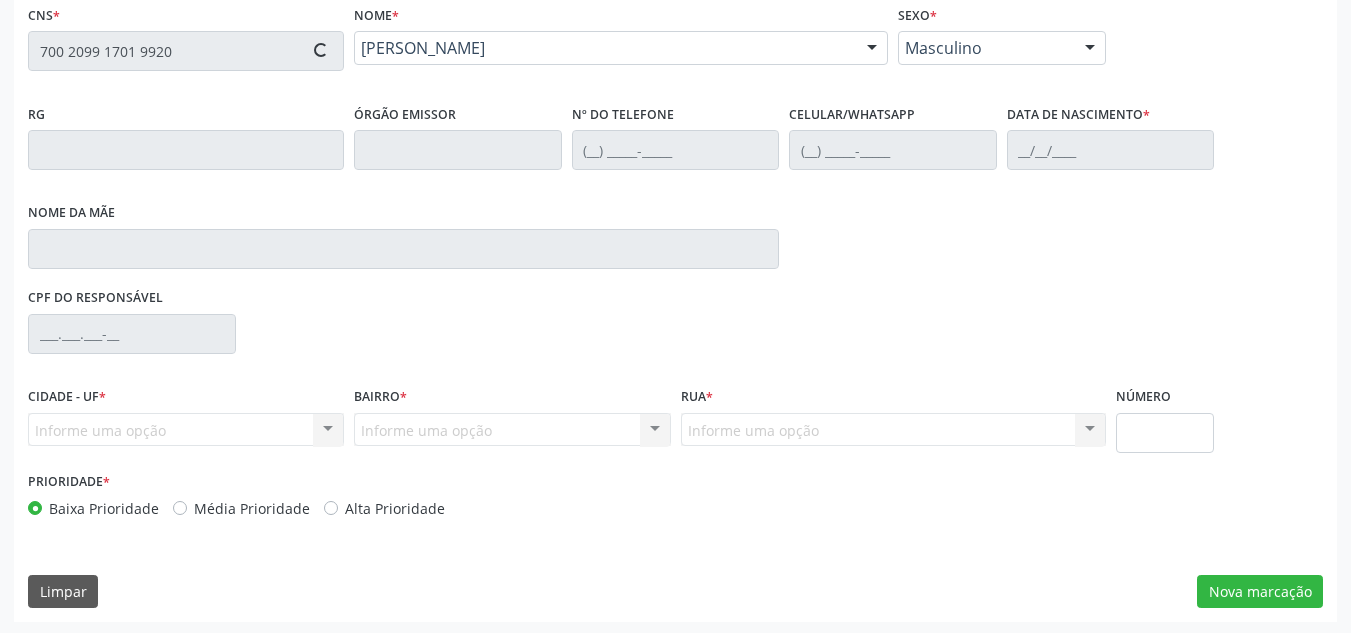 type on "[PHONE_NUMBER]" 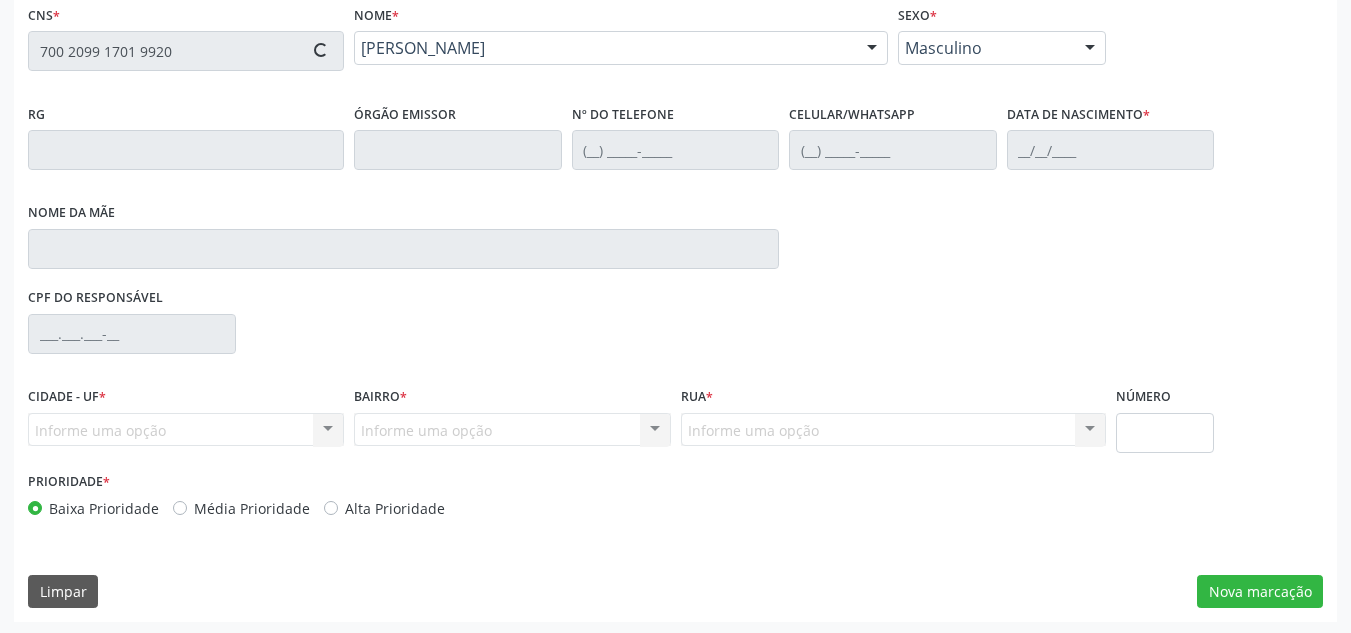 type on "[PHONE_NUMBER]" 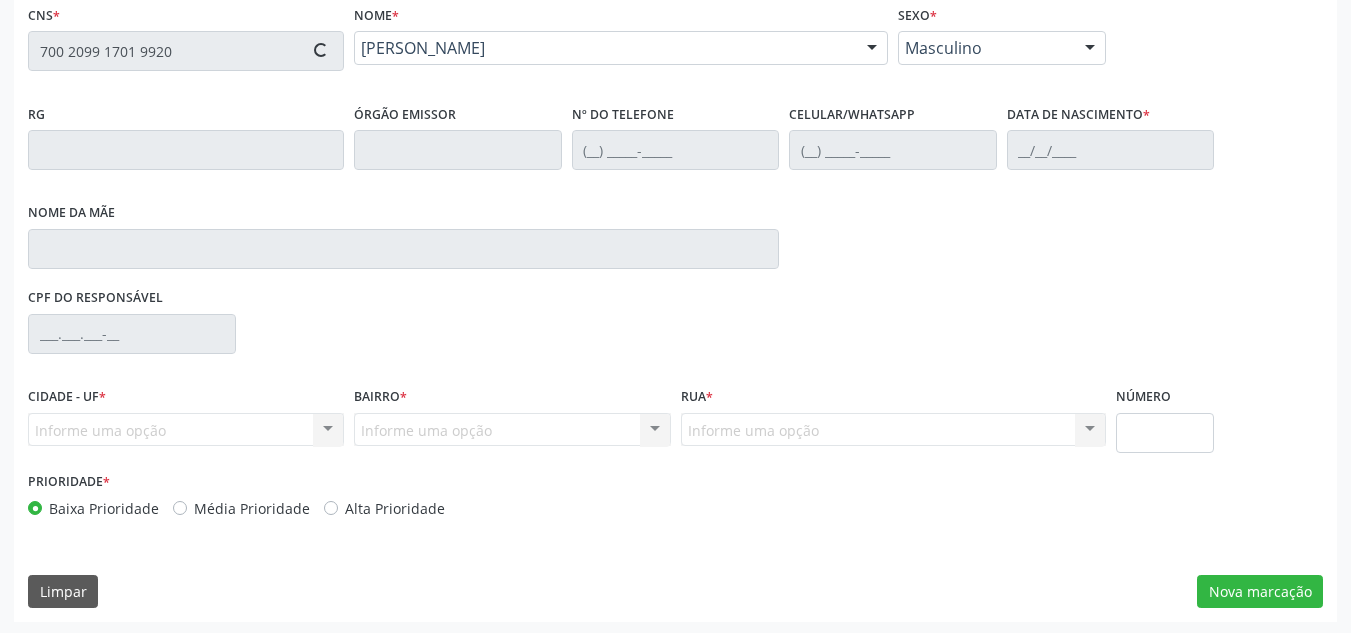 type on "2[DATE]" 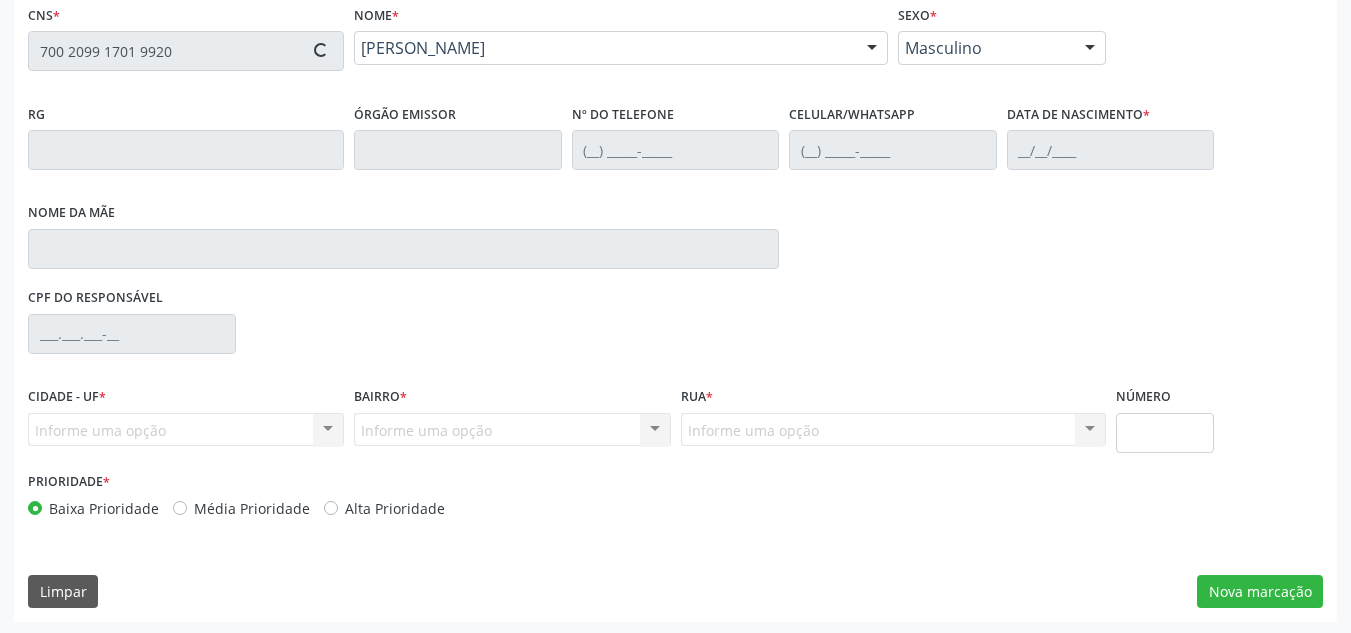 type on "[PERSON_NAME]" 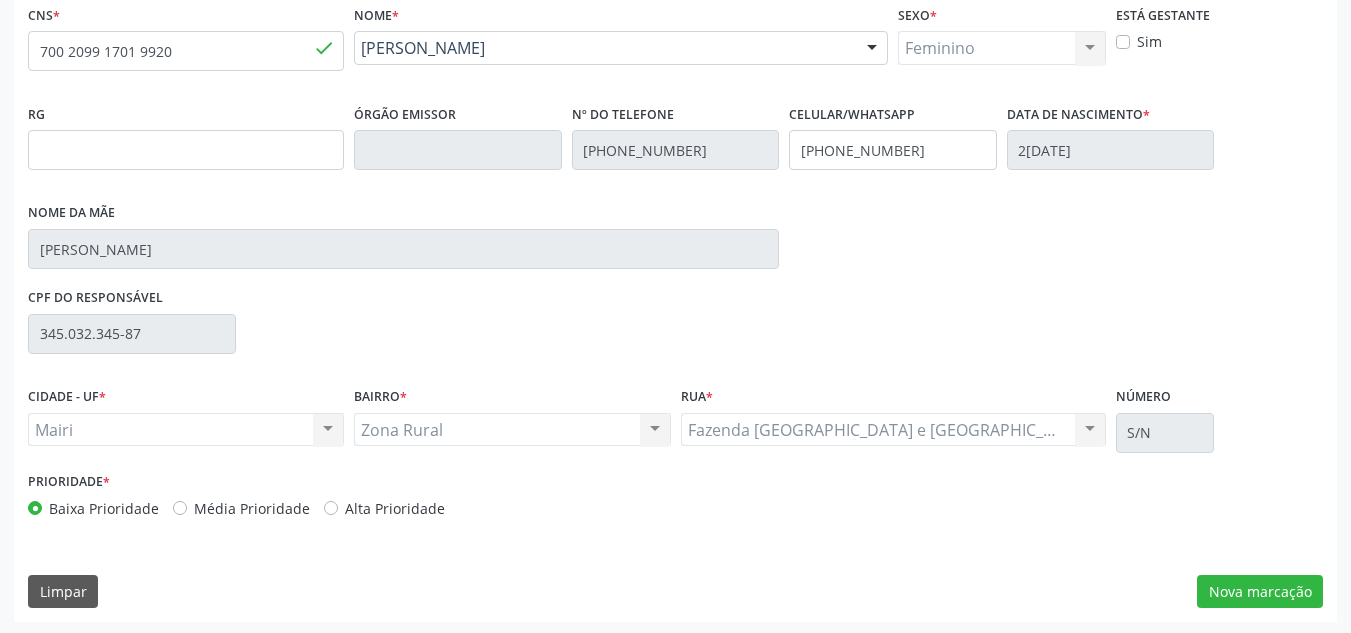 click on "Alta Prioridade" at bounding box center [395, 508] 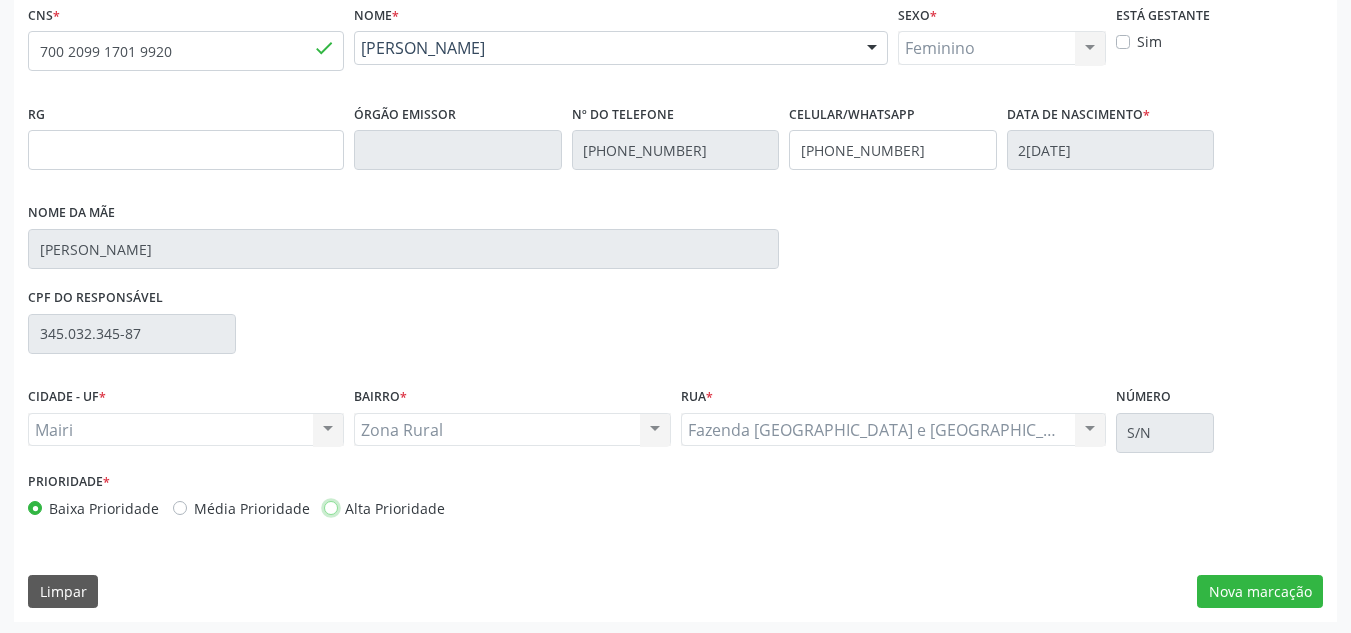 click on "Alta Prioridade" at bounding box center [331, 507] 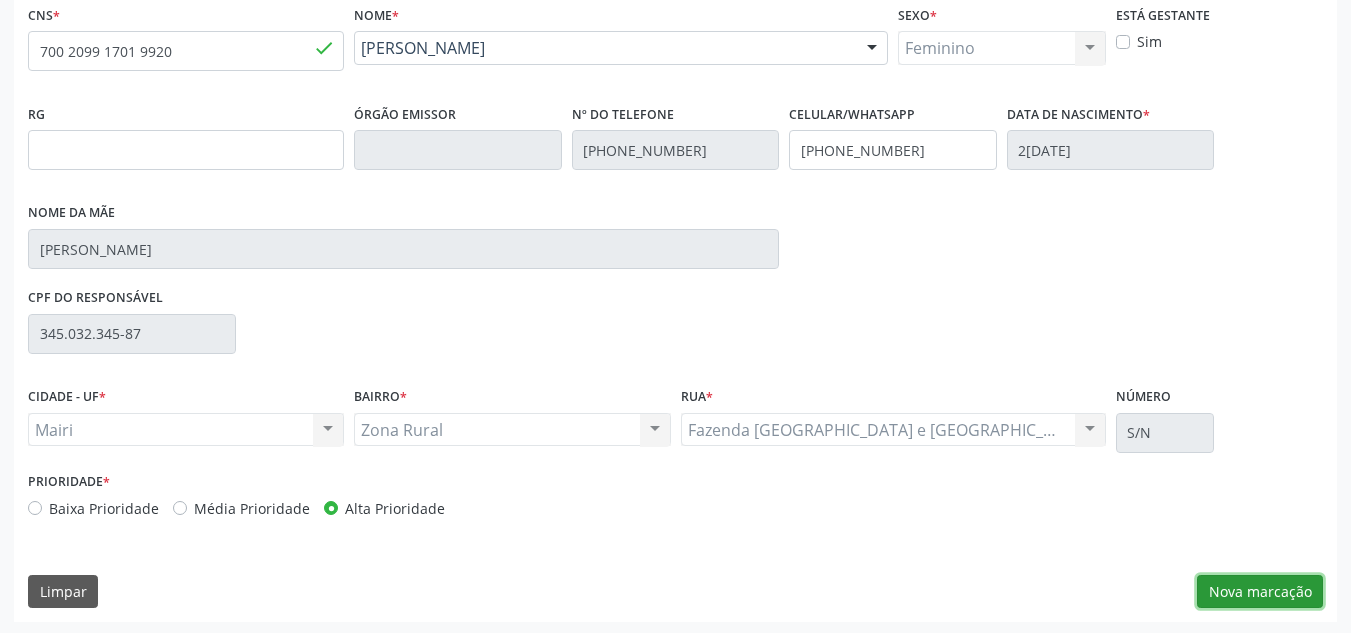 click on "Nova marcação" at bounding box center [1260, 592] 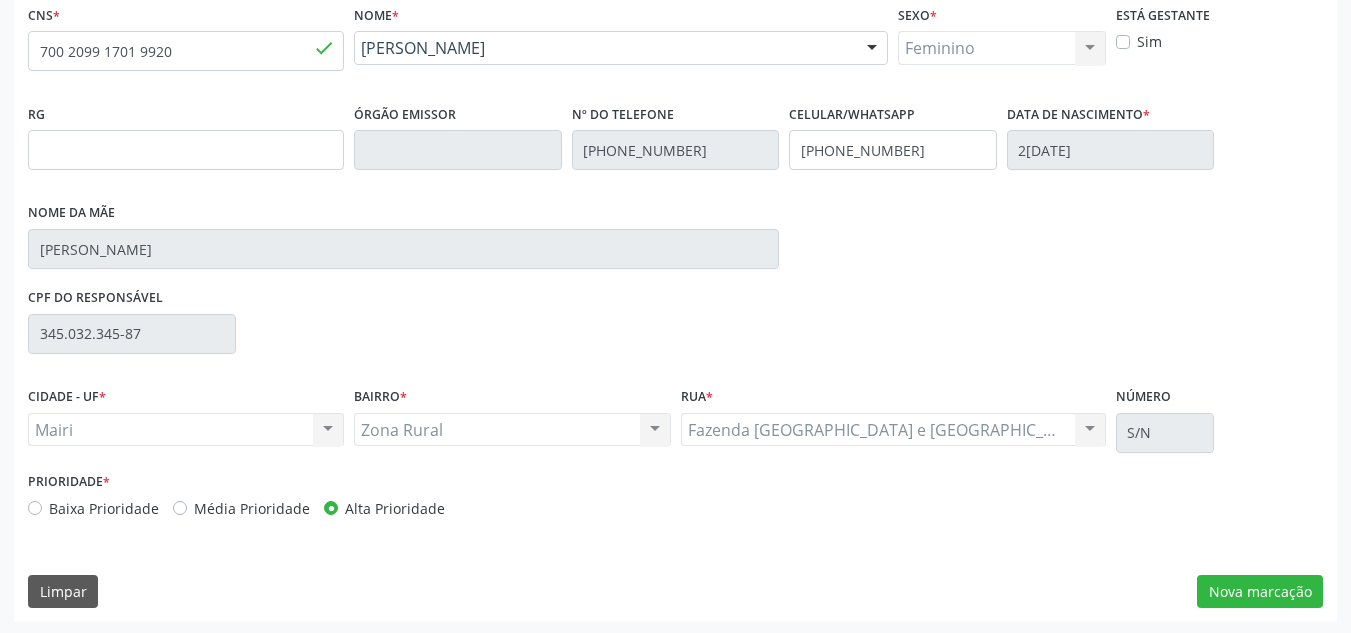 scroll, scrollTop: 273, scrollLeft: 0, axis: vertical 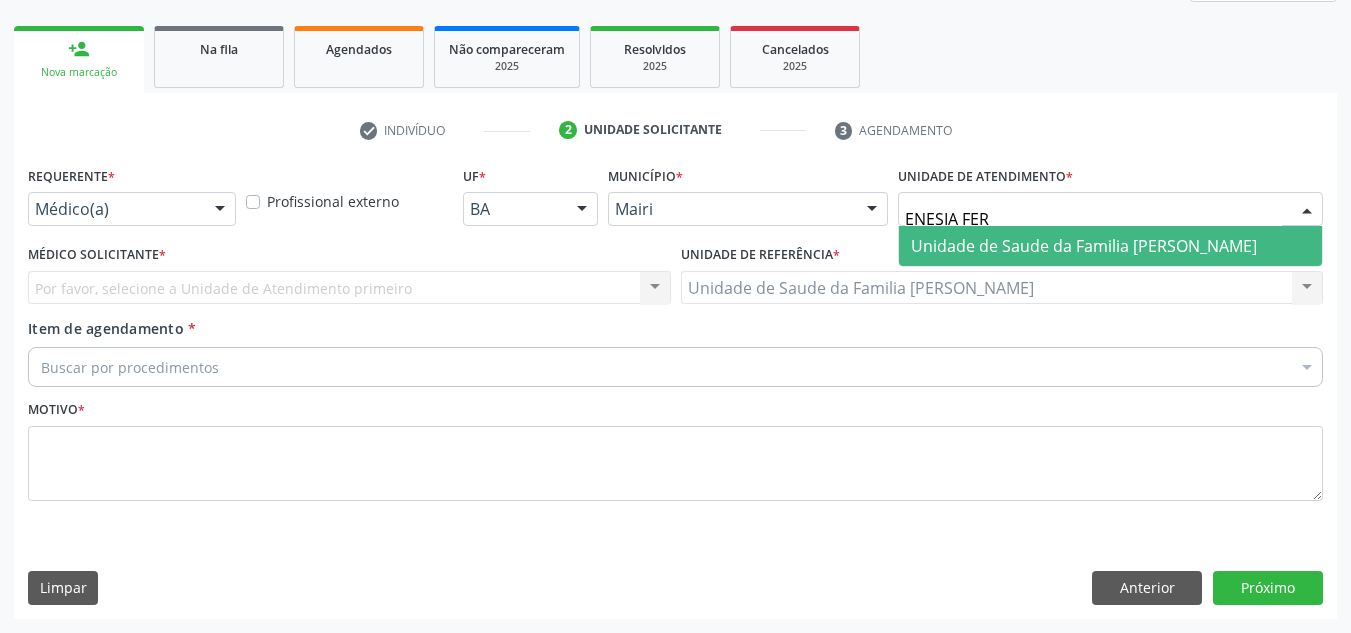 type on "ENESIA FERN" 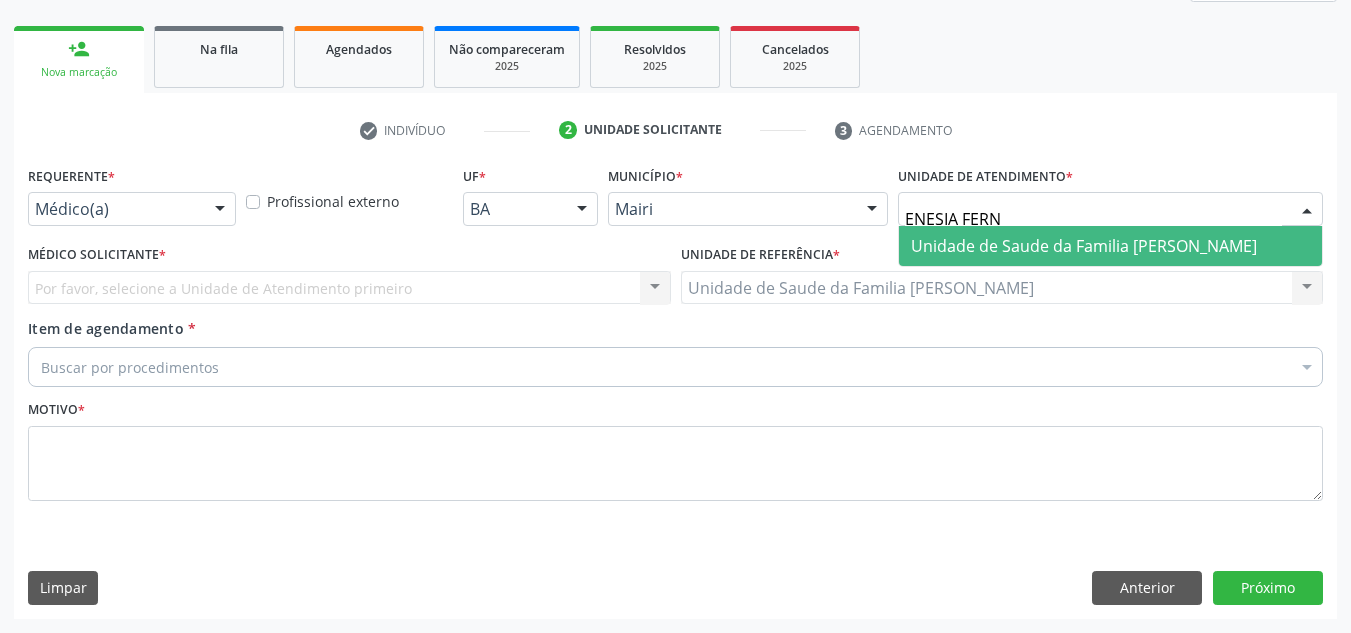 click on "Unidade de Saude da Familia [PERSON_NAME]" at bounding box center [1084, 246] 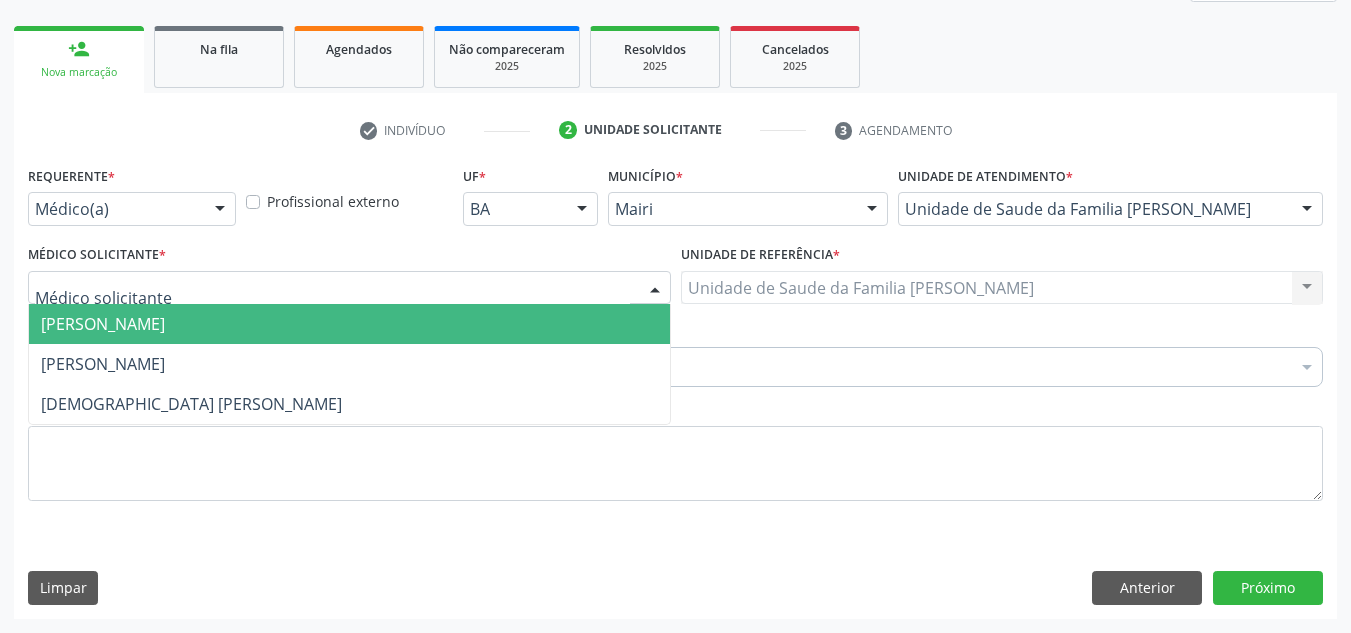 click at bounding box center (349, 288) 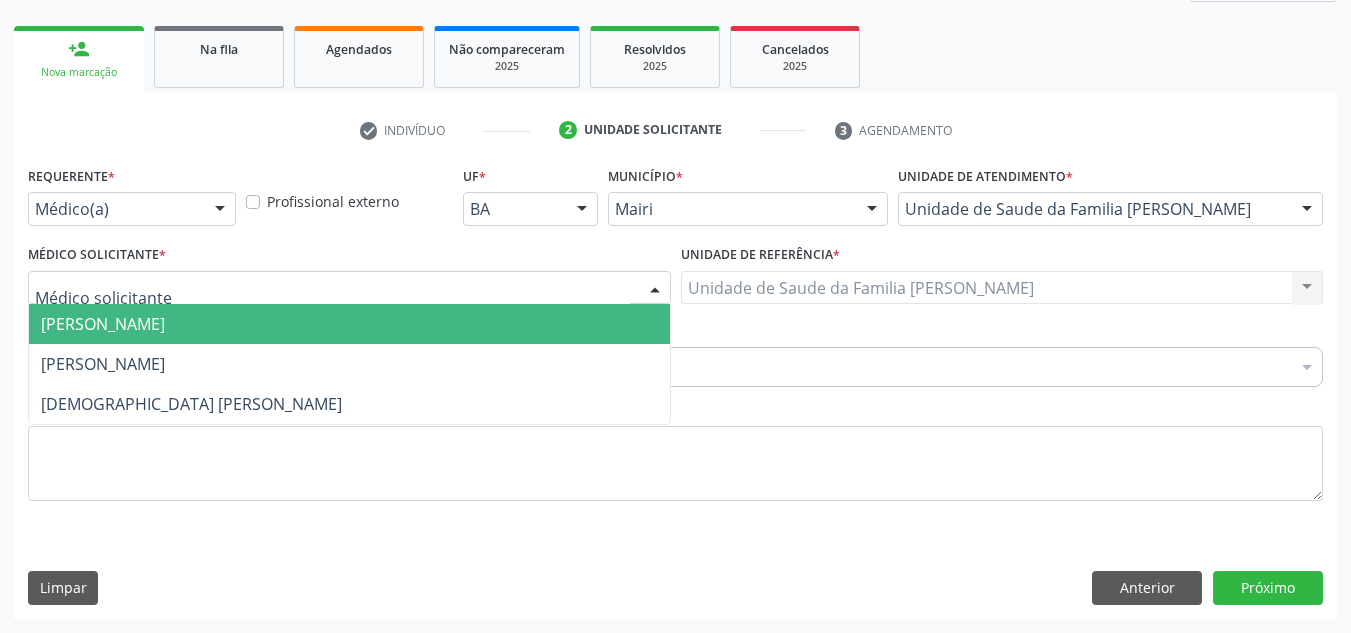 click on "[PERSON_NAME]" at bounding box center (103, 324) 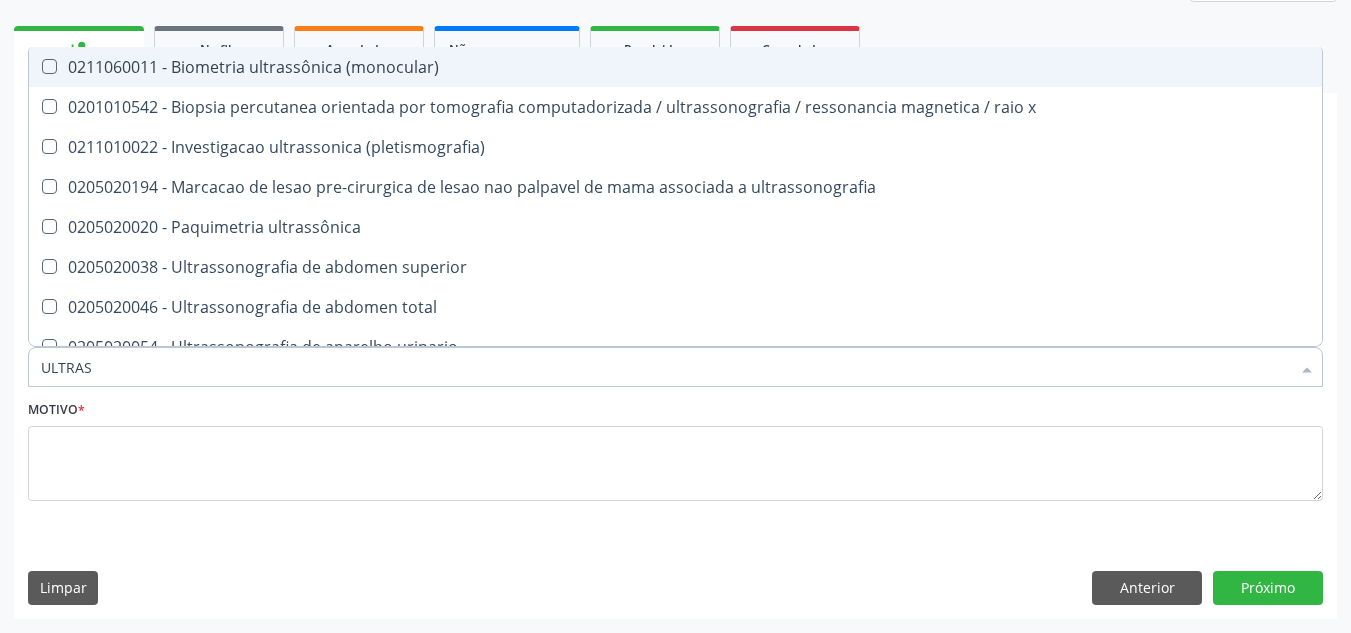 type on "ULTRASS" 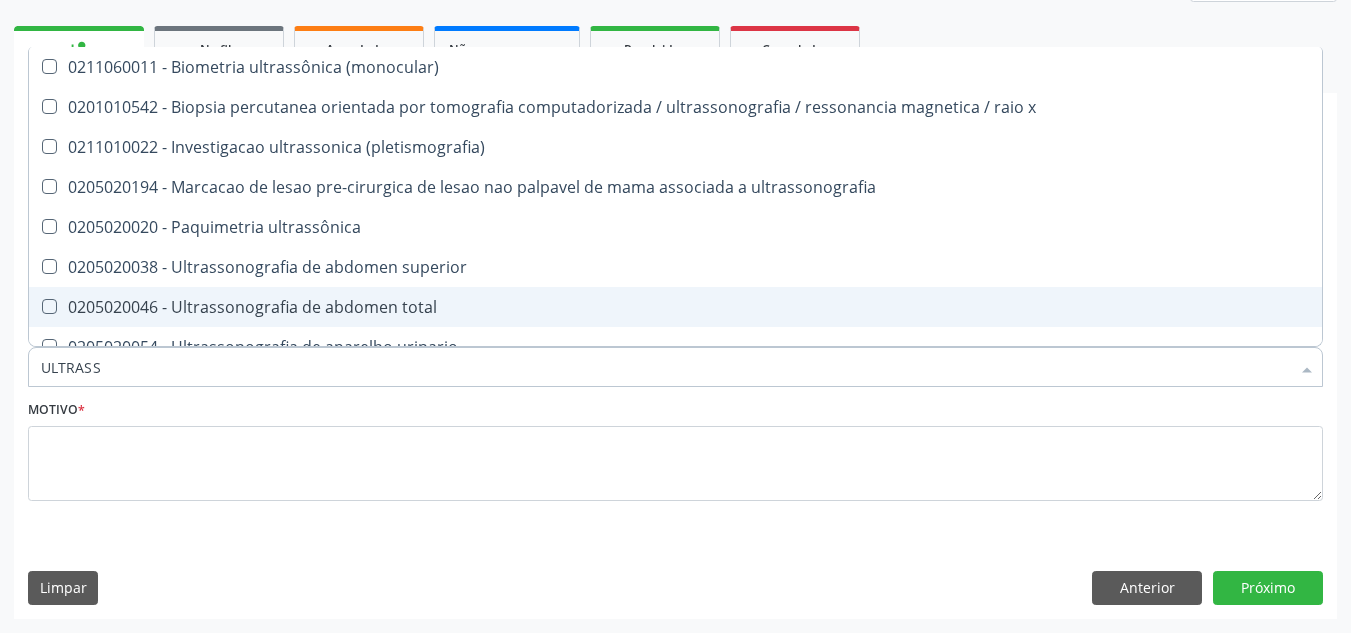 click on "0205020046 - Ultrassonografia de abdomen total" at bounding box center [675, 307] 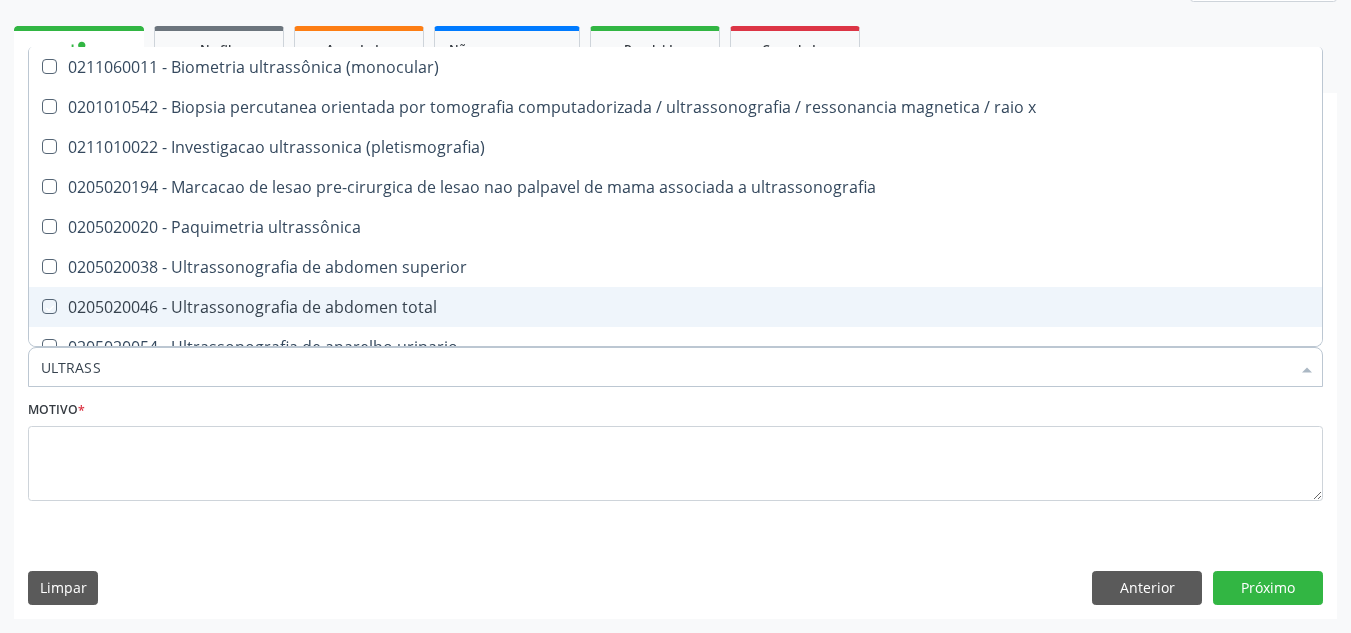 checkbox on "true" 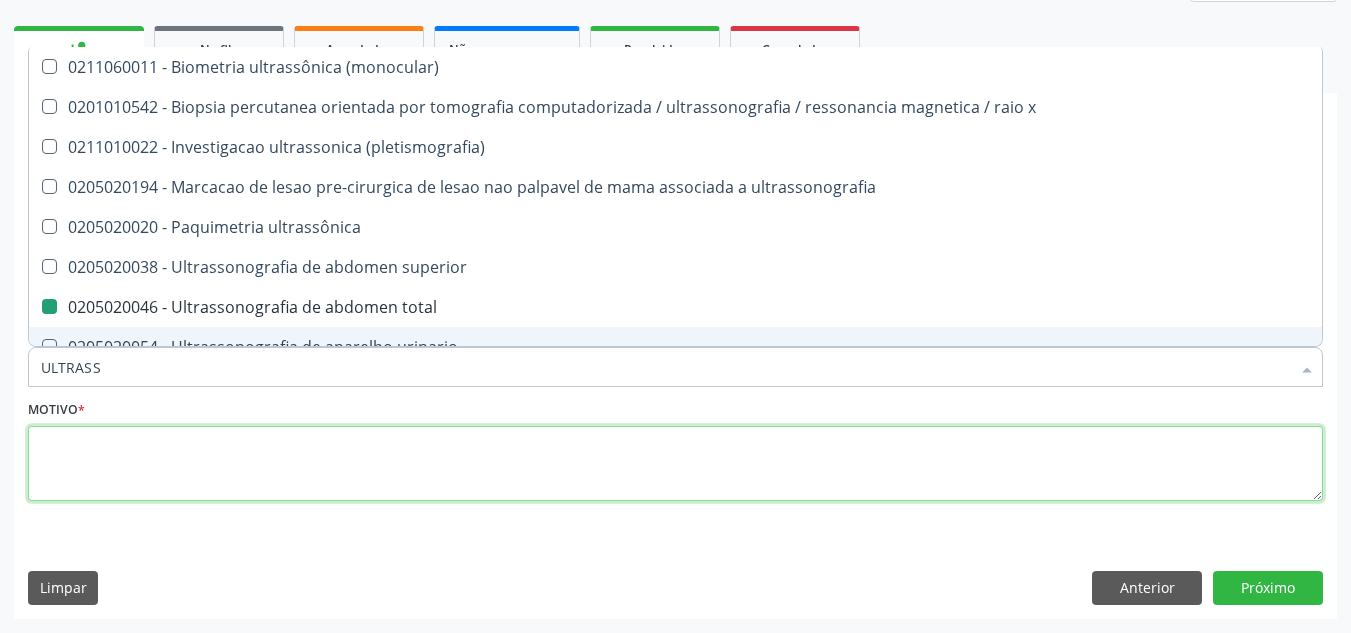 click at bounding box center (675, 464) 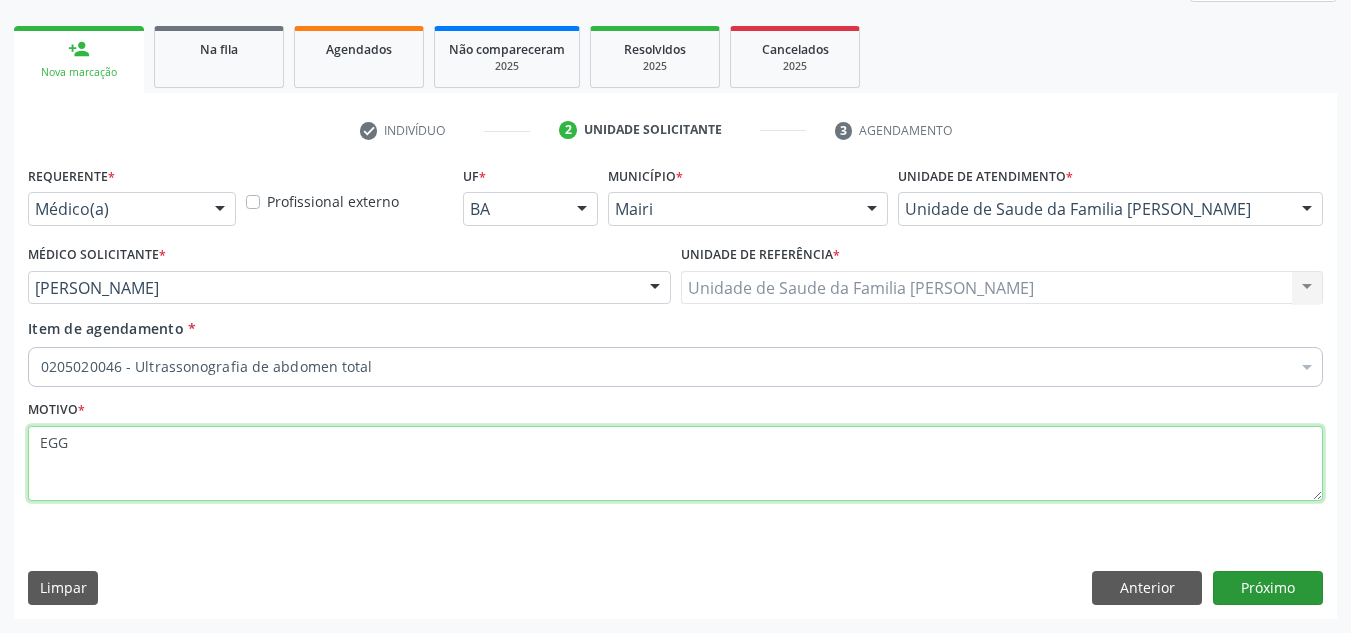 type on "EGG" 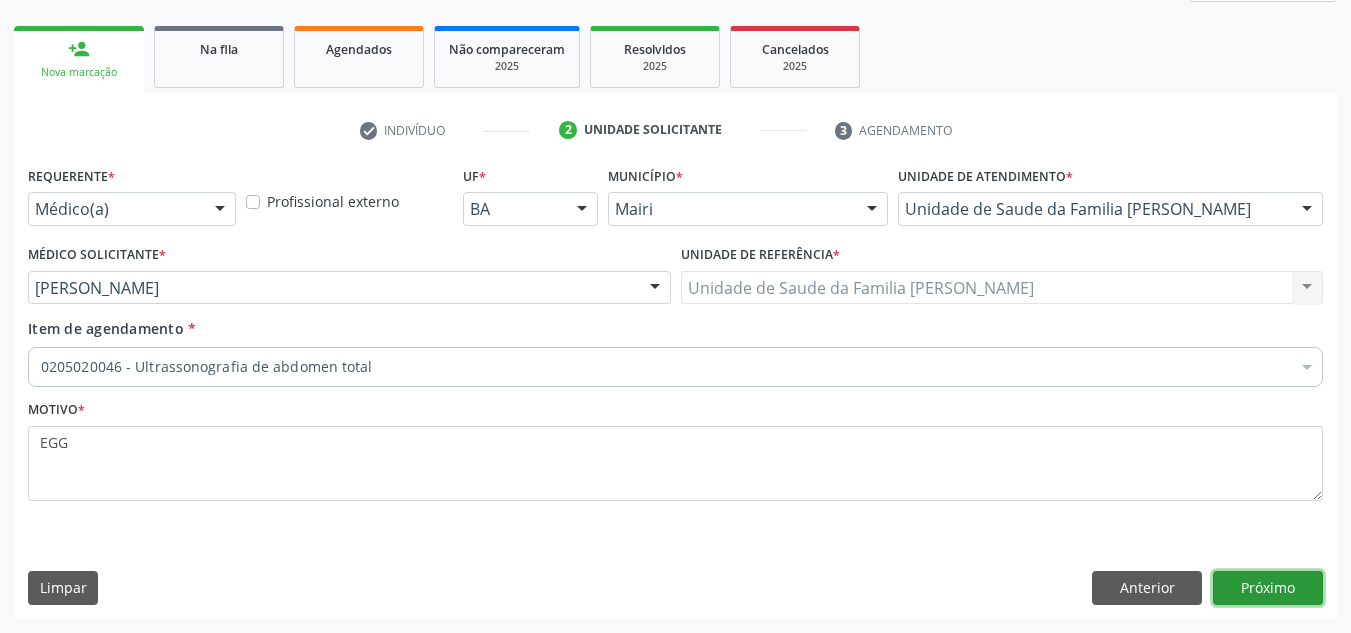 click on "Próximo" at bounding box center [1268, 588] 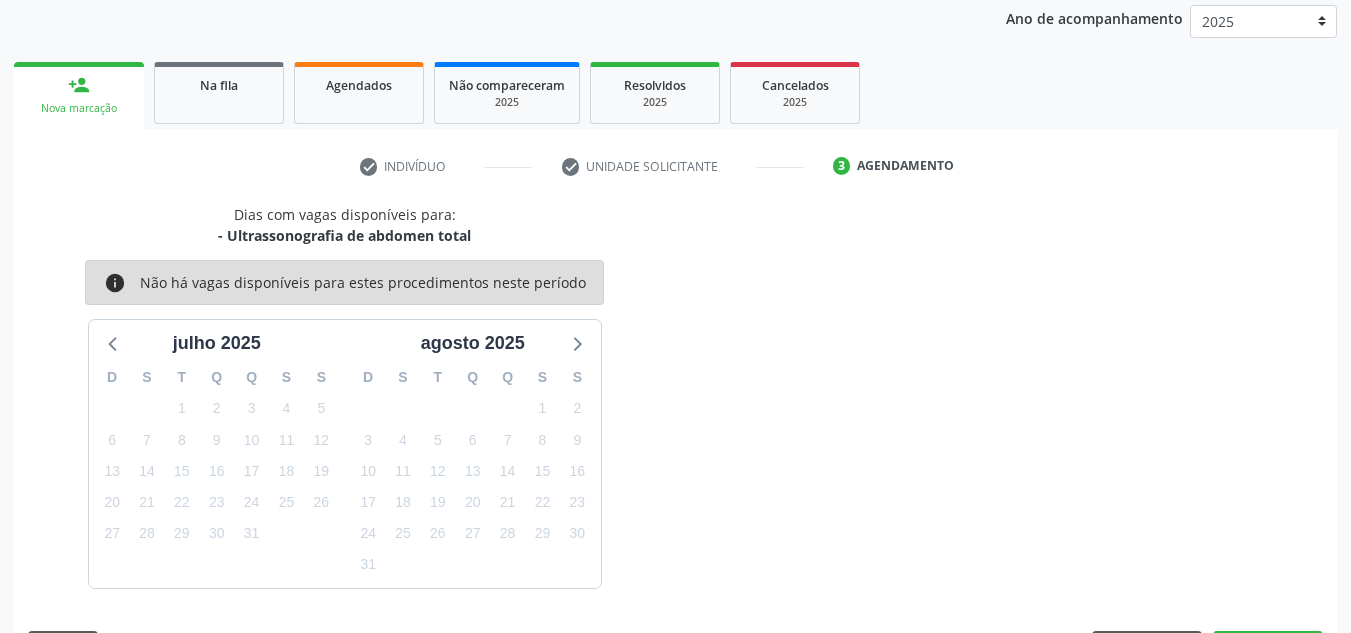 scroll, scrollTop: 273, scrollLeft: 0, axis: vertical 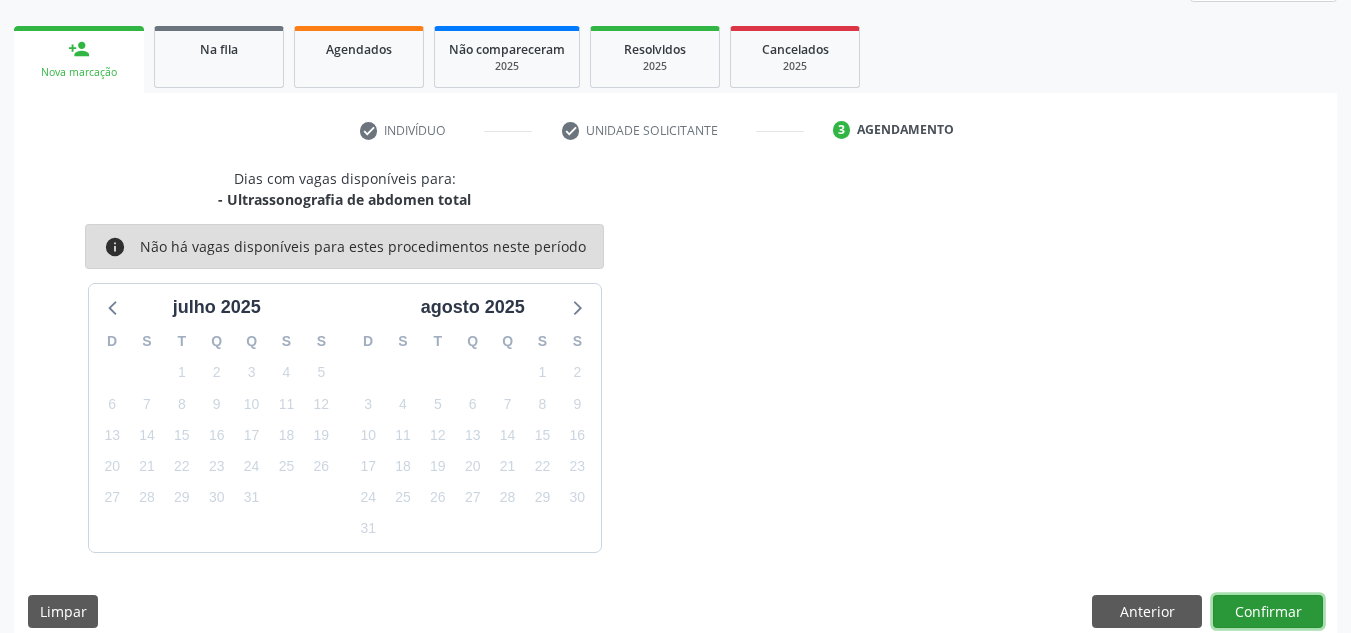 click on "Confirmar" at bounding box center (1268, 612) 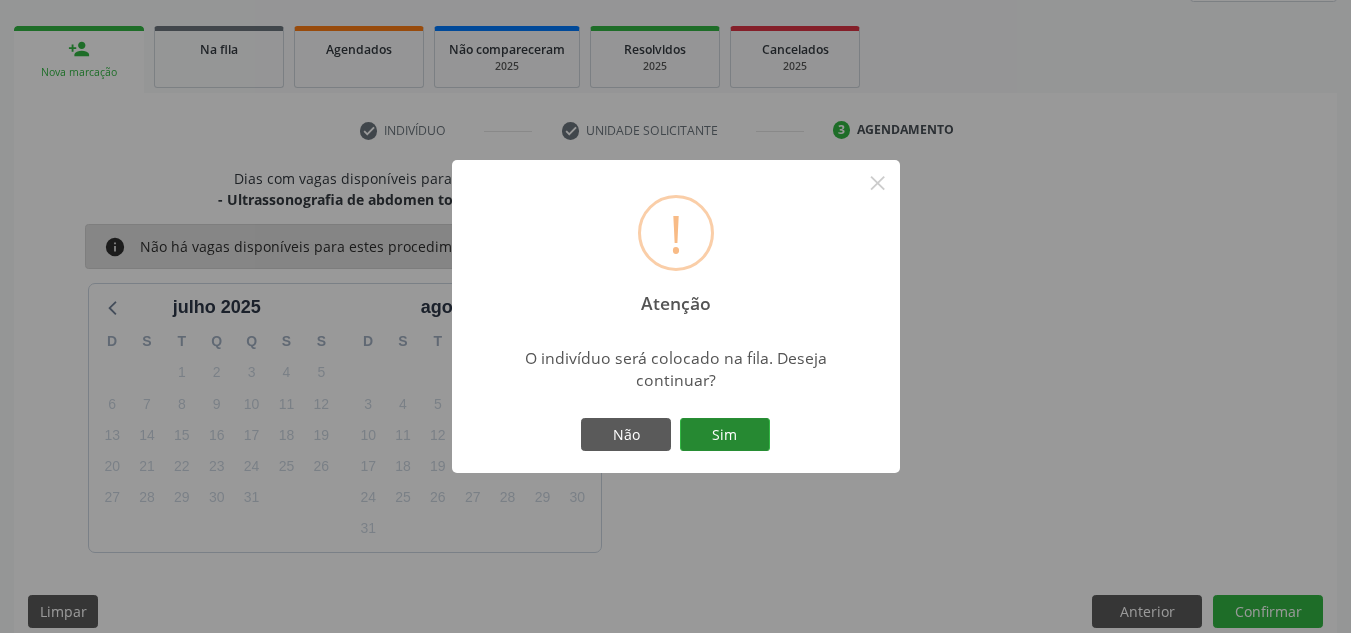click on "Sim" at bounding box center [725, 435] 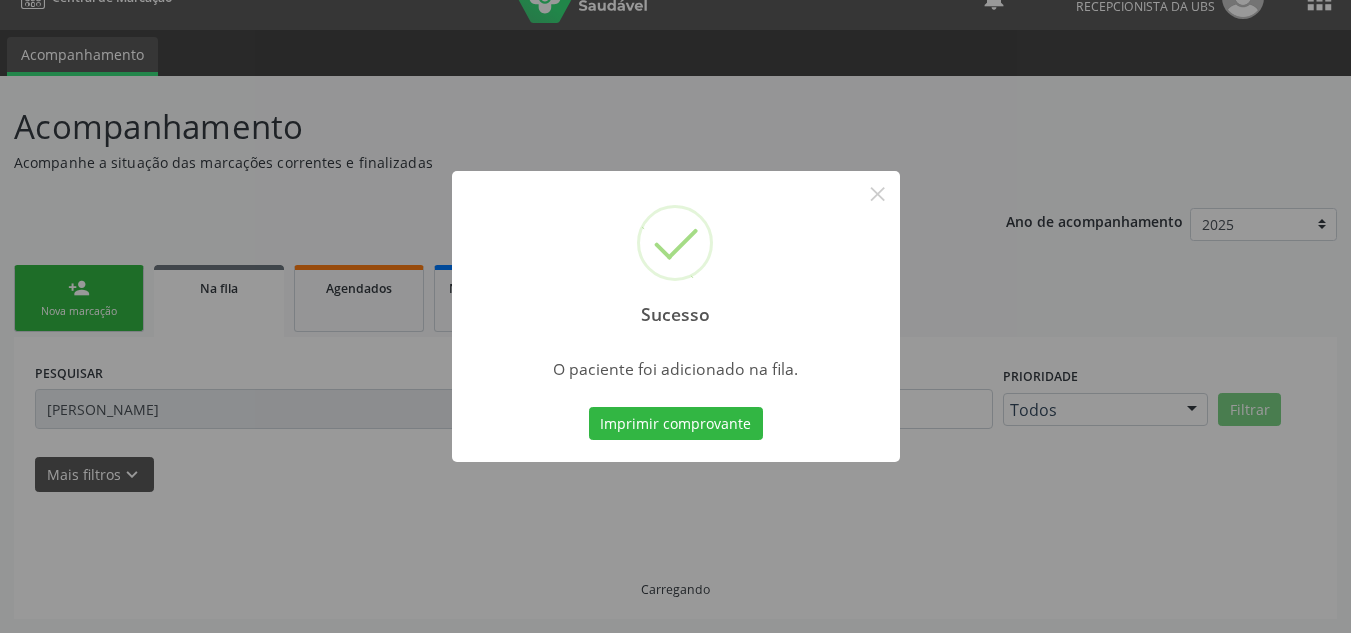 scroll, scrollTop: 34, scrollLeft: 0, axis: vertical 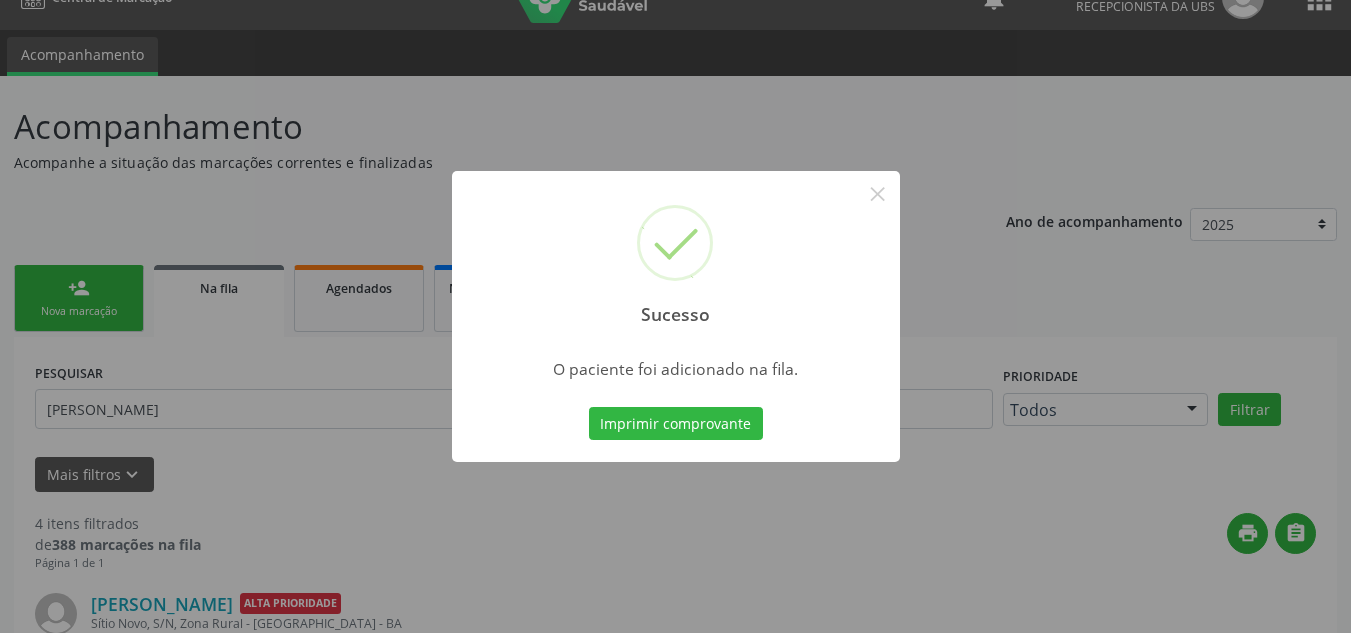 click on "Sucesso × O paciente foi adicionado na fila. Imprimir comprovante Cancel" at bounding box center [675, 316] 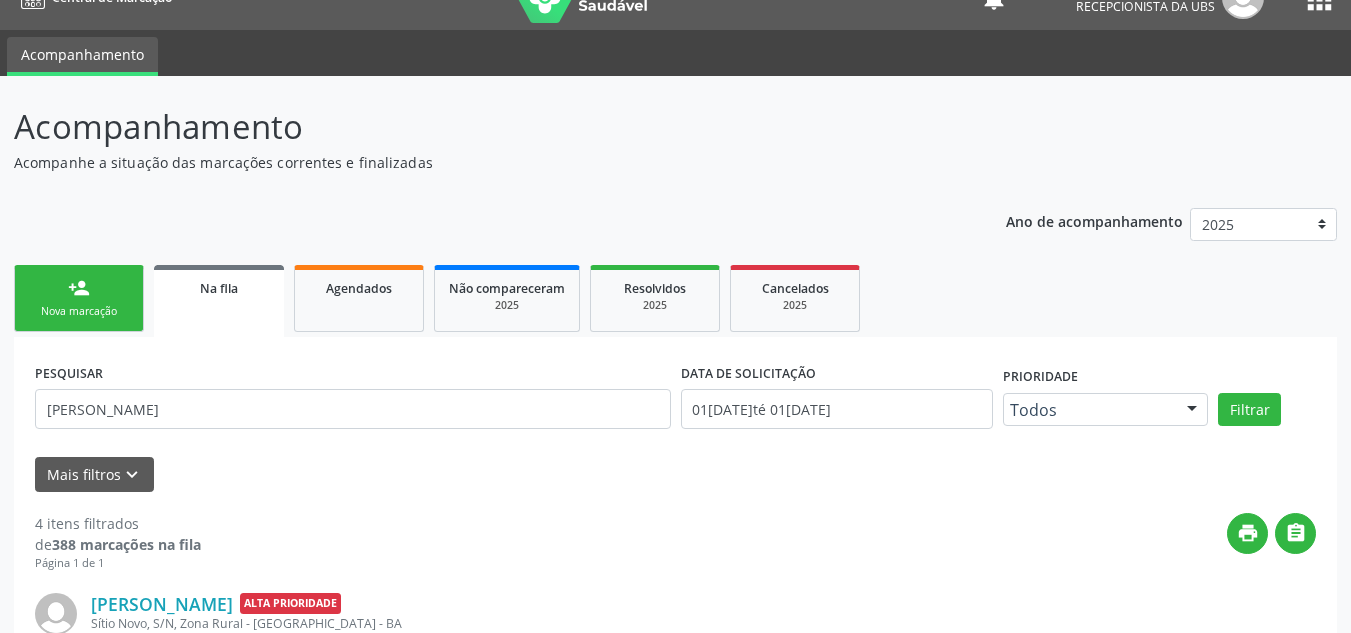 click on "person_add
Nova marcação" at bounding box center (79, 298) 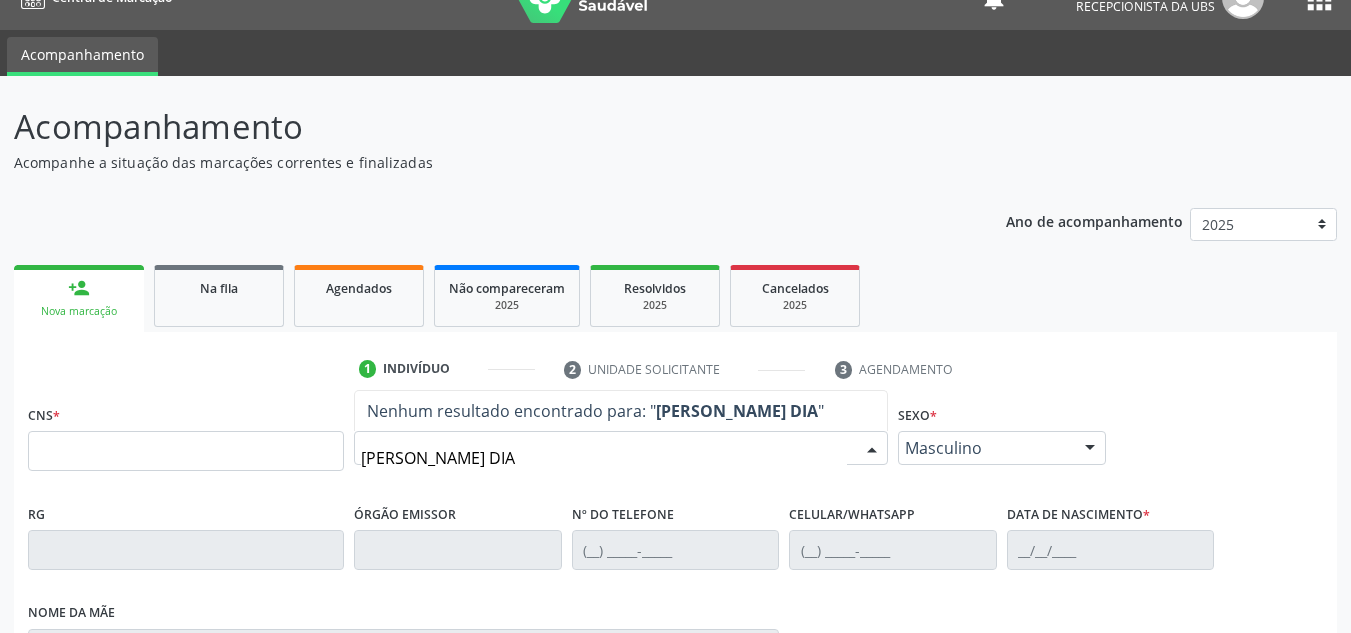 type on "[PERSON_NAME]" 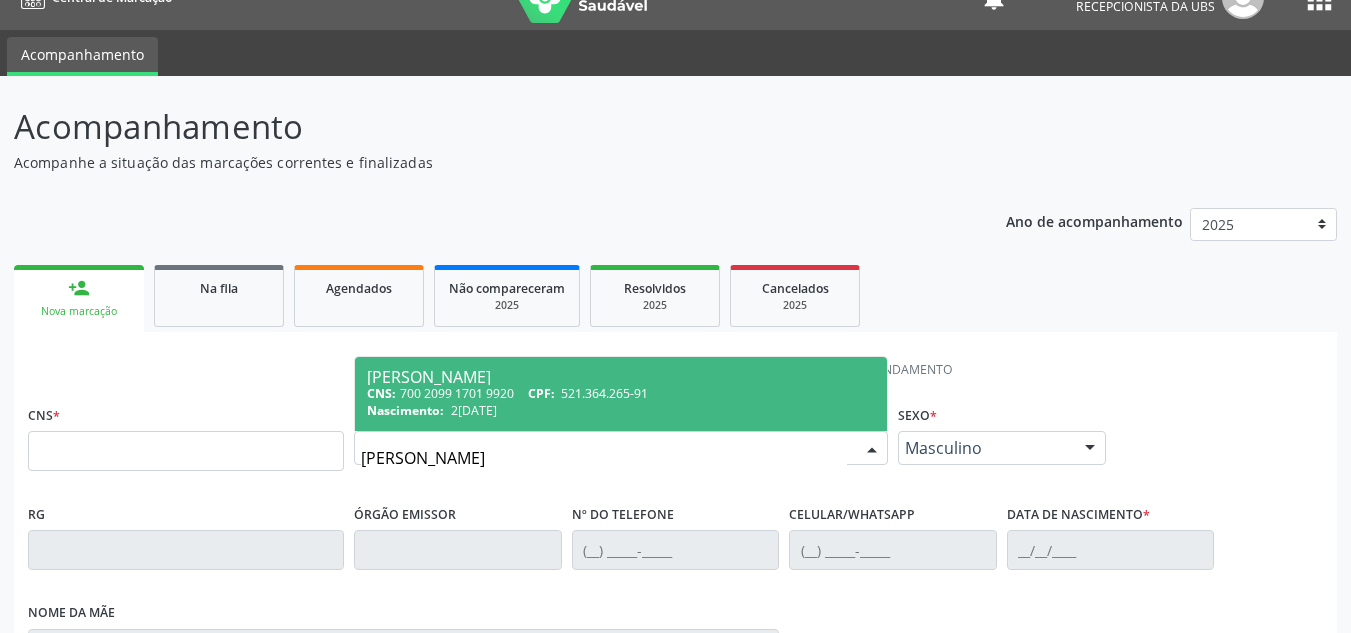 click on "[PERSON_NAME]" at bounding box center [621, 377] 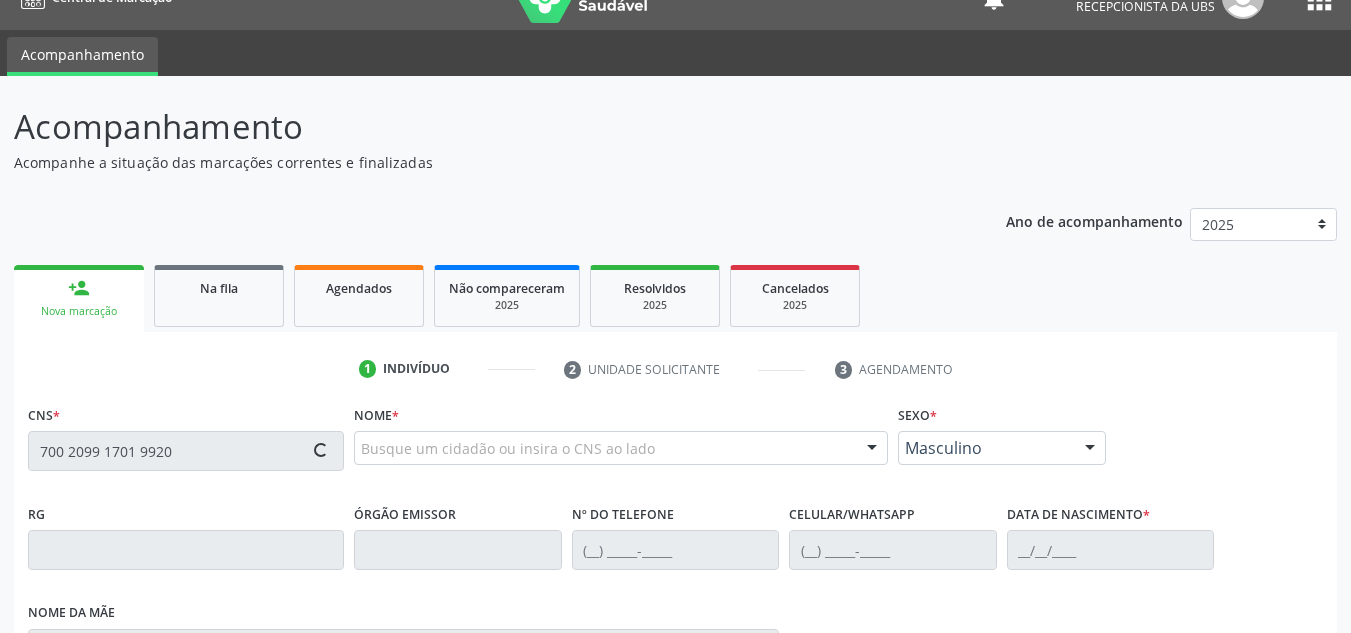 type on "700 2099 1701 9920" 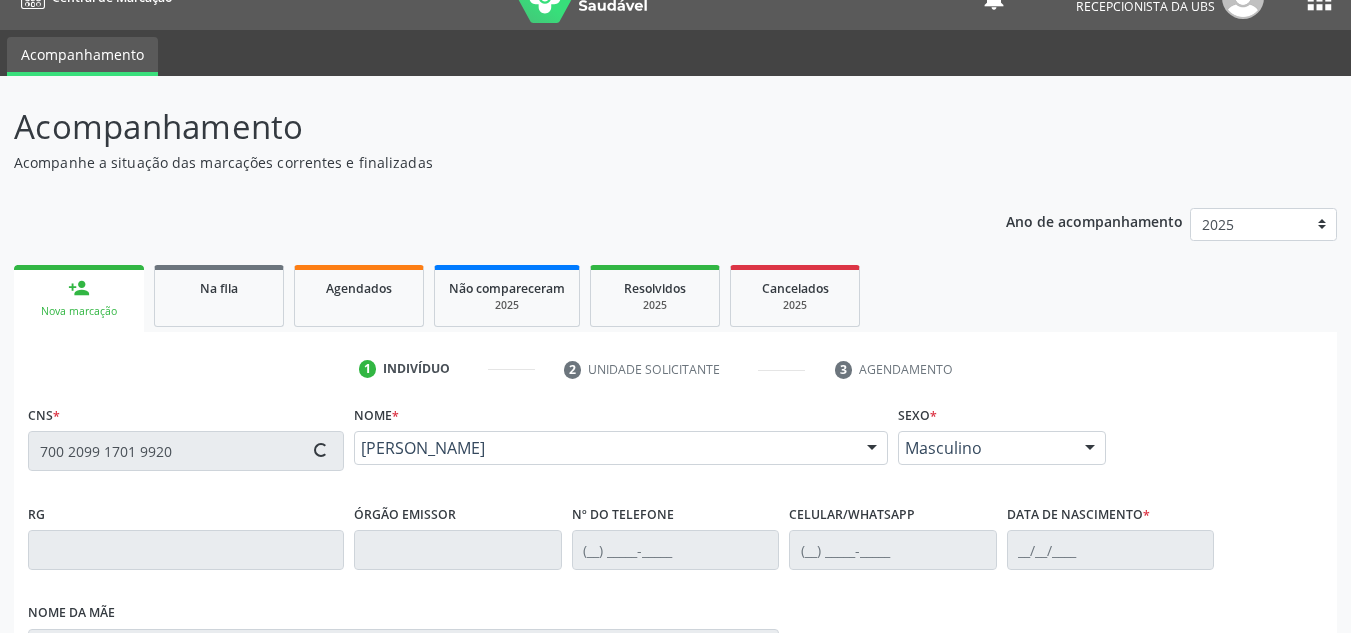type on "[PHONE_NUMBER]" 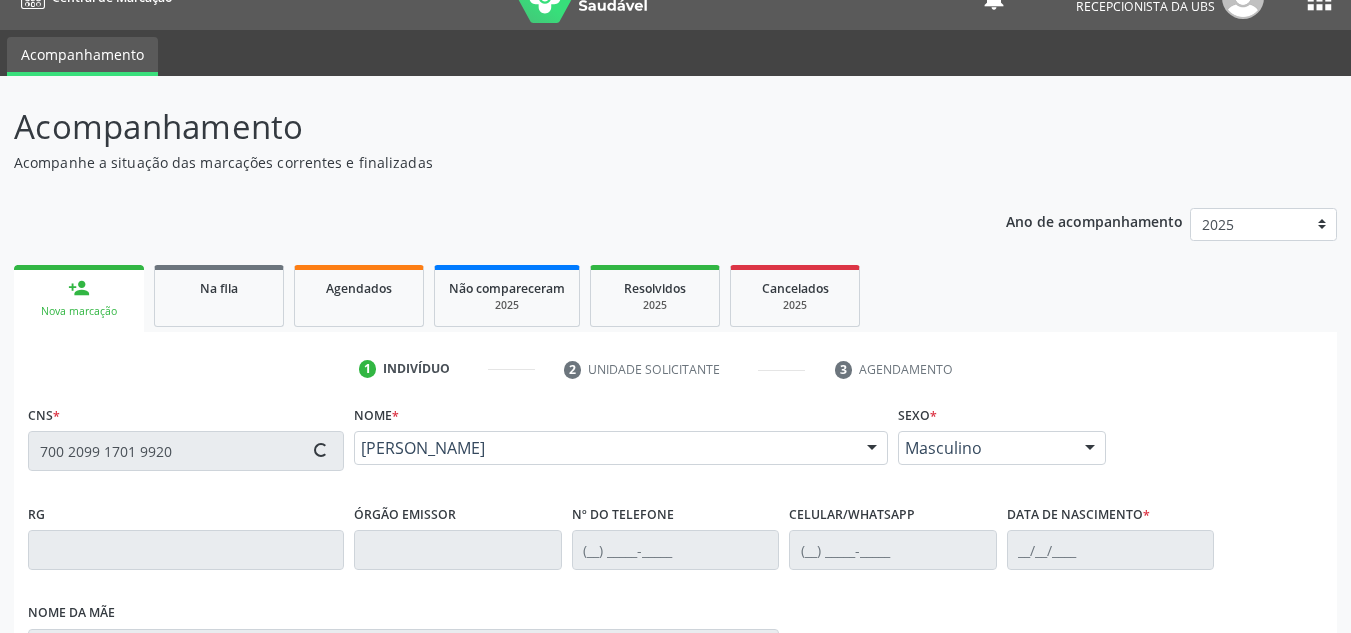 type on "[PHONE_NUMBER]" 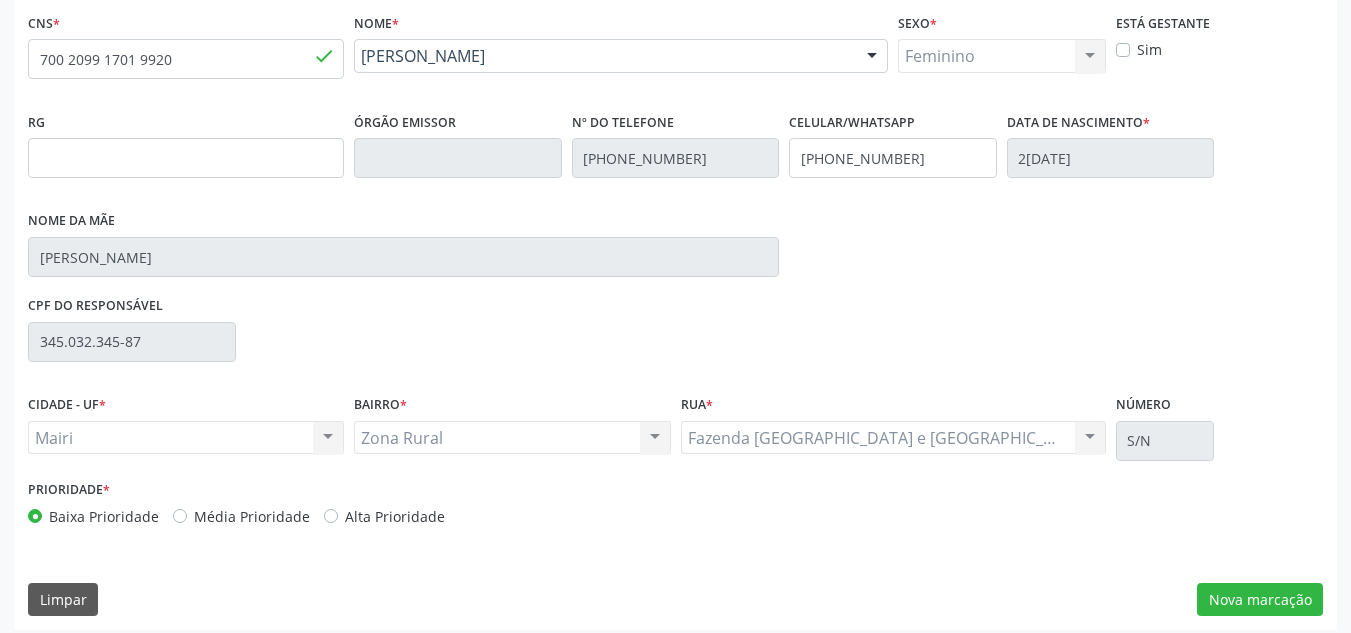scroll, scrollTop: 434, scrollLeft: 0, axis: vertical 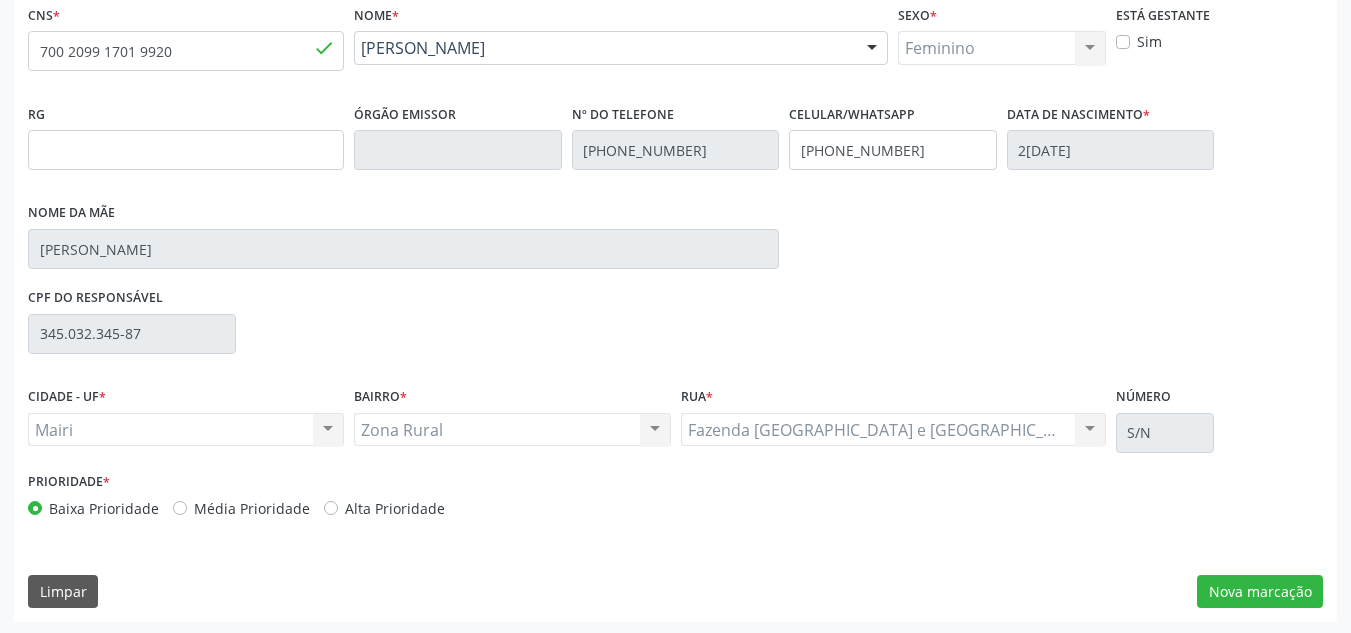 click on "Alta Prioridade" at bounding box center (395, 508) 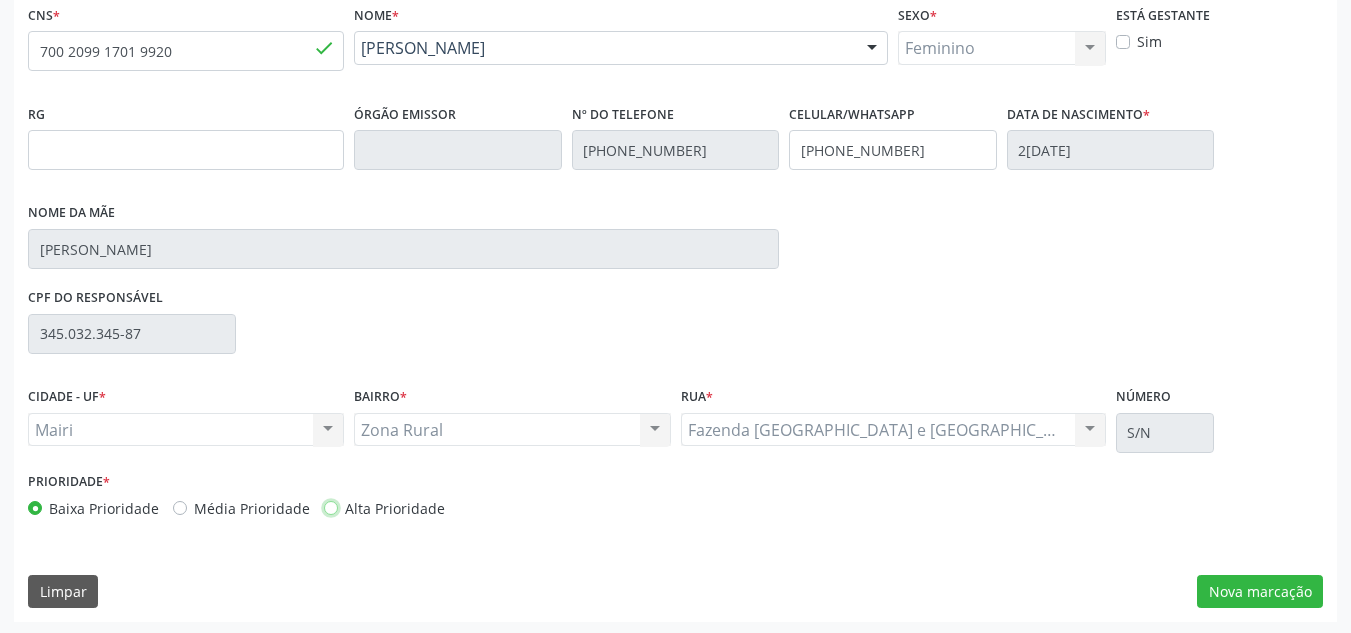 click on "Alta Prioridade" at bounding box center [331, 507] 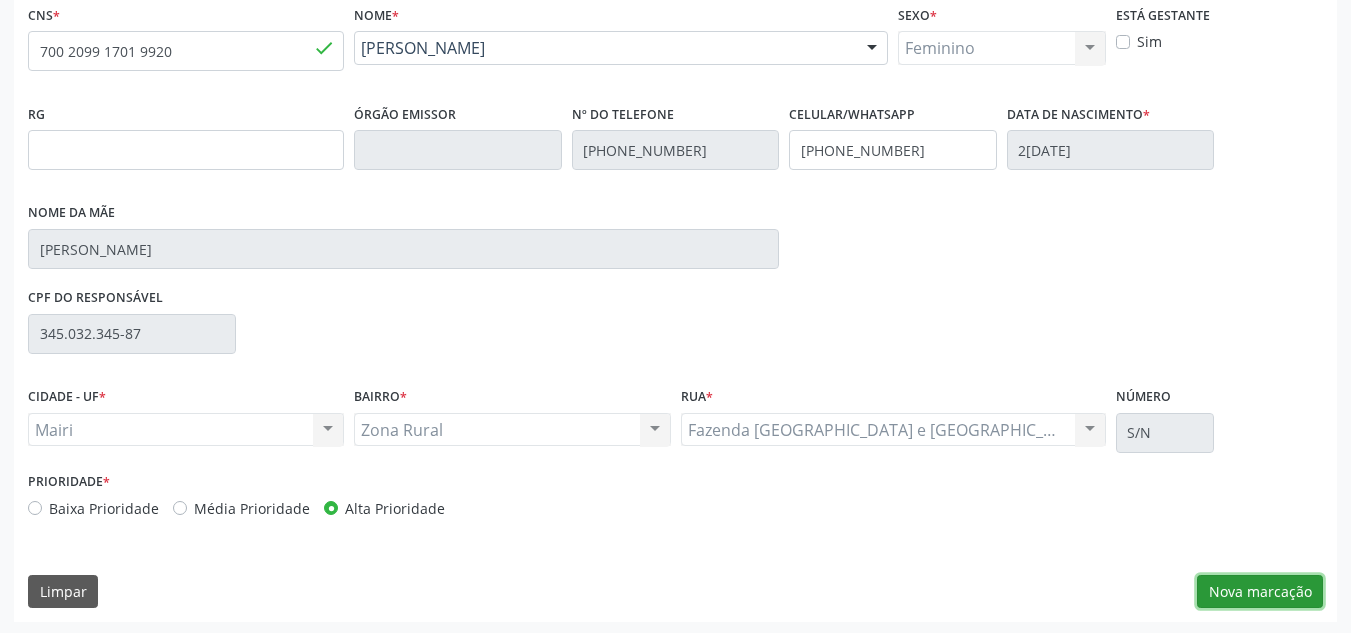 click on "Nova marcação" at bounding box center (1260, 592) 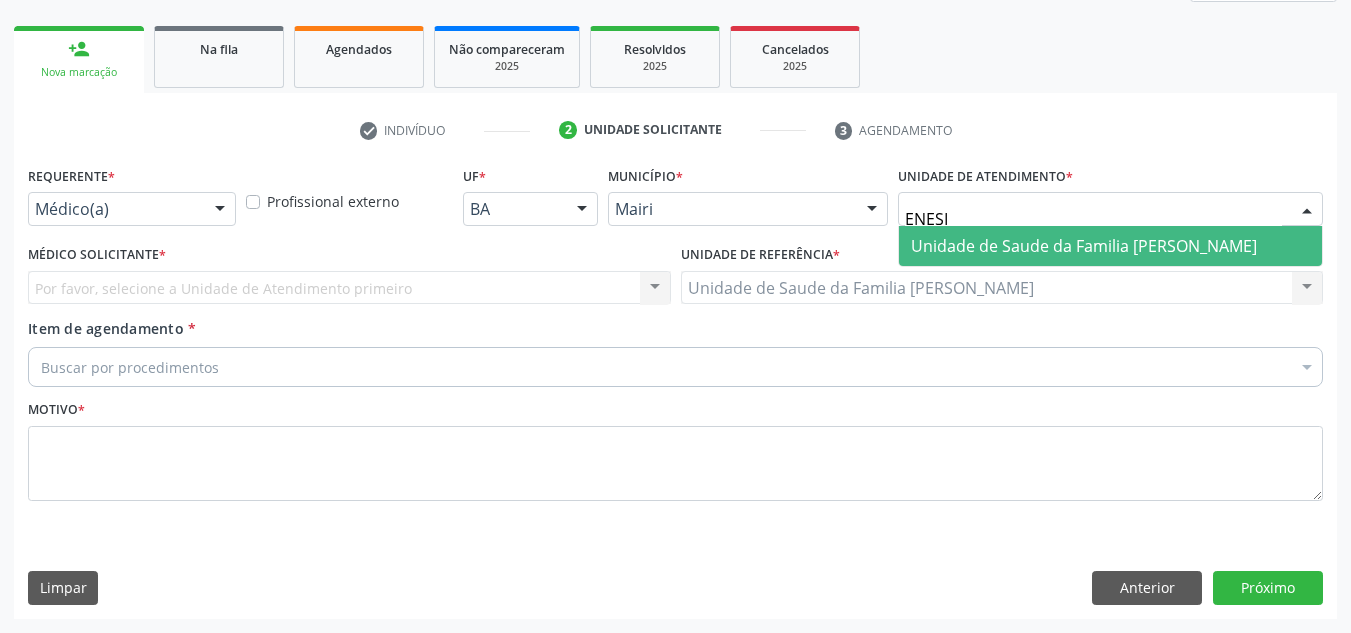 type on "ENESIA" 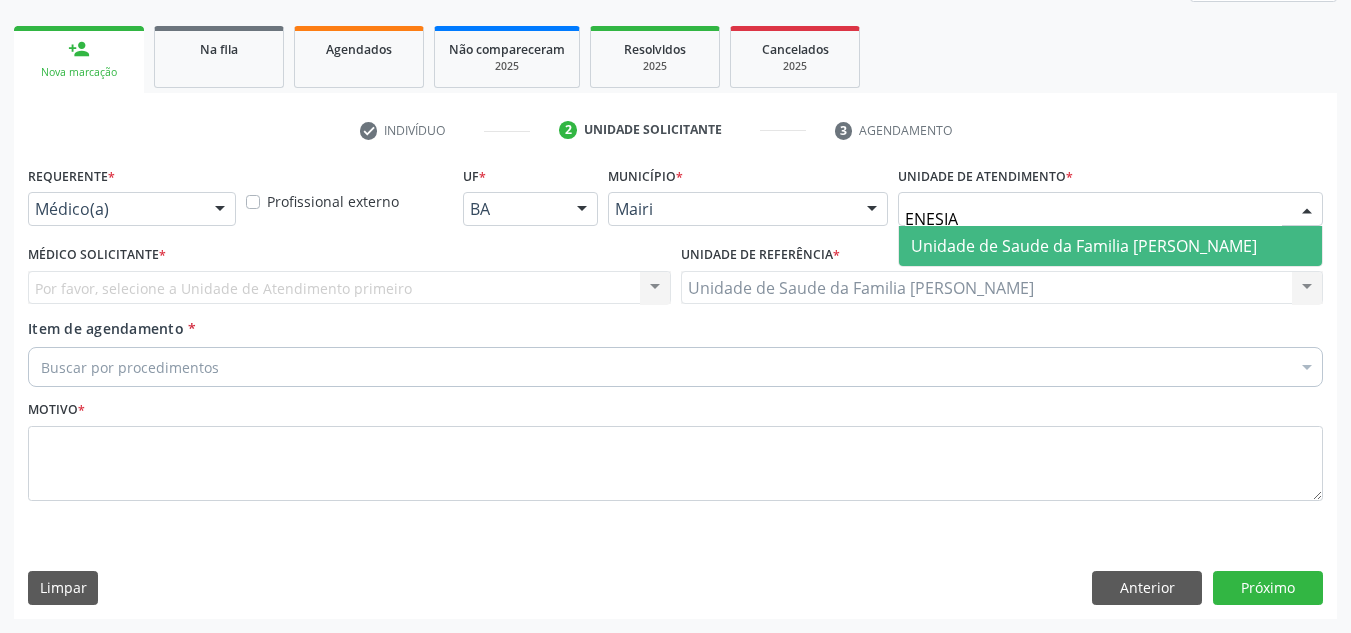 click on "Unidade de Saude da Familia [PERSON_NAME]" at bounding box center [1084, 246] 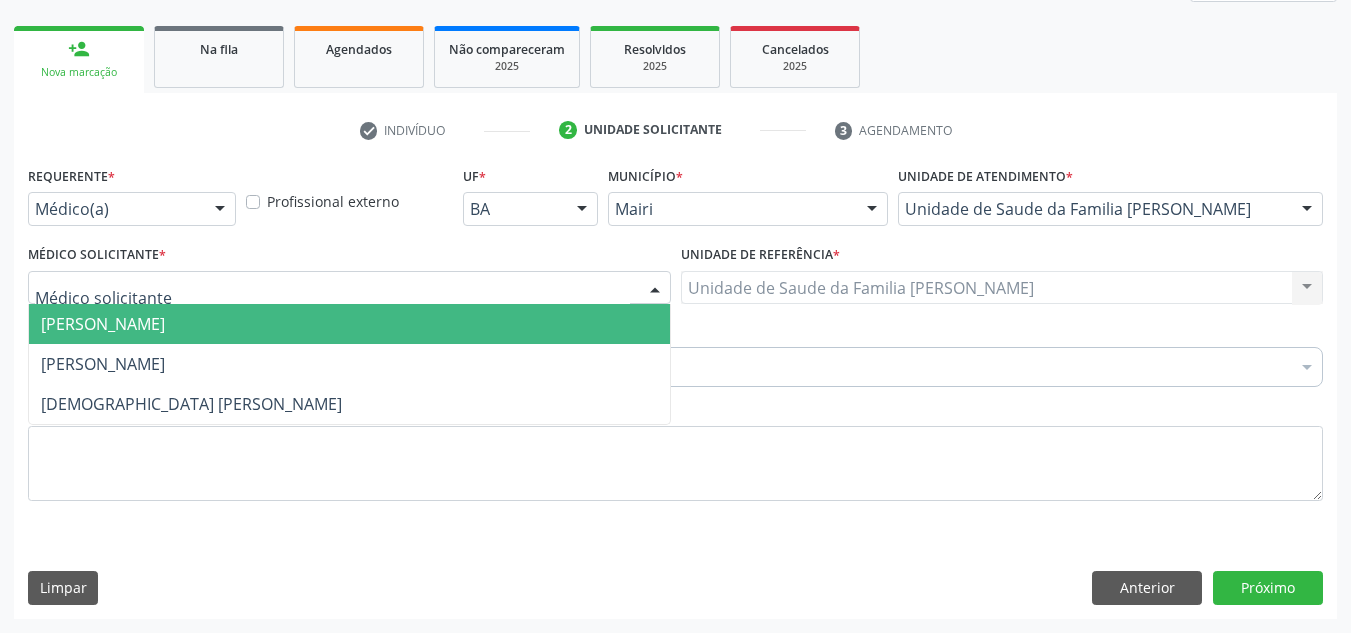 click on "[PERSON_NAME]" at bounding box center (103, 324) 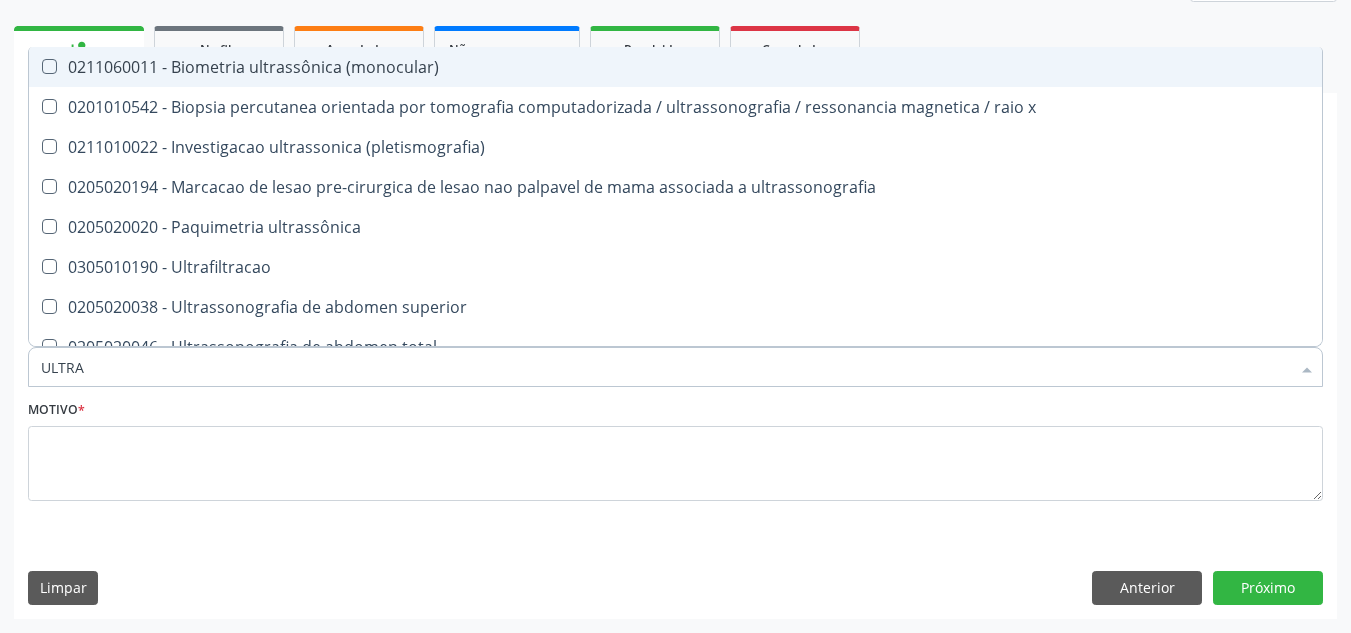 type on "ULTRAS" 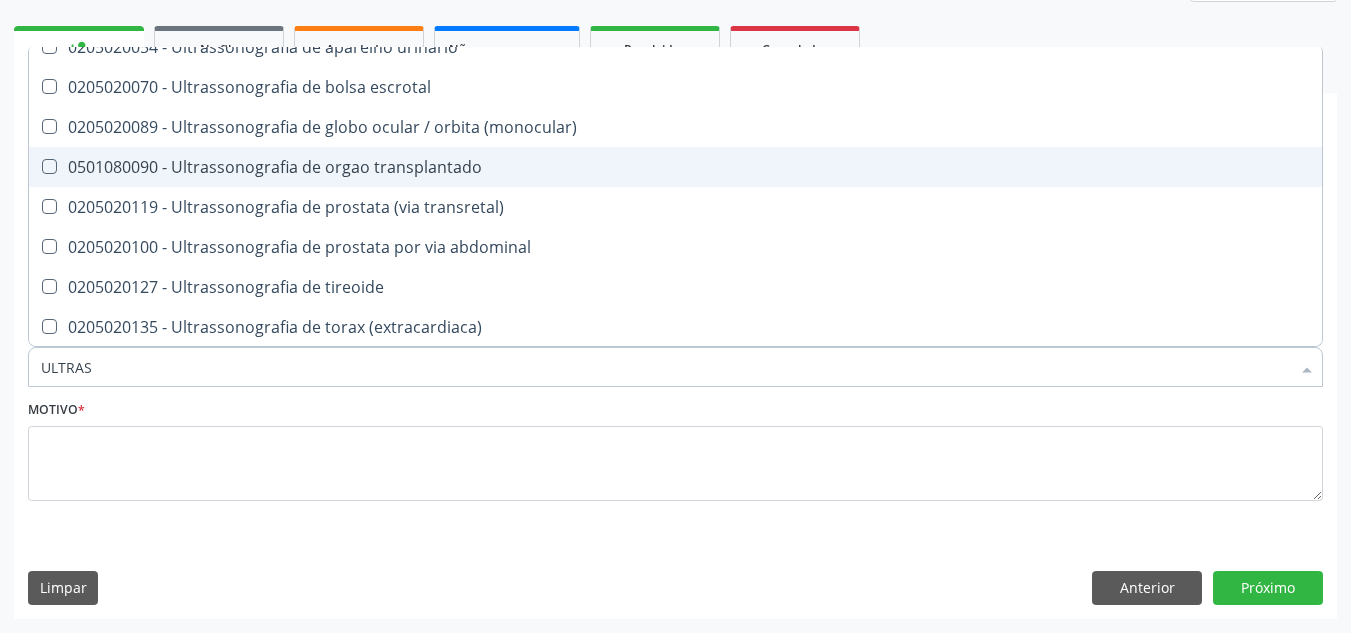 scroll, scrollTop: 400, scrollLeft: 0, axis: vertical 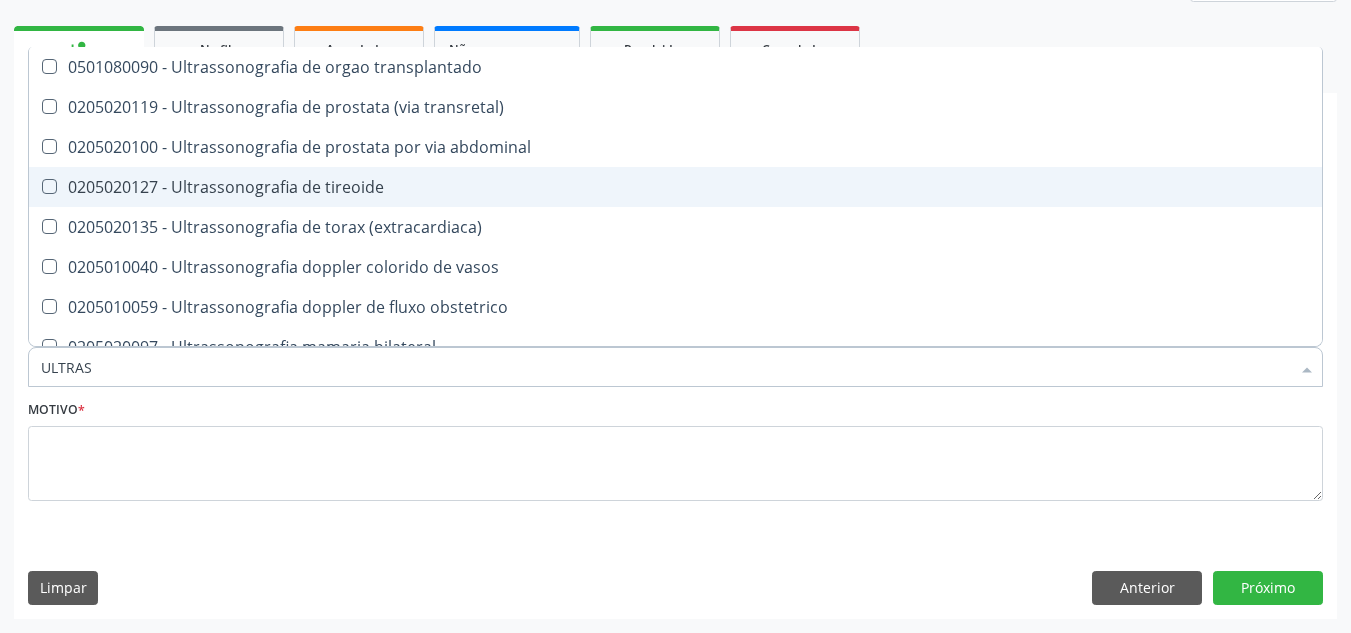 click on "0205020127 - Ultrassonografia de tireoide" at bounding box center [675, 187] 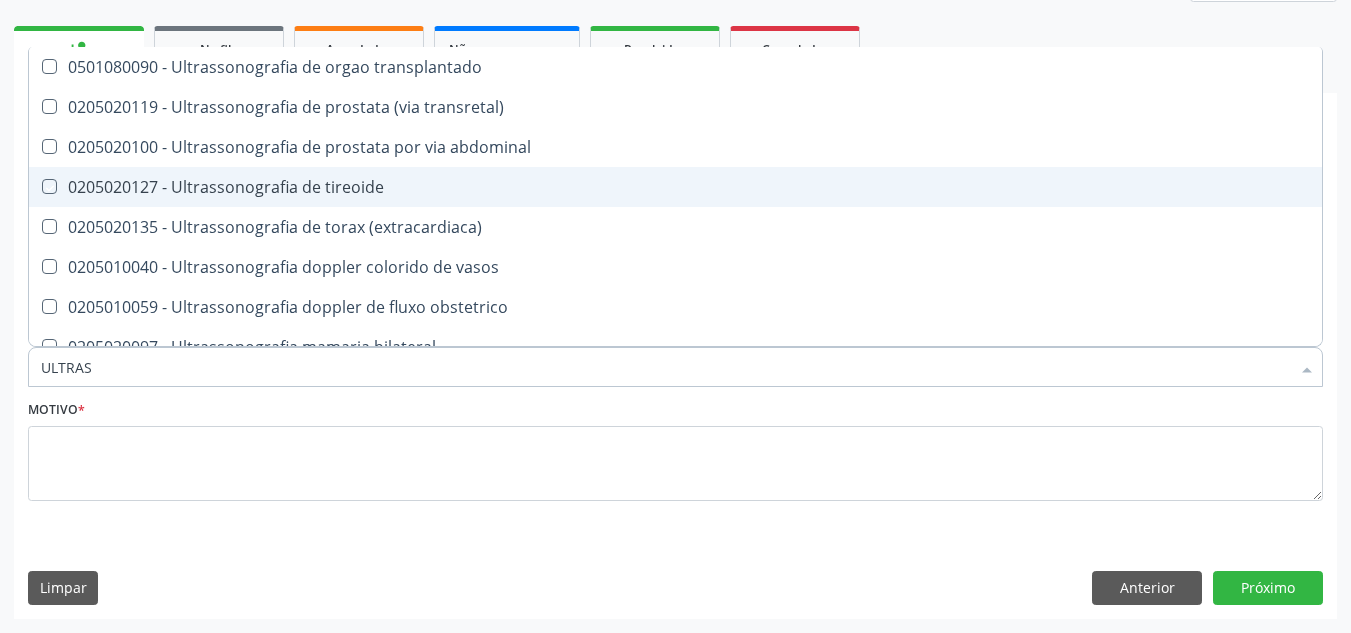 checkbox on "true" 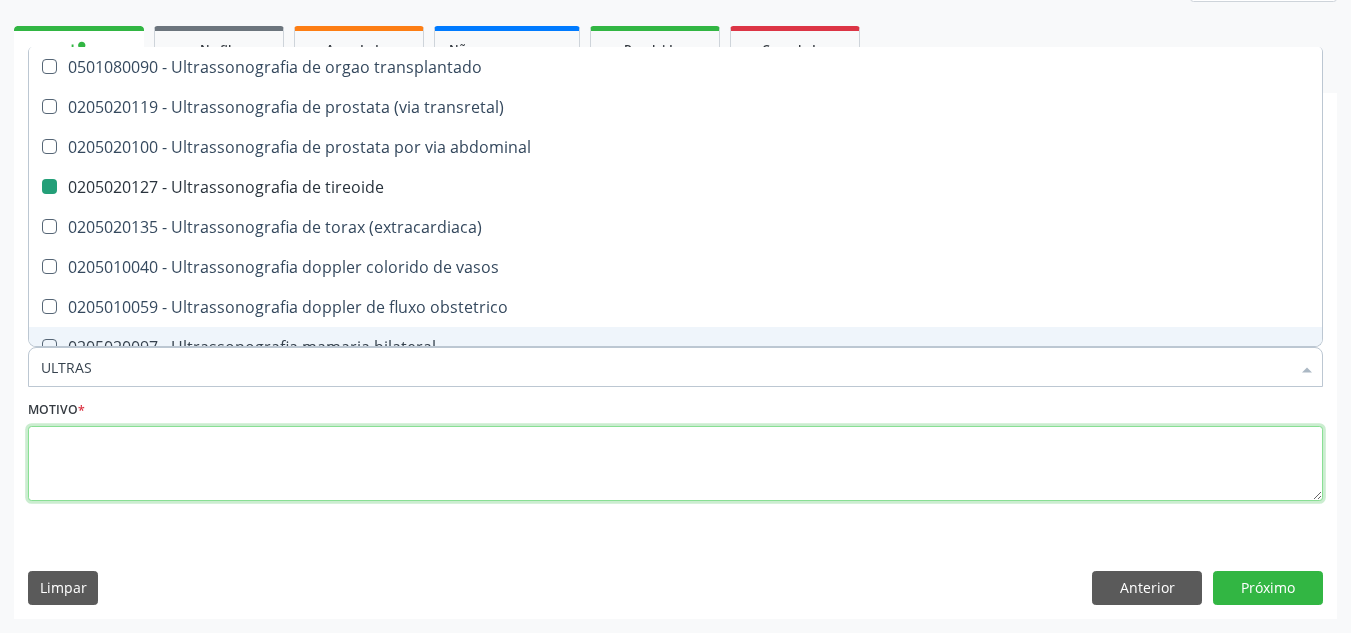 click at bounding box center [675, 464] 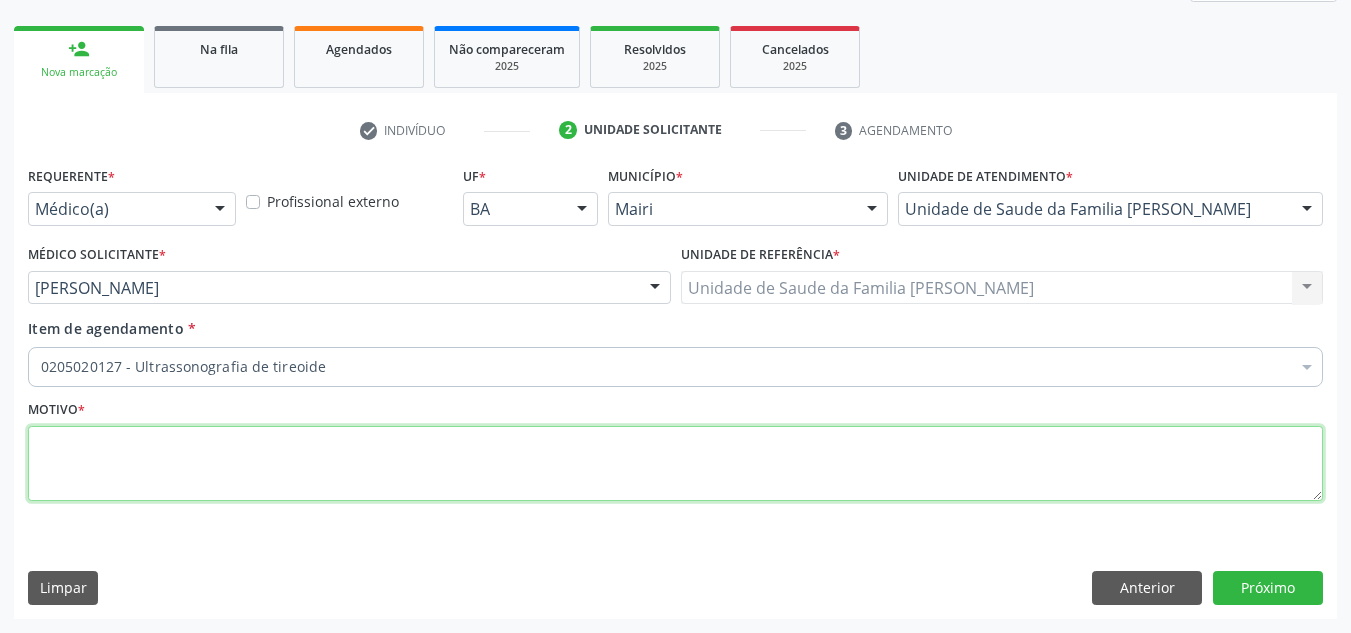 scroll, scrollTop: 0, scrollLeft: 0, axis: both 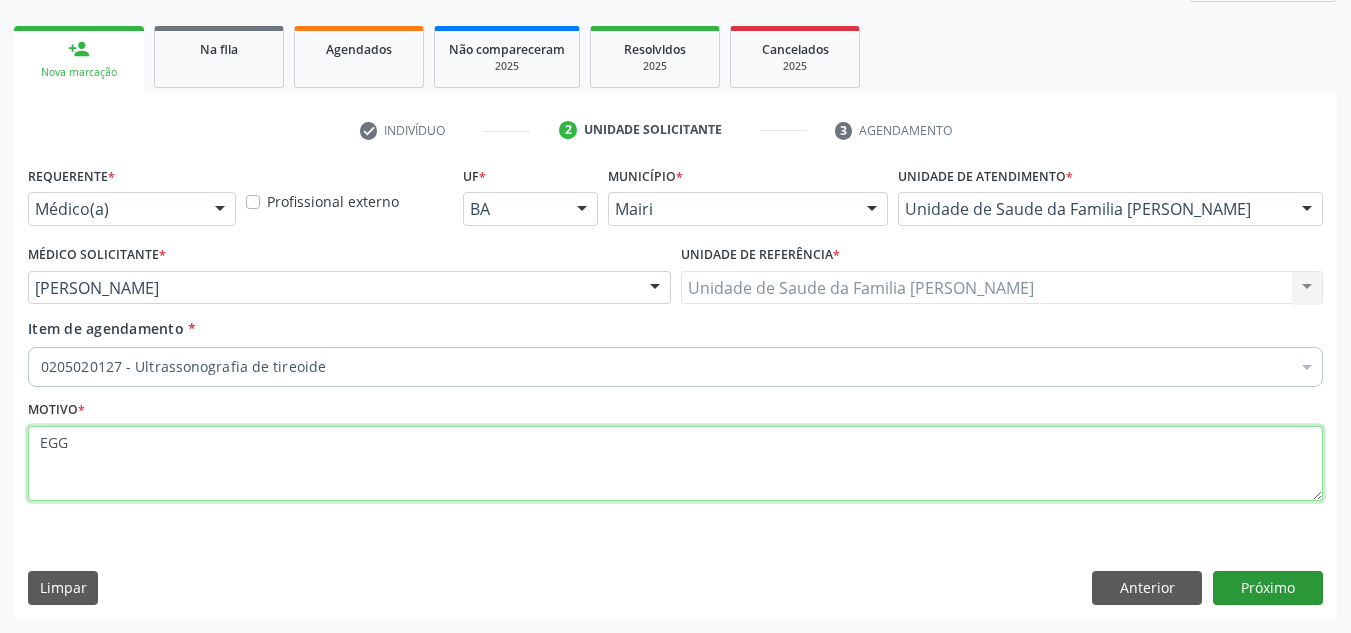 type on "EGG" 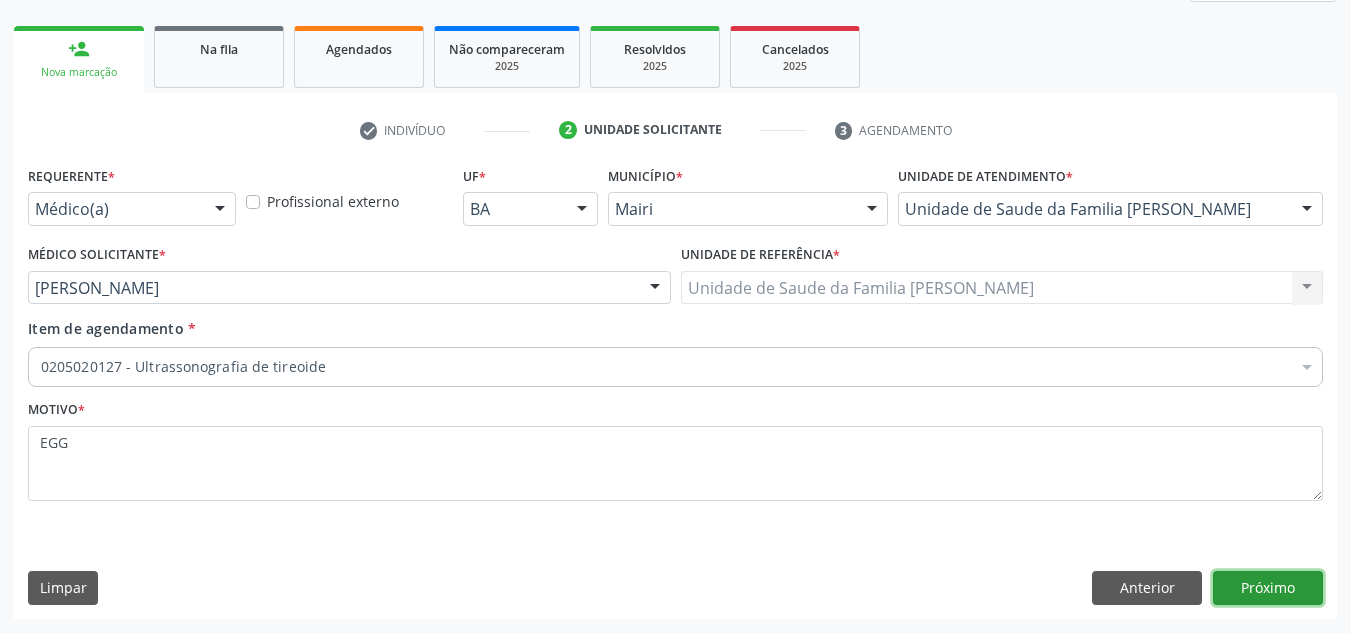 click on "Próximo" at bounding box center [1268, 588] 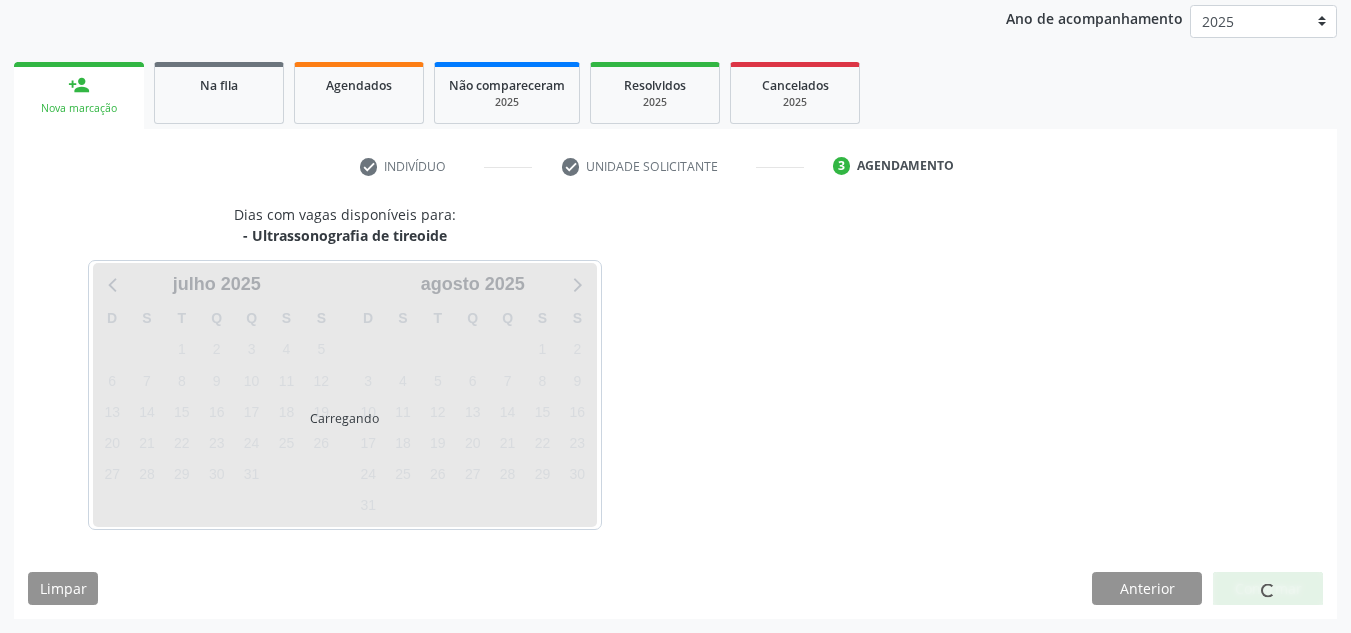 scroll, scrollTop: 273, scrollLeft: 0, axis: vertical 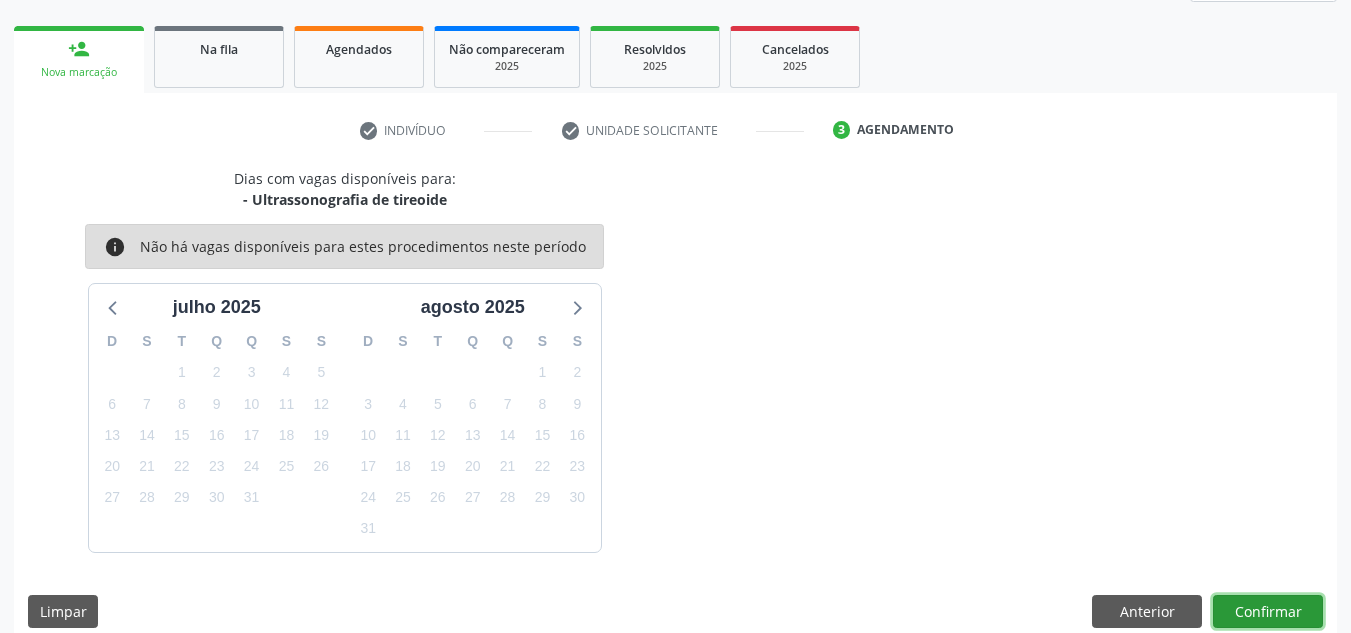 click on "Confirmar" at bounding box center (1268, 612) 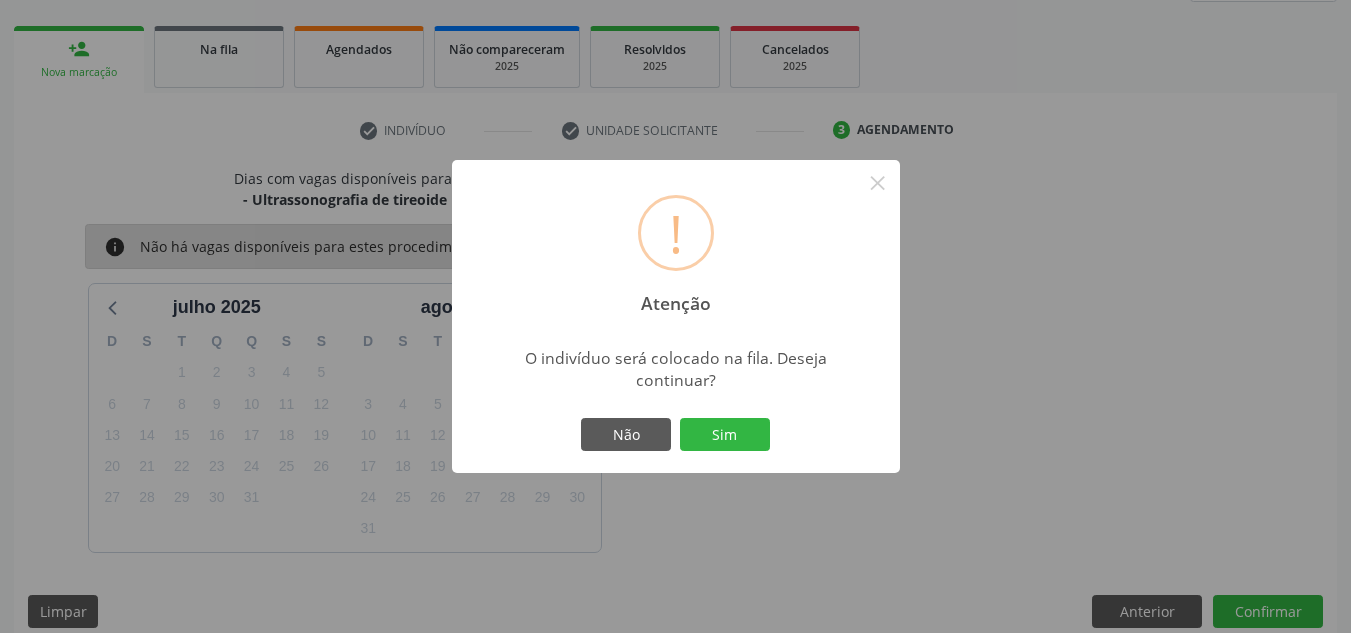 click on "Sim" at bounding box center (725, 435) 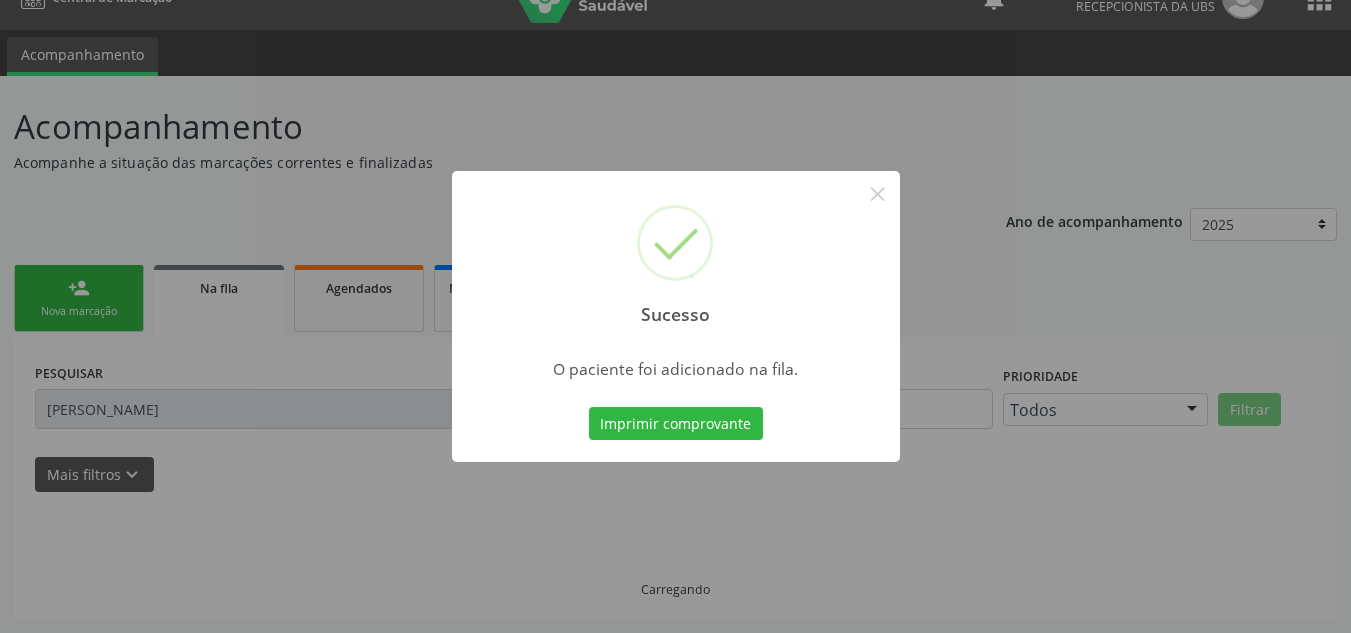 scroll, scrollTop: 34, scrollLeft: 0, axis: vertical 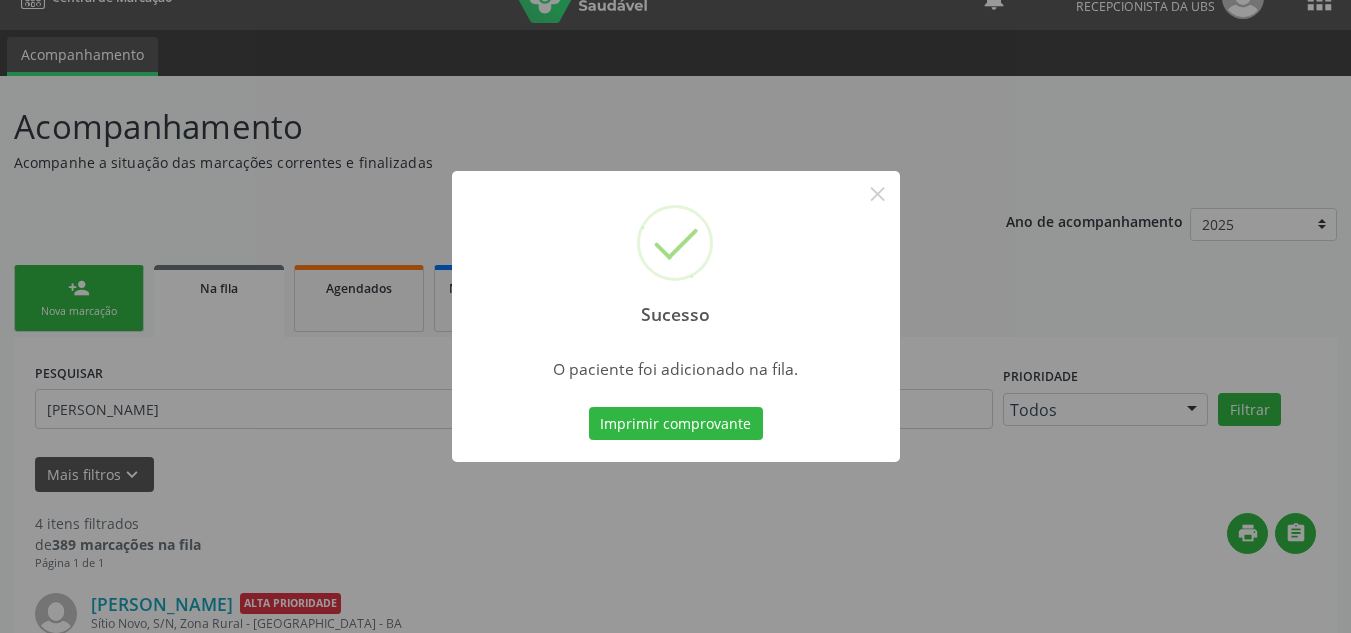 click on "Sucesso × O paciente foi adicionado na fila. Imprimir comprovante Cancel" at bounding box center (675, 316) 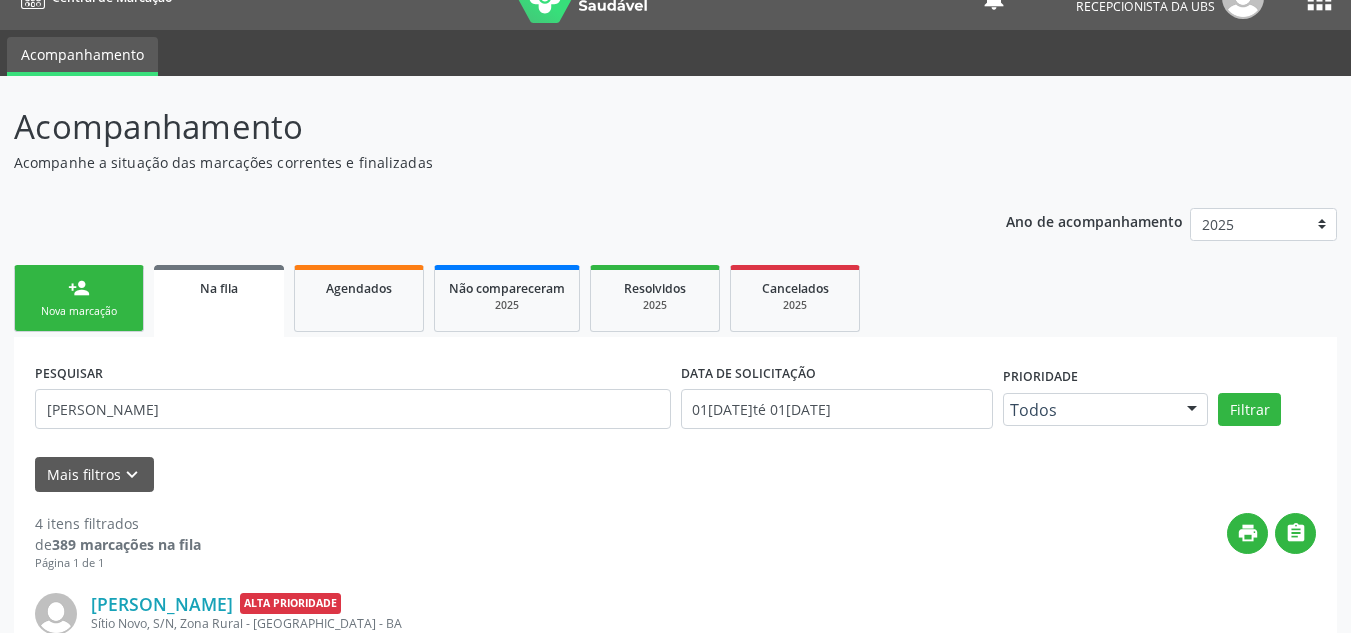 click on "person_add
Nova marcação" at bounding box center [79, 298] 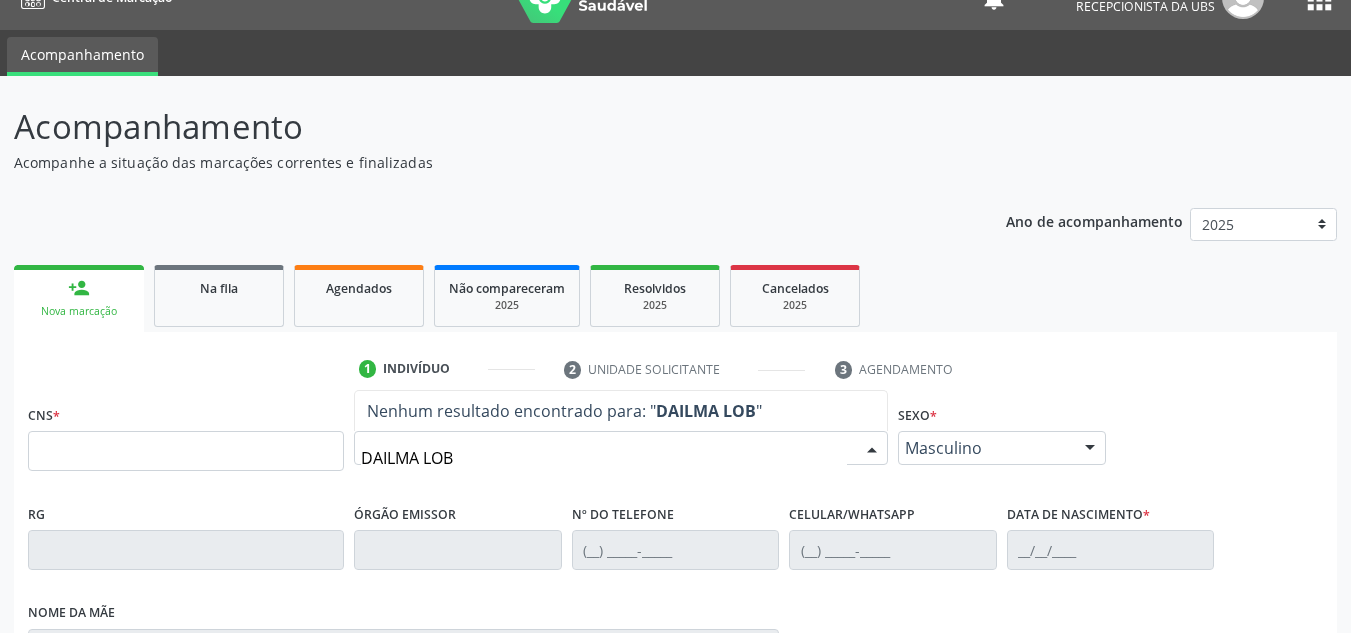 type on "[PERSON_NAME]" 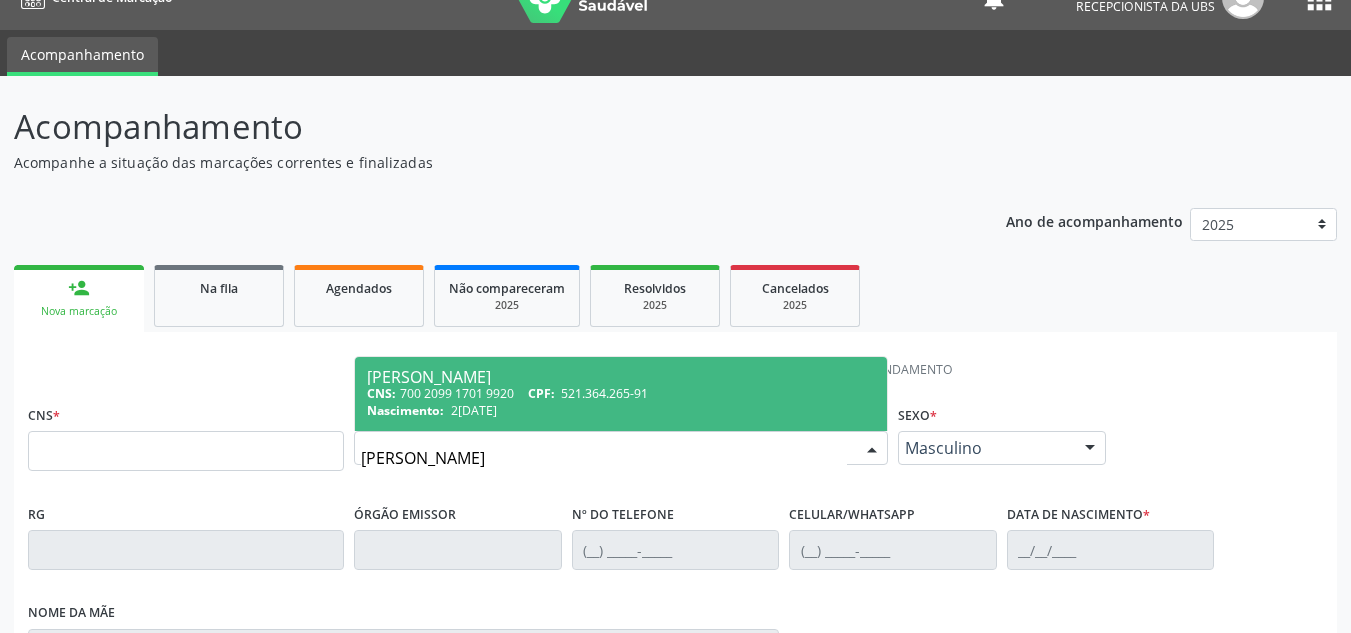 click on "[PERSON_NAME]" at bounding box center (621, 377) 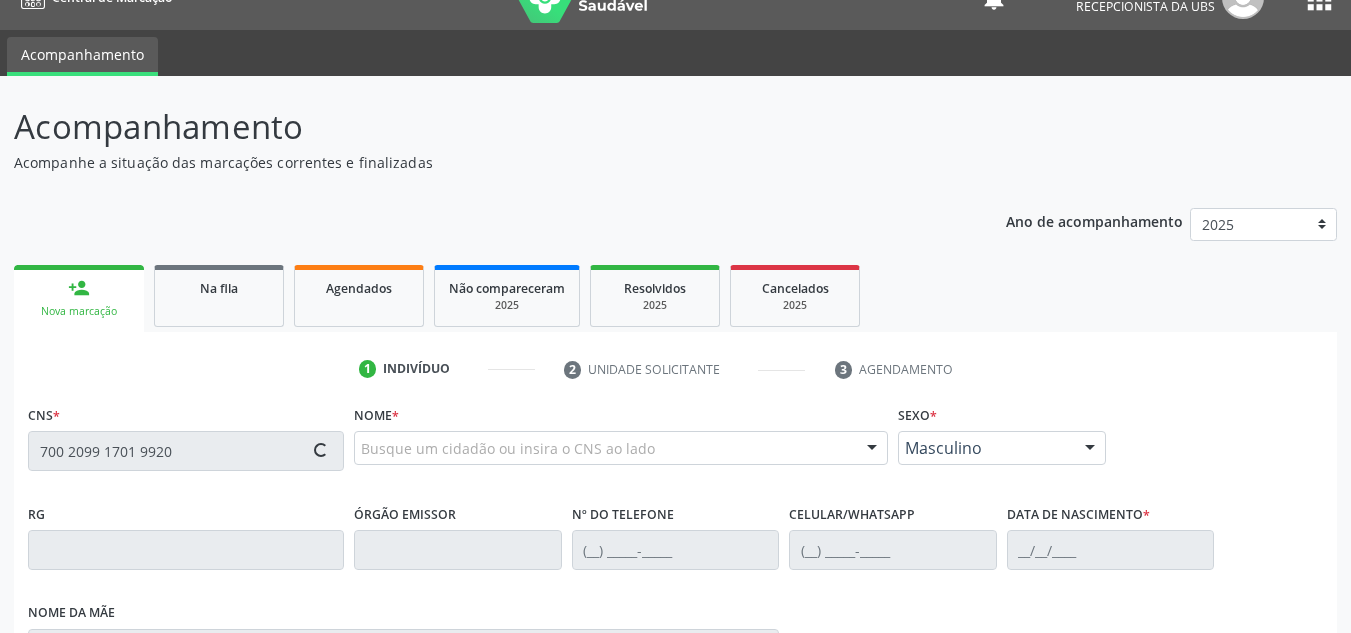 type on "700 2099 1701 9920" 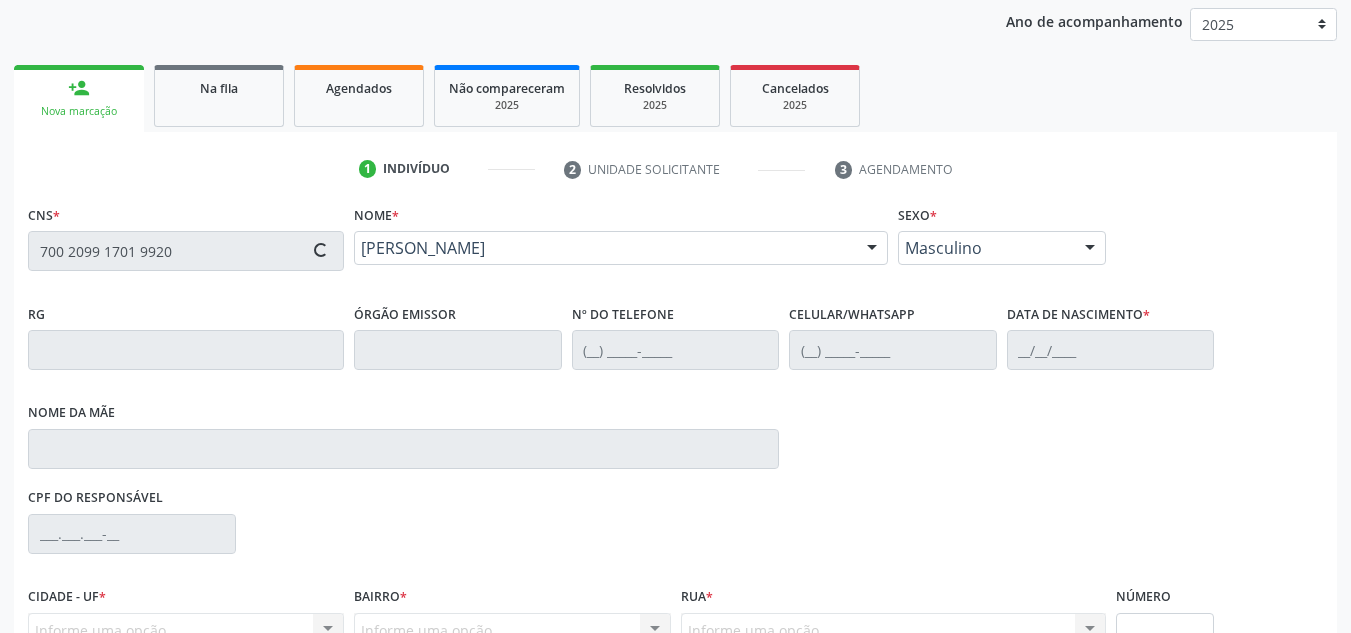 type on "[PHONE_NUMBER]" 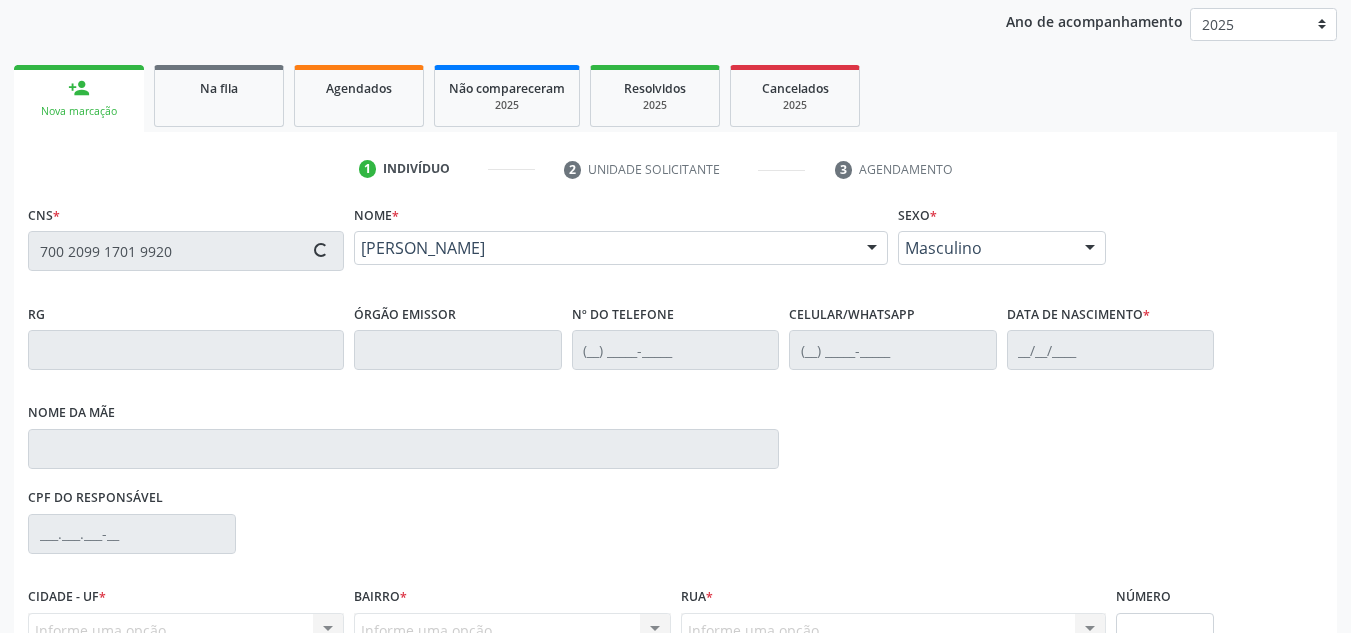 type on "[PHONE_NUMBER]" 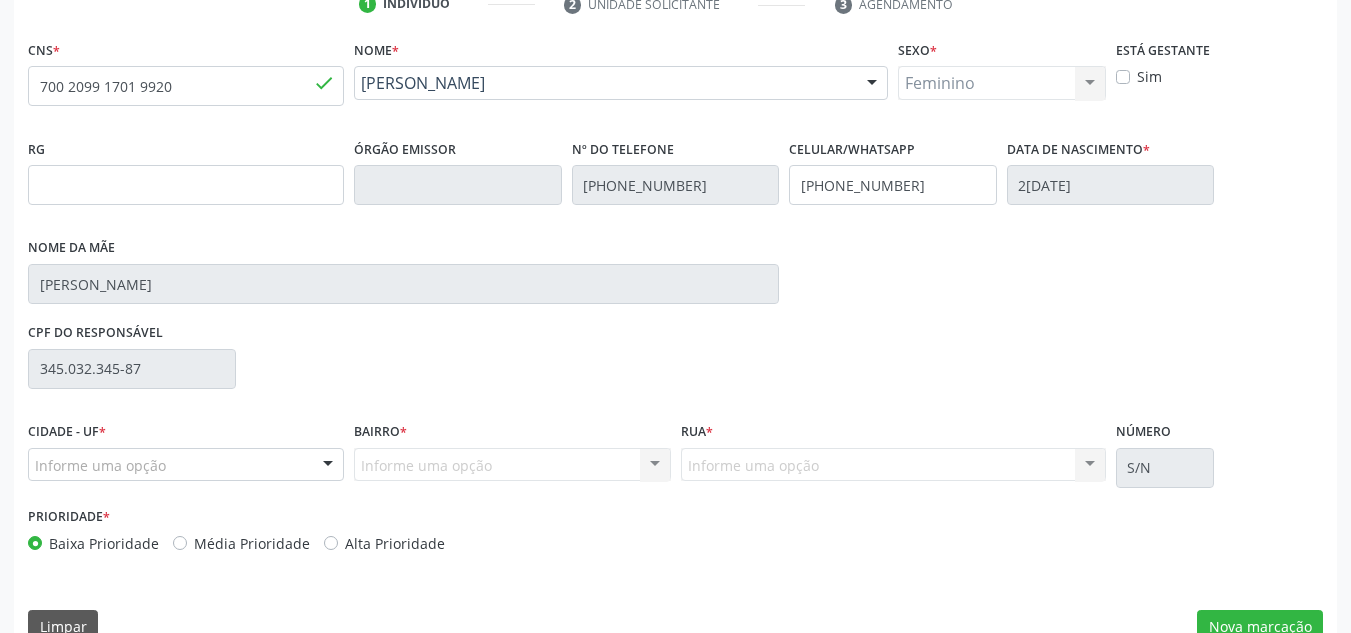 scroll, scrollTop: 434, scrollLeft: 0, axis: vertical 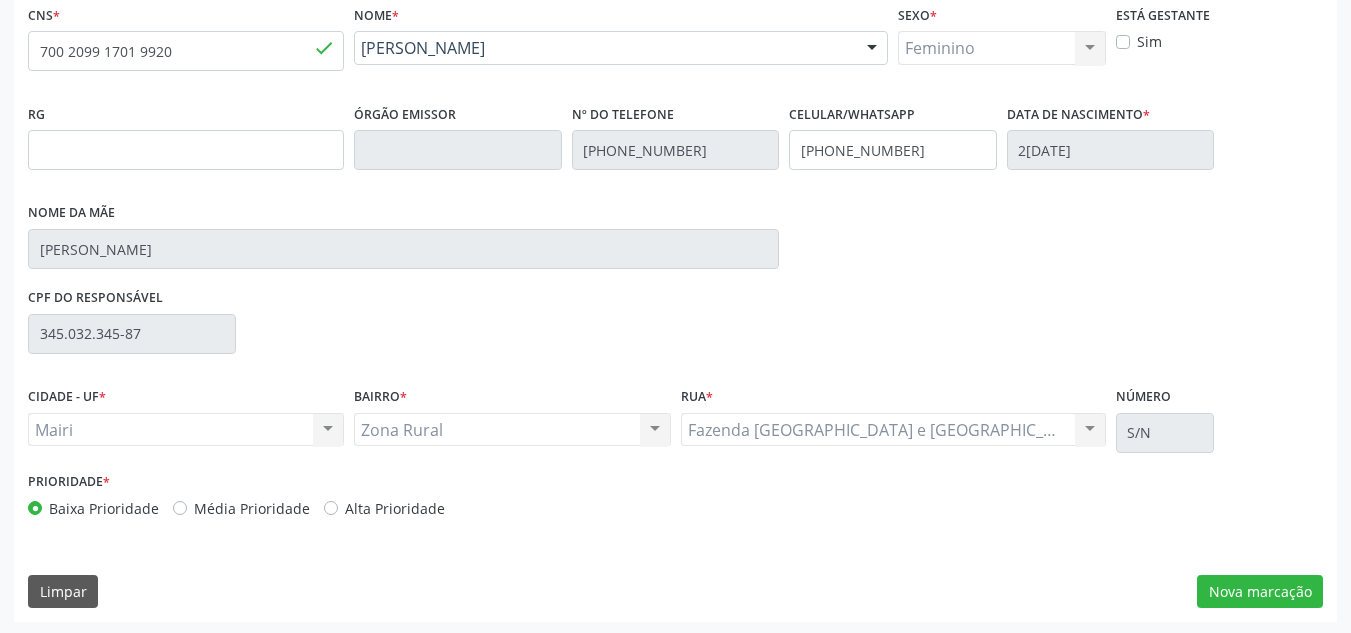 click on "Alta Prioridade" at bounding box center (395, 508) 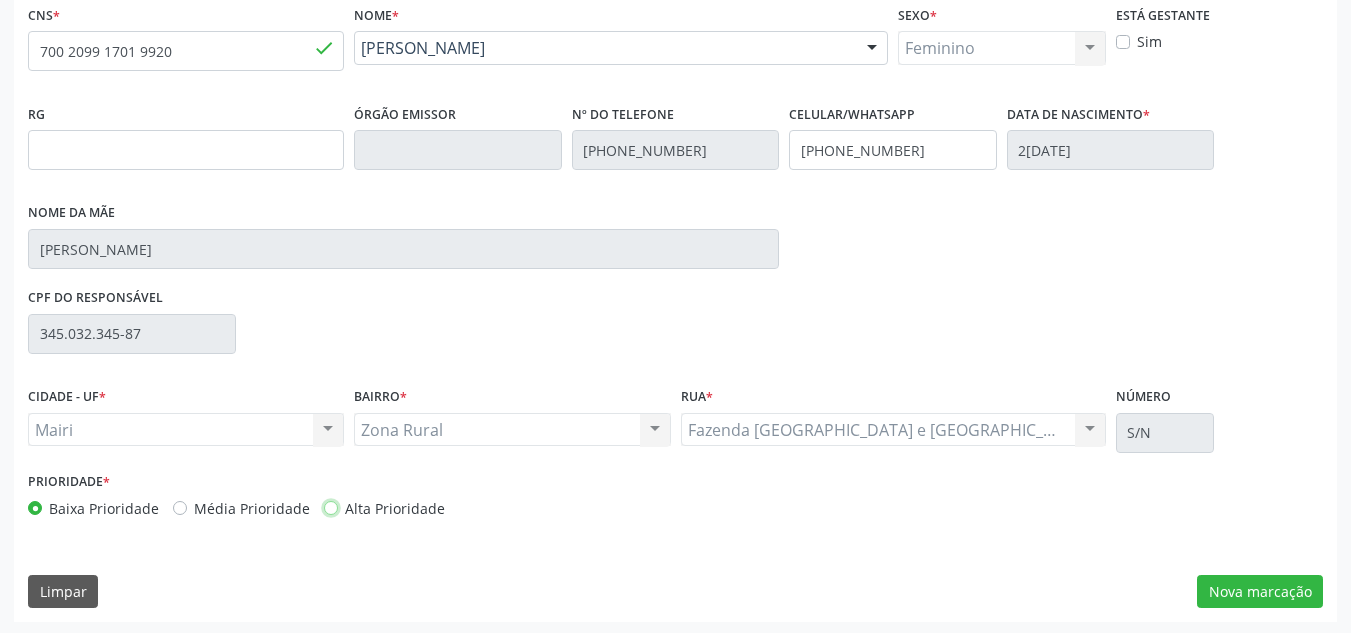 click on "Alta Prioridade" at bounding box center [331, 507] 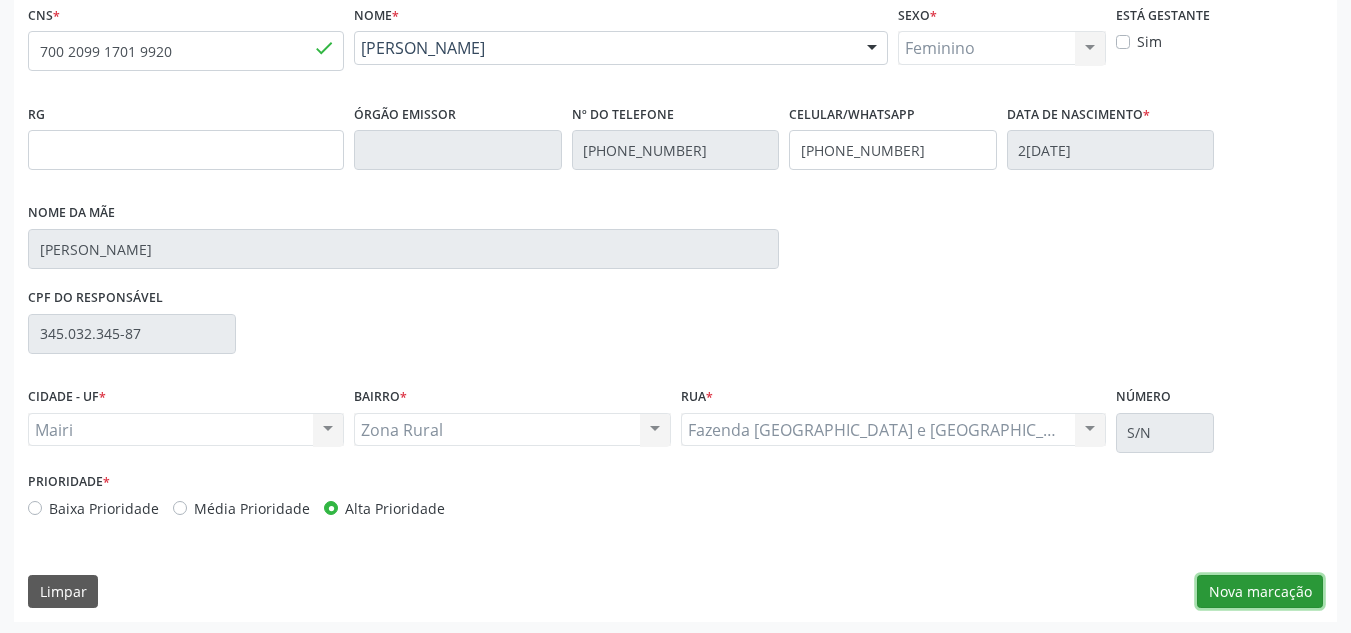 click on "Nova marcação" at bounding box center [1260, 592] 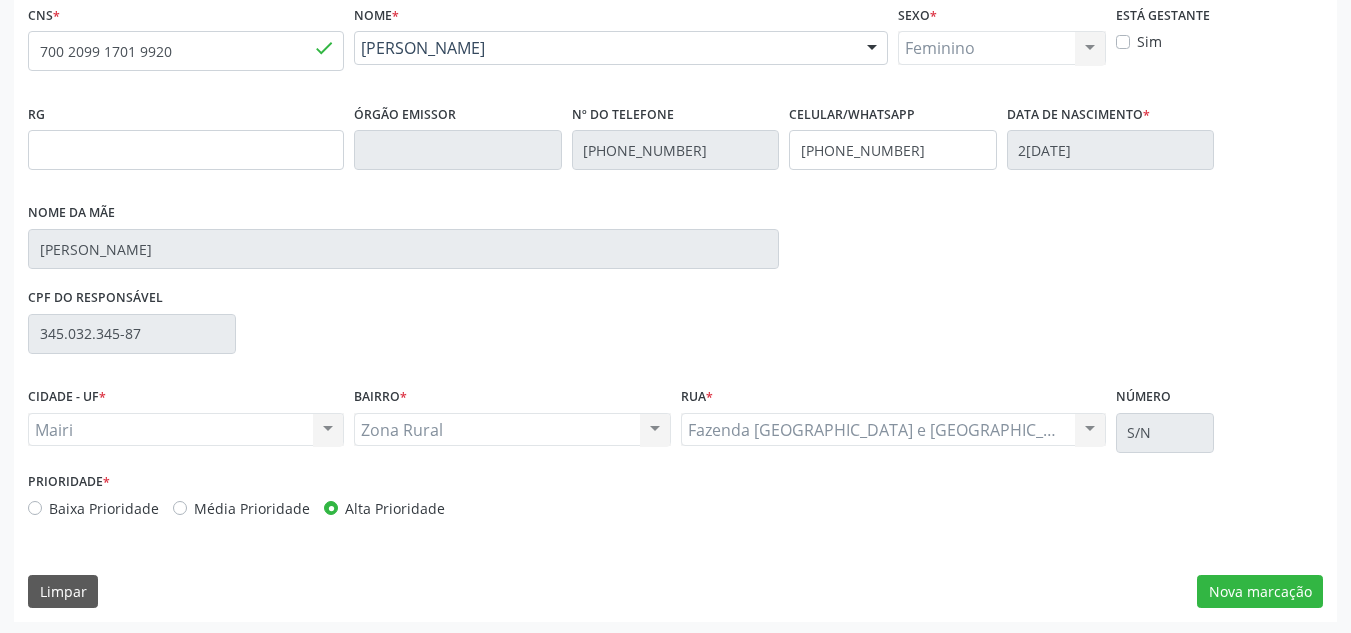 scroll, scrollTop: 273, scrollLeft: 0, axis: vertical 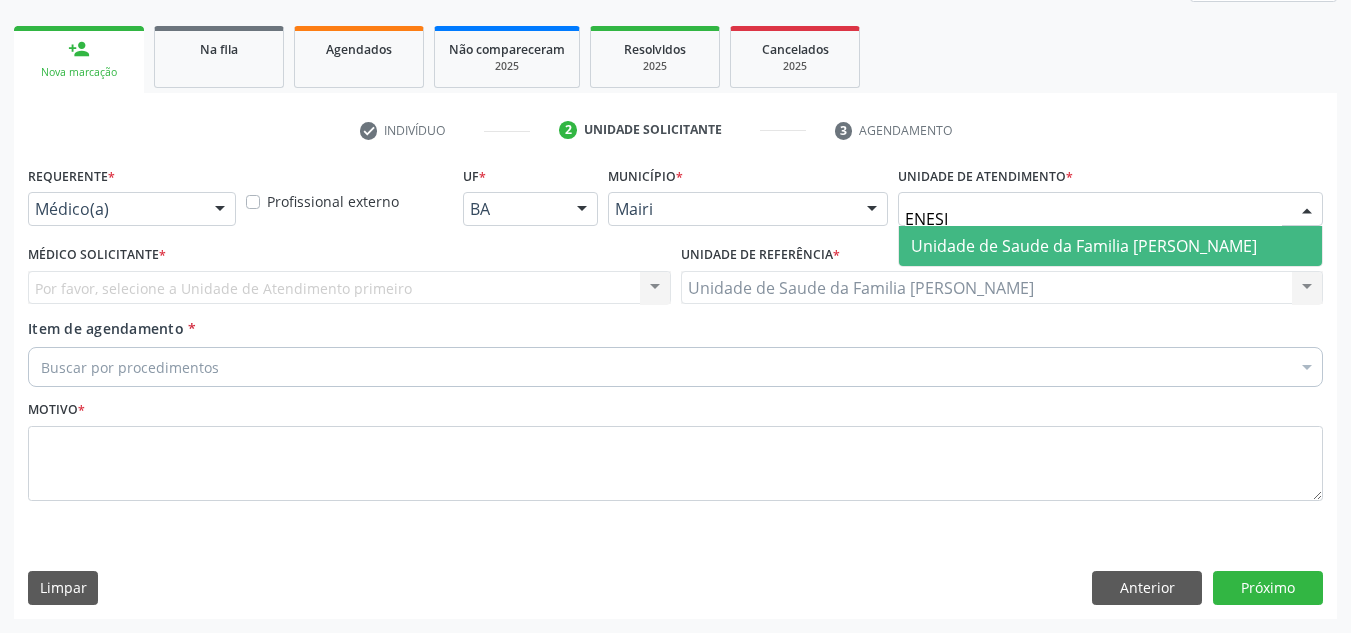 type on "ENESIA" 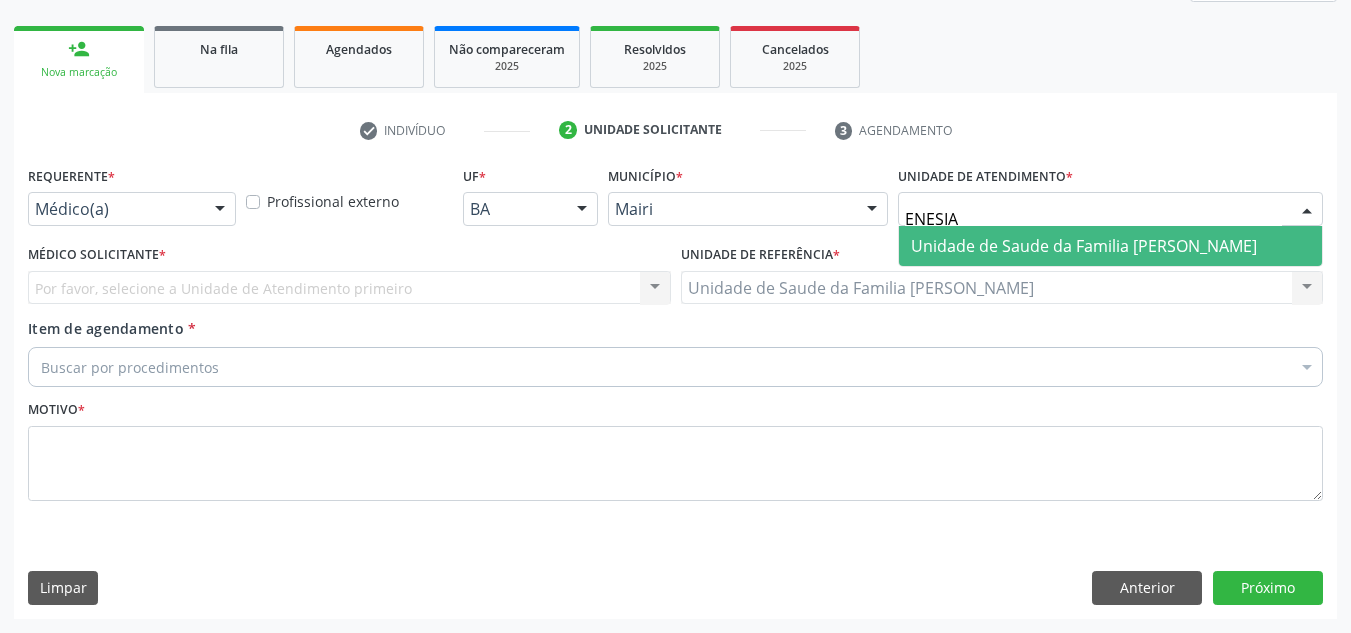 drag, startPoint x: 979, startPoint y: 238, endPoint x: 872, endPoint y: 241, distance: 107.042046 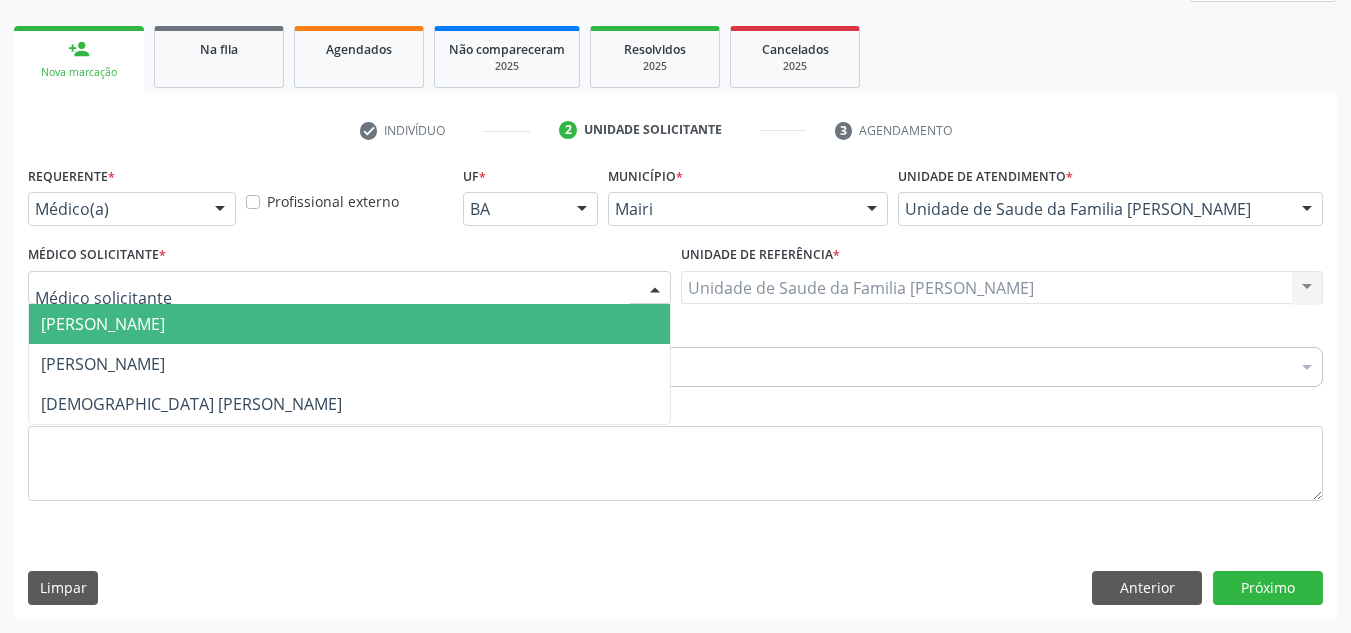 click on "[PERSON_NAME]" at bounding box center (349, 324) 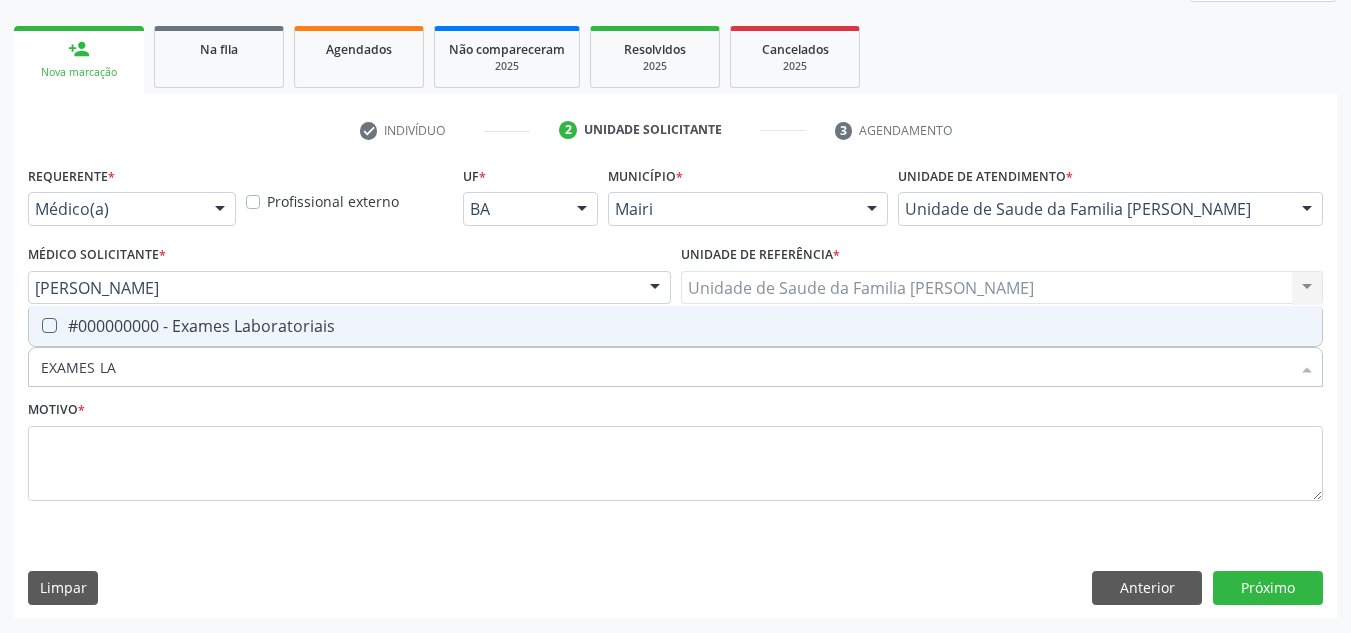 type on "EXAMES LAB" 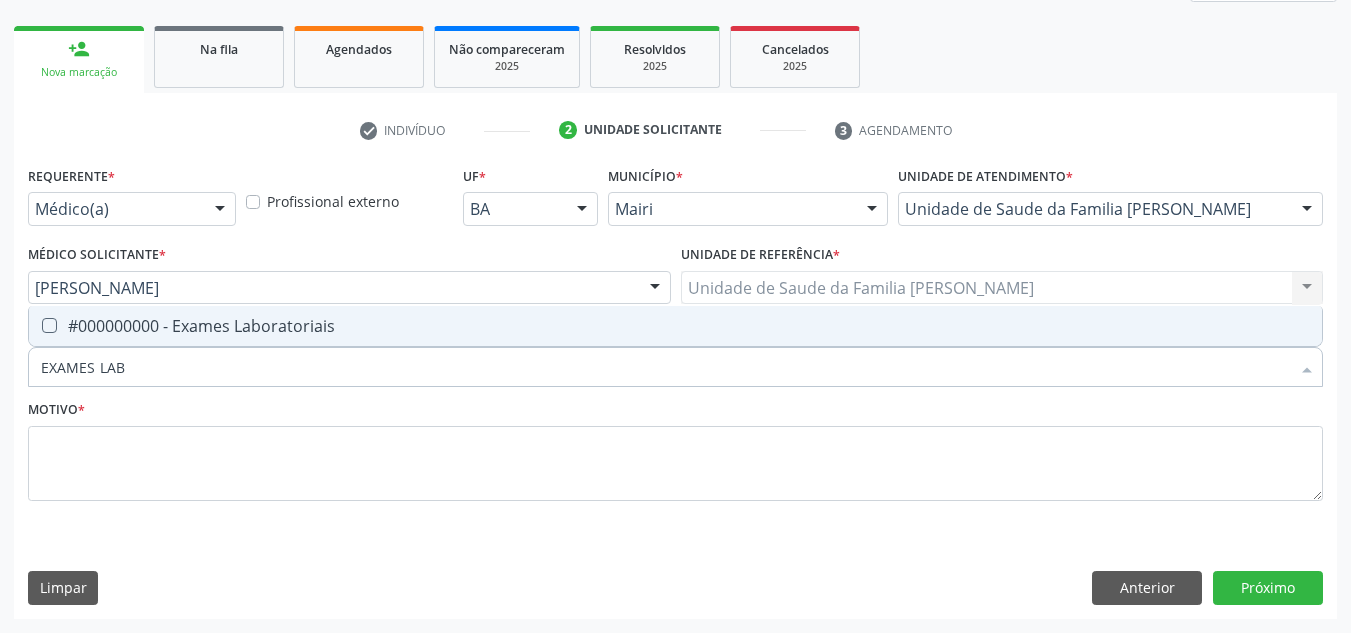 drag, startPoint x: 154, startPoint y: 309, endPoint x: 154, endPoint y: 341, distance: 32 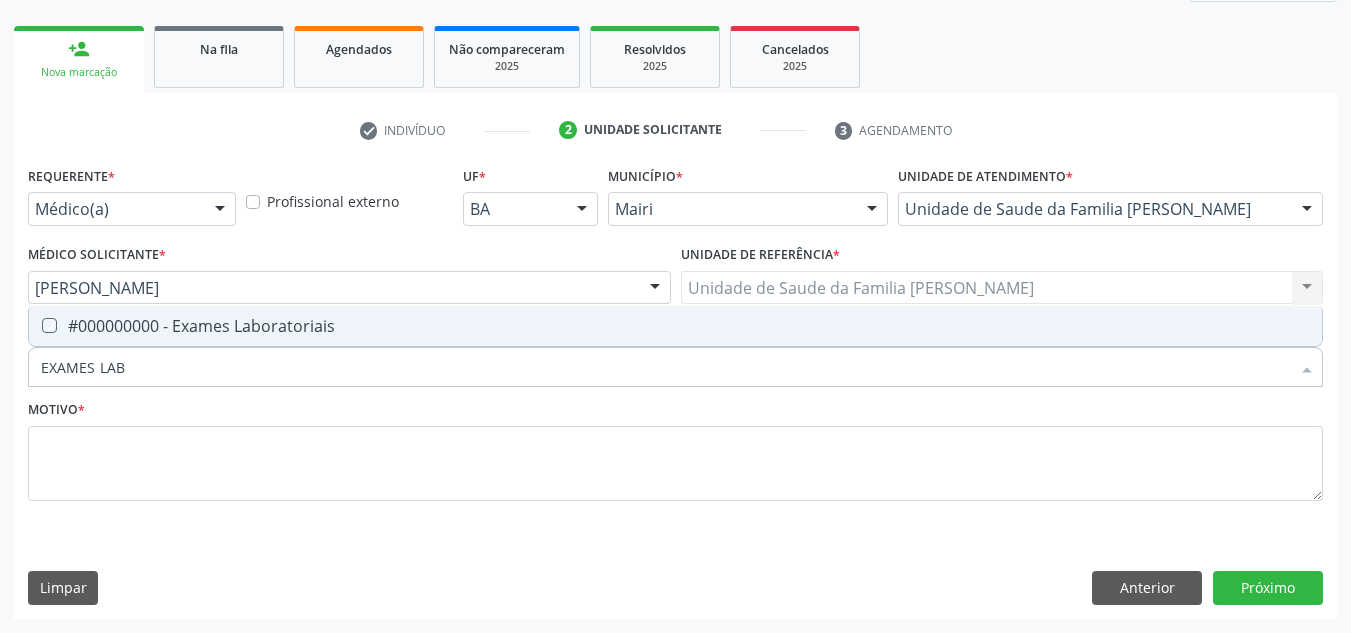checkbox on "true" 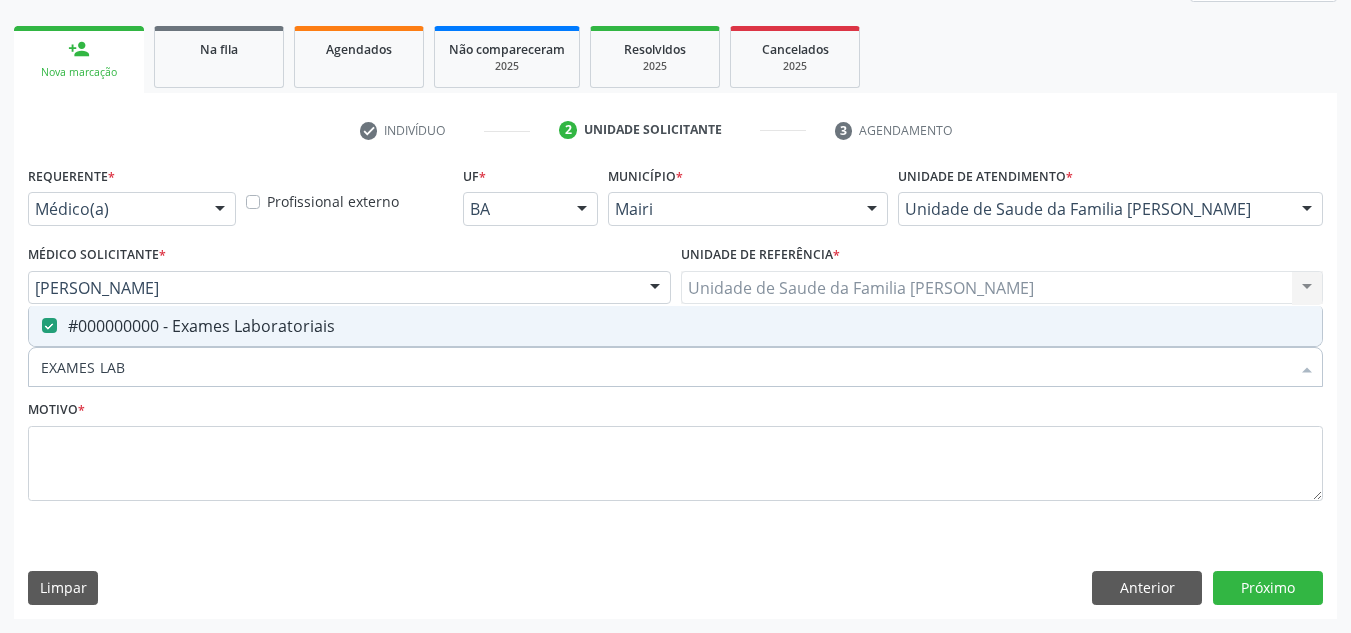 drag, startPoint x: 154, startPoint y: 353, endPoint x: 0, endPoint y: 356, distance: 154.02922 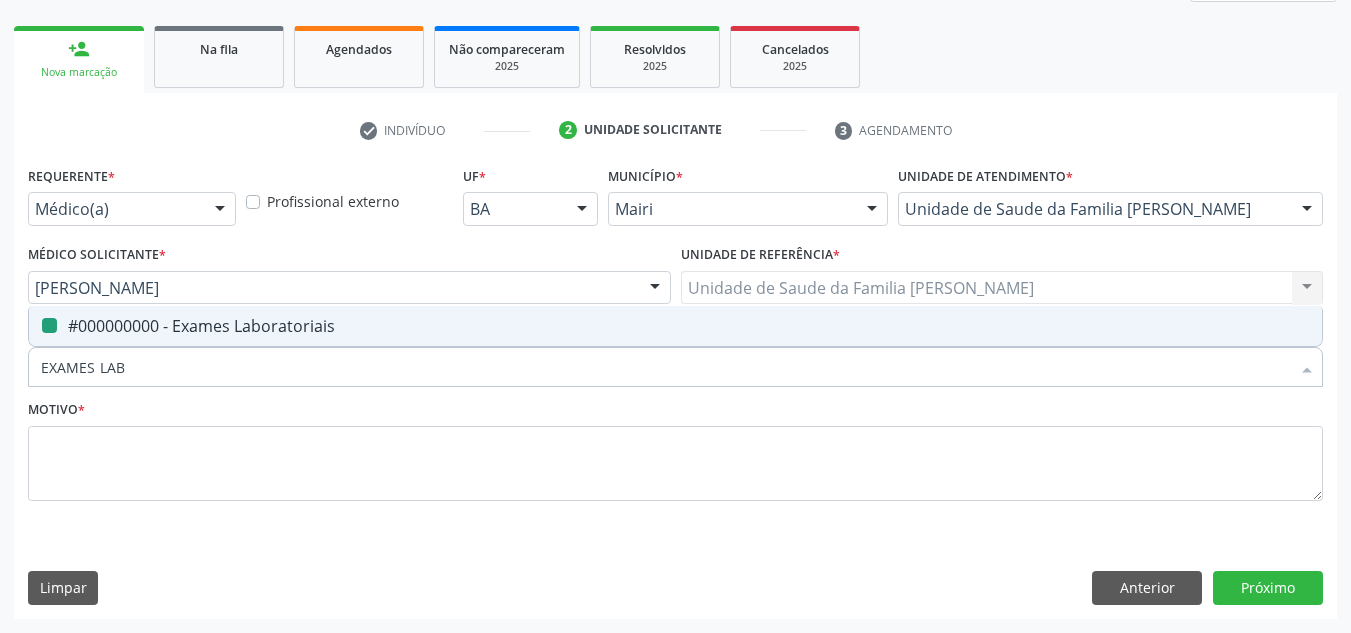 type 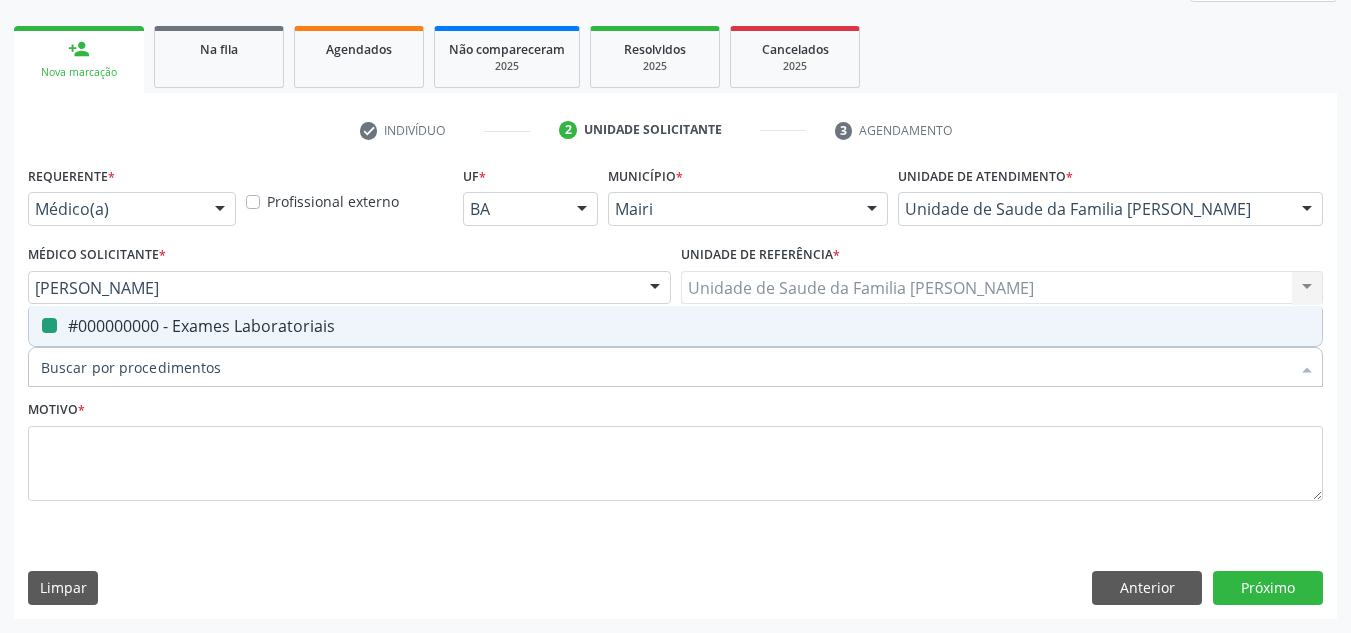 checkbox on "false" 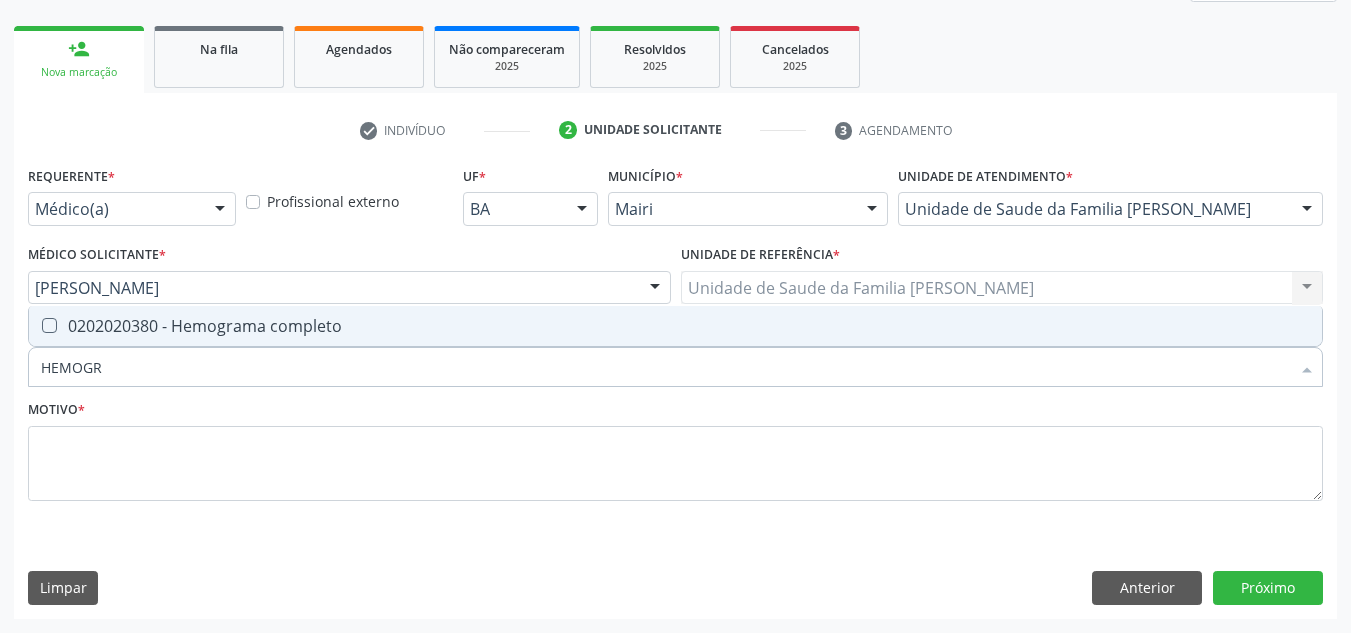 type on "HEMOGRA" 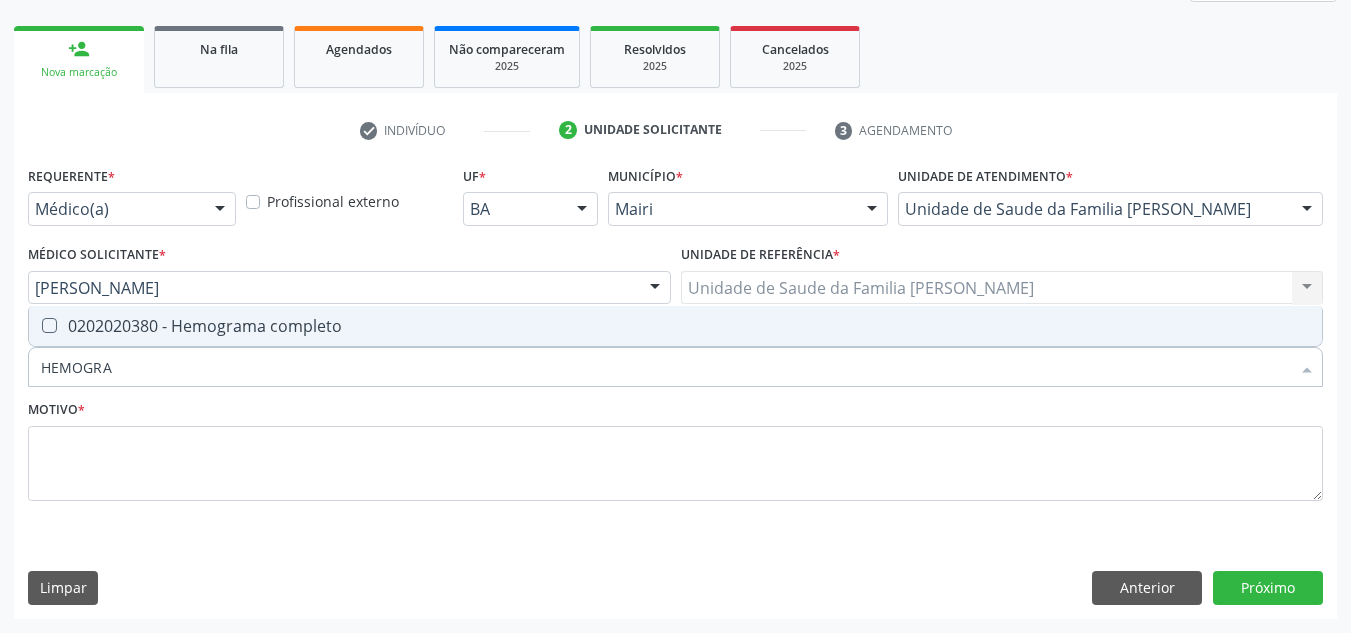 click at bounding box center (49, 325) 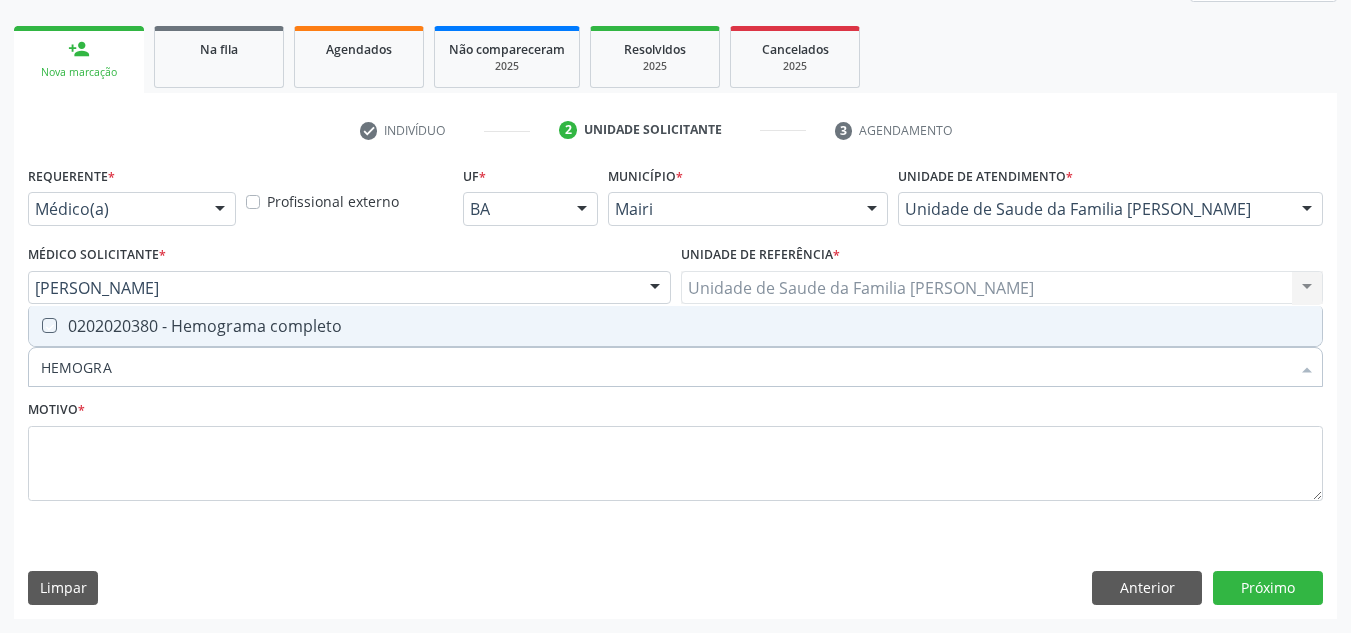 click at bounding box center (35, 325) 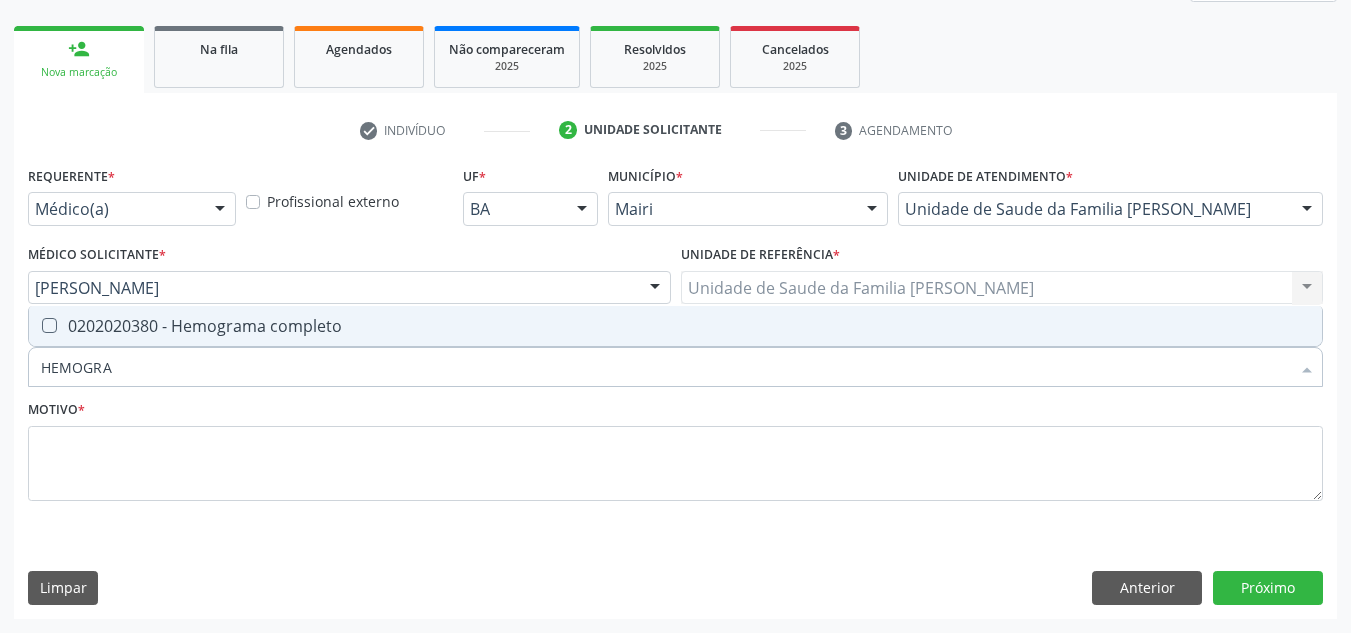 checkbox on "true" 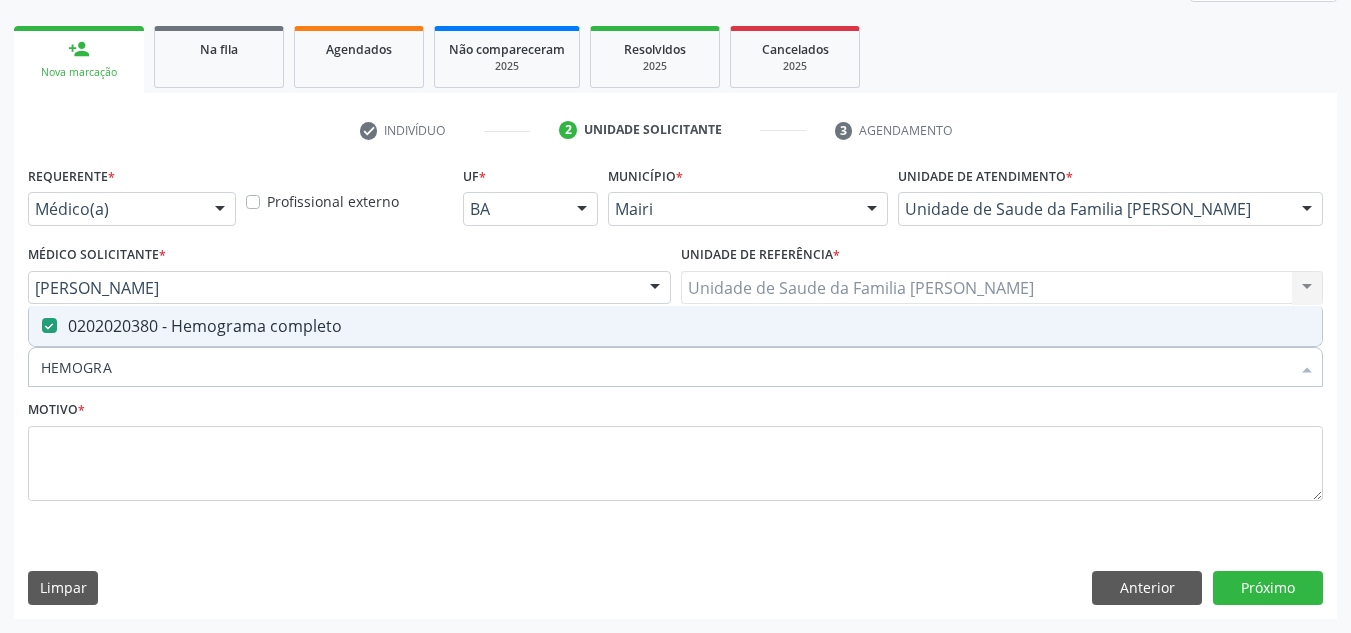 drag, startPoint x: 121, startPoint y: 357, endPoint x: 0, endPoint y: 392, distance: 125.96031 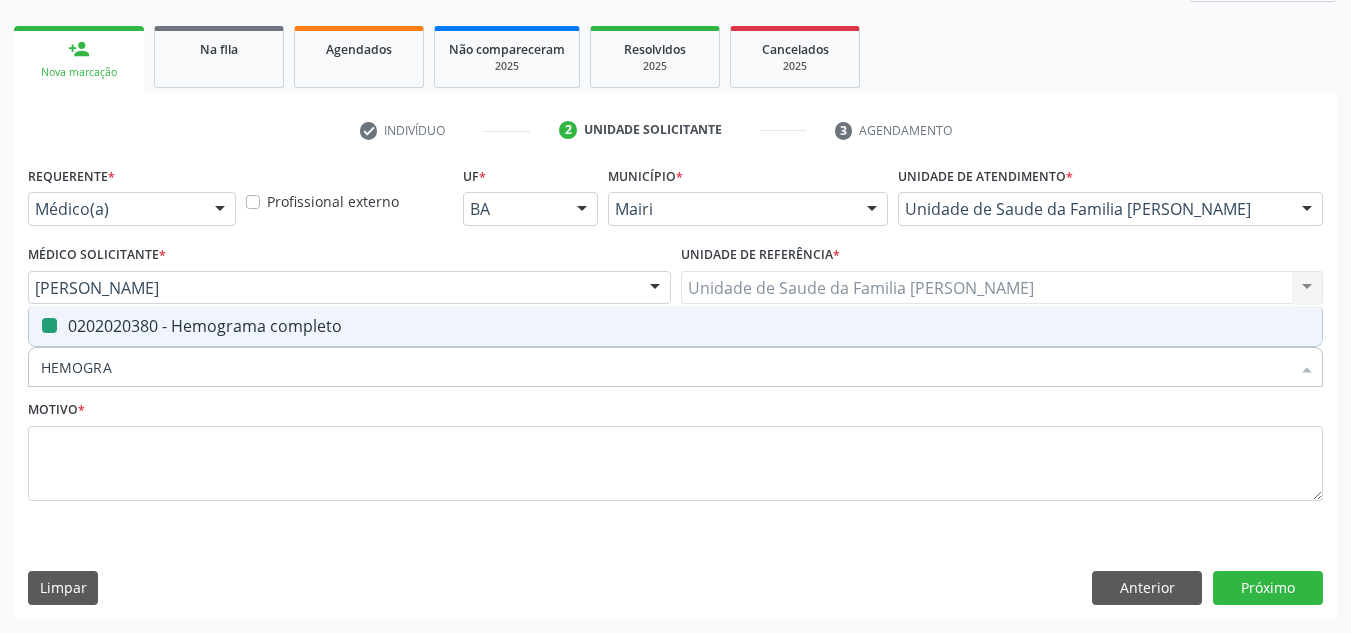 type 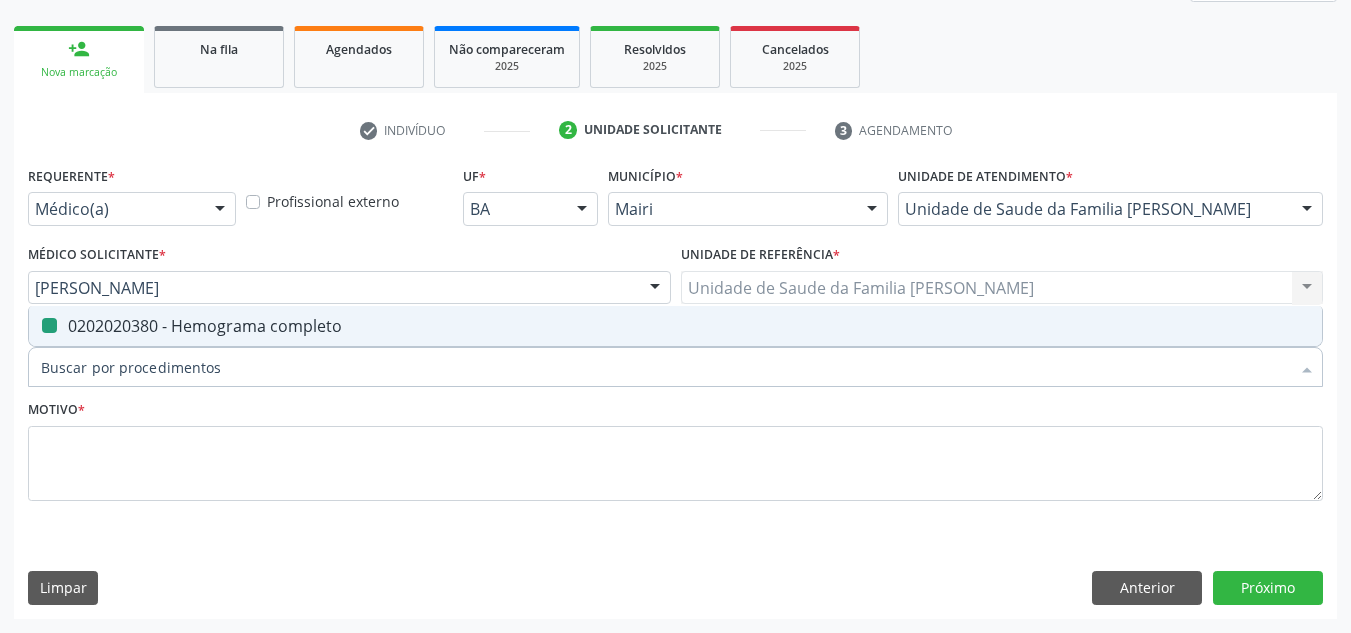 checkbox on "false" 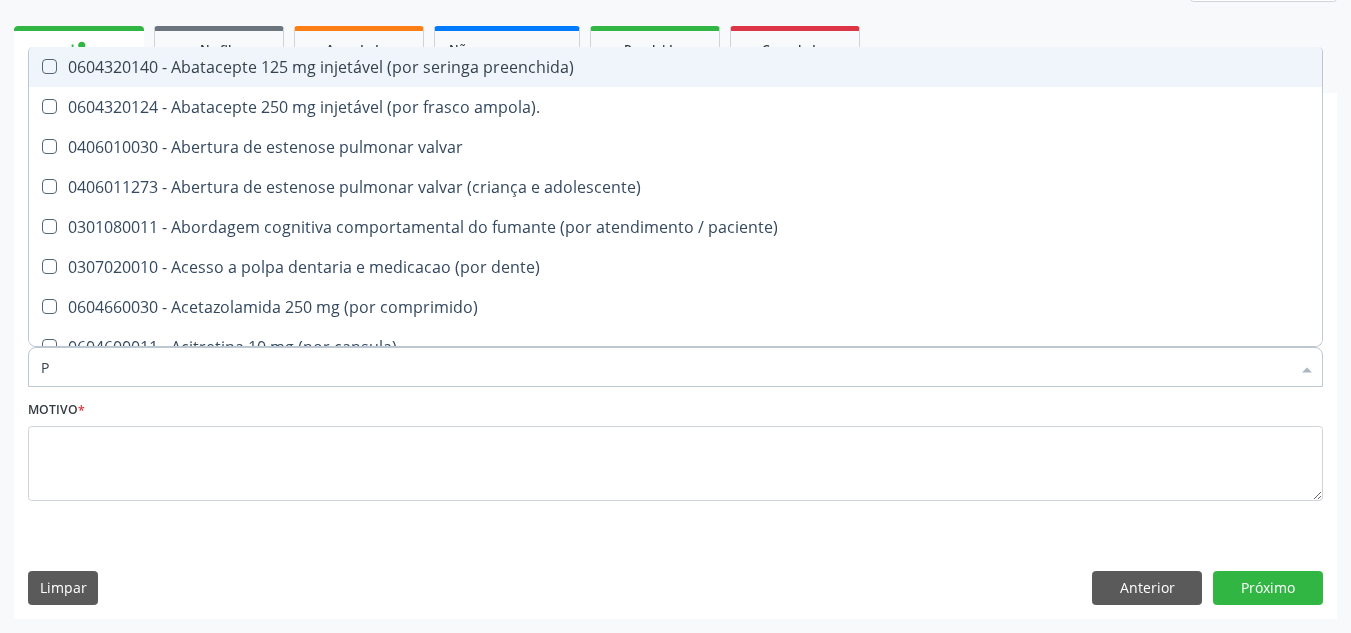 type on "PO" 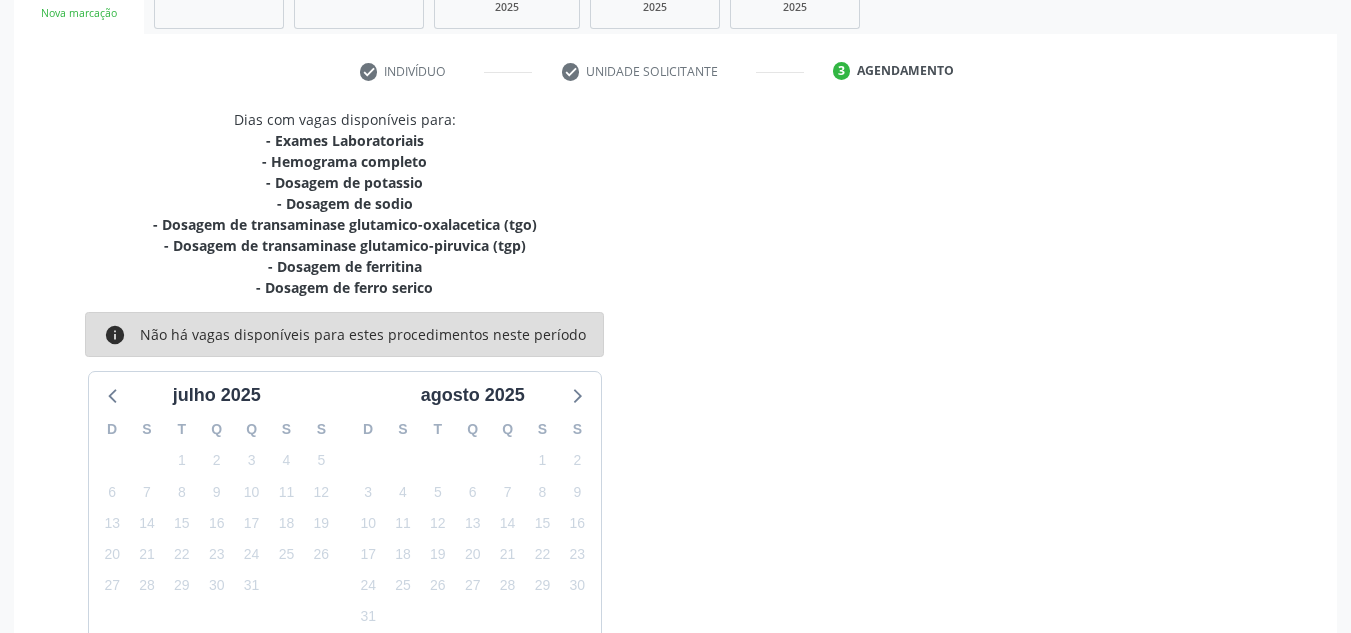 scroll, scrollTop: 443, scrollLeft: 0, axis: vertical 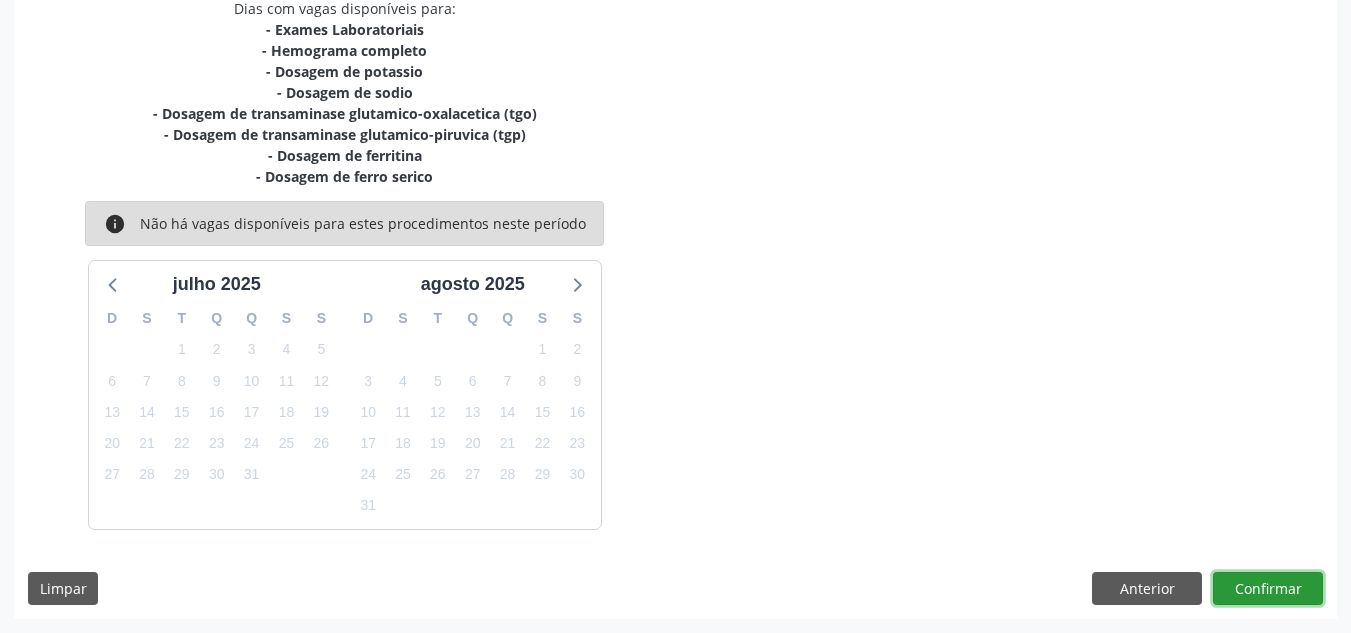 click on "Confirmar" at bounding box center (1268, 589) 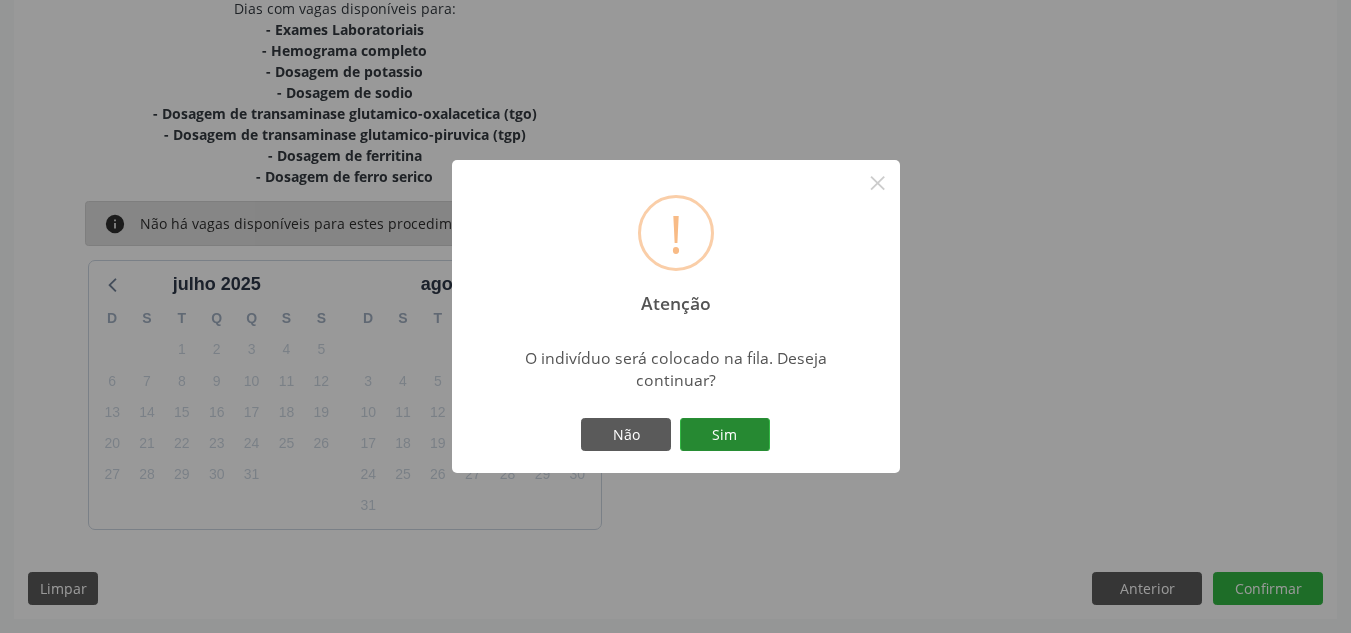 click on "Sim" at bounding box center (725, 435) 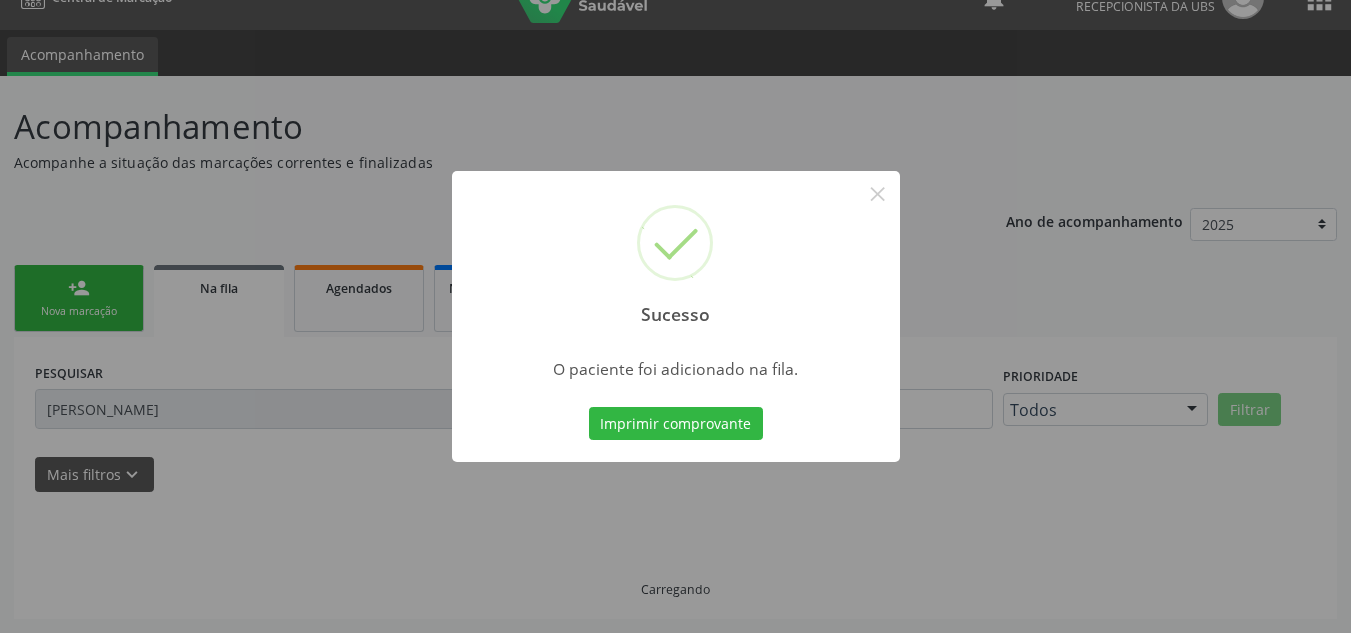 scroll, scrollTop: 34, scrollLeft: 0, axis: vertical 